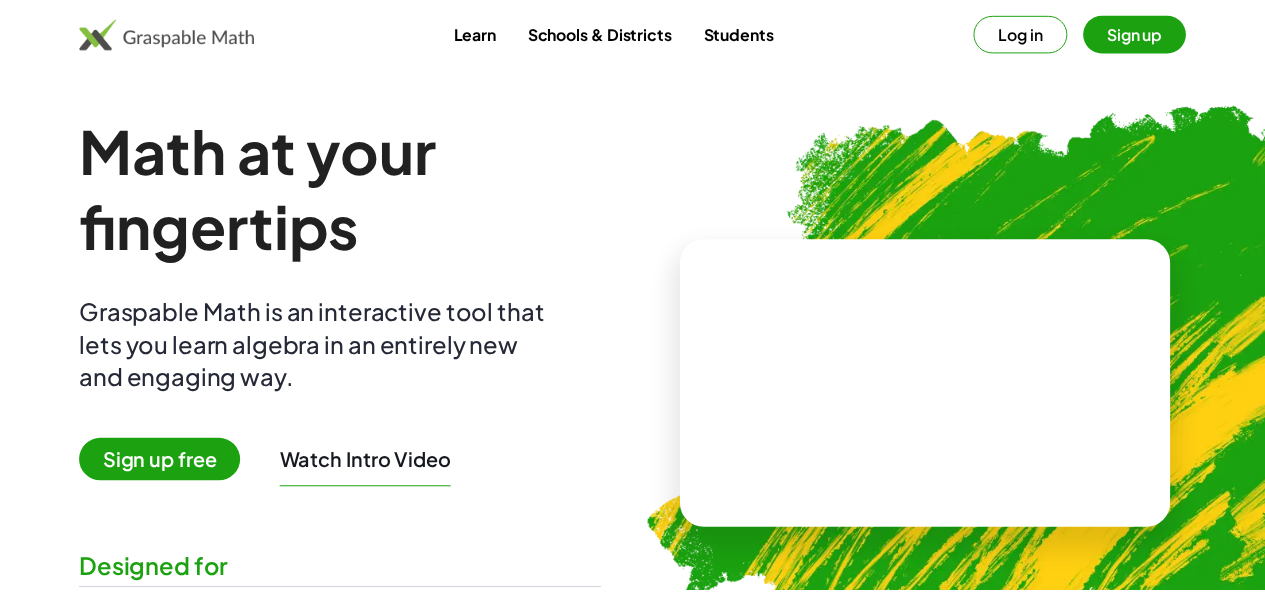 scroll, scrollTop: 0, scrollLeft: 0, axis: both 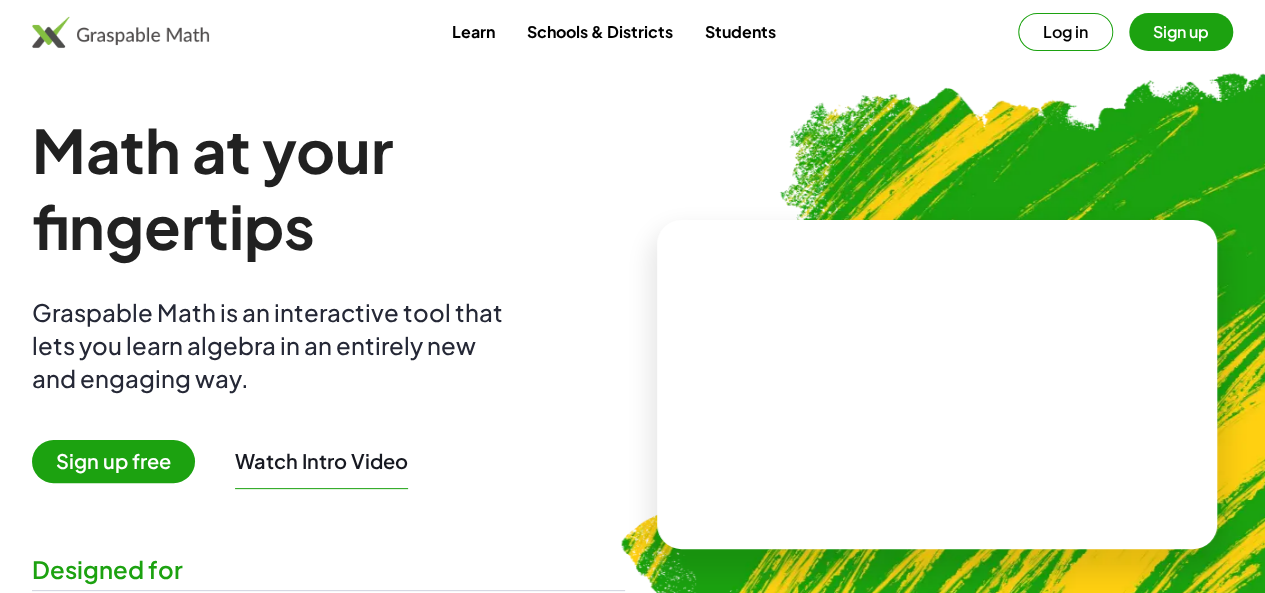 click on "Log in" at bounding box center (1065, 32) 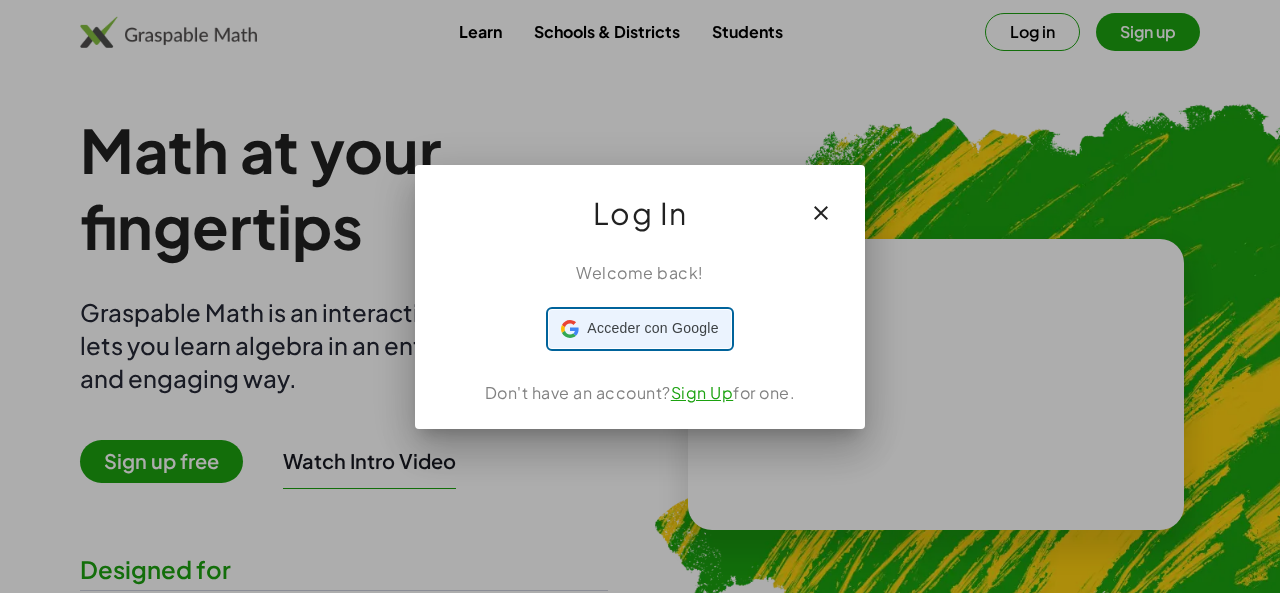 click 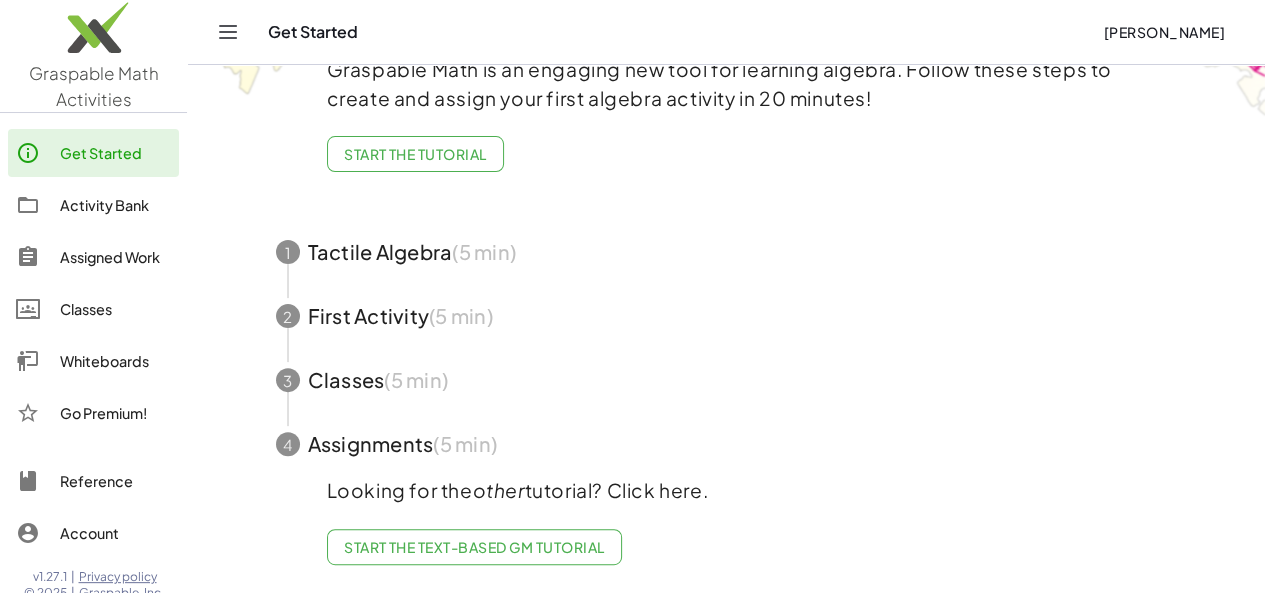 scroll, scrollTop: 0, scrollLeft: 0, axis: both 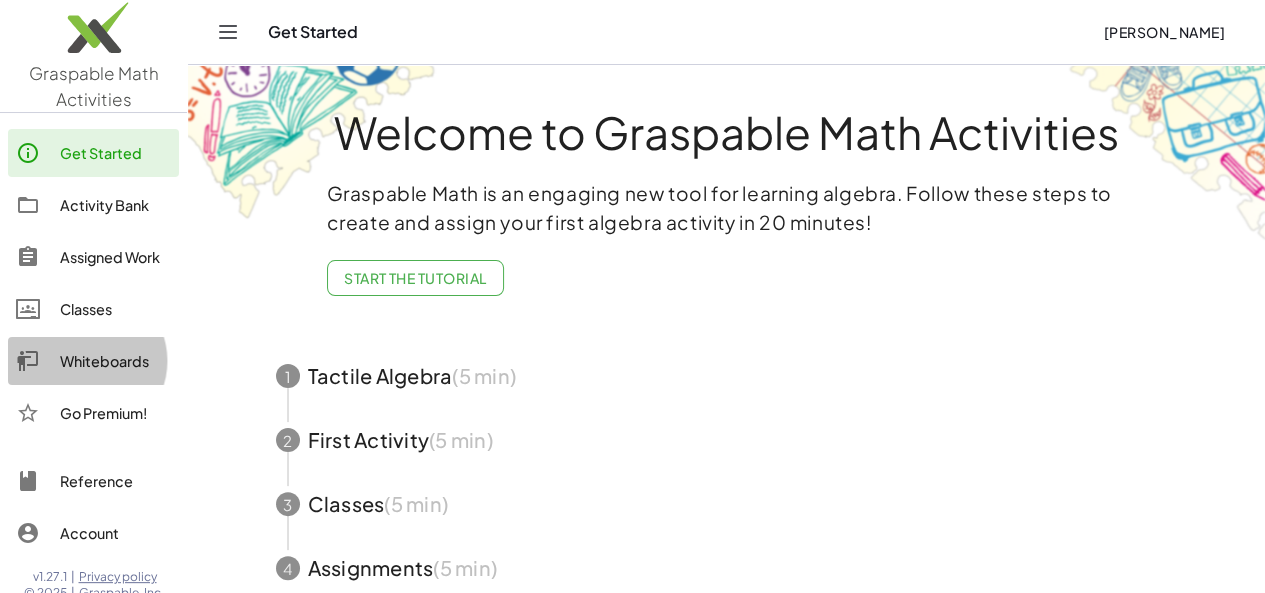 click on "Whiteboards" 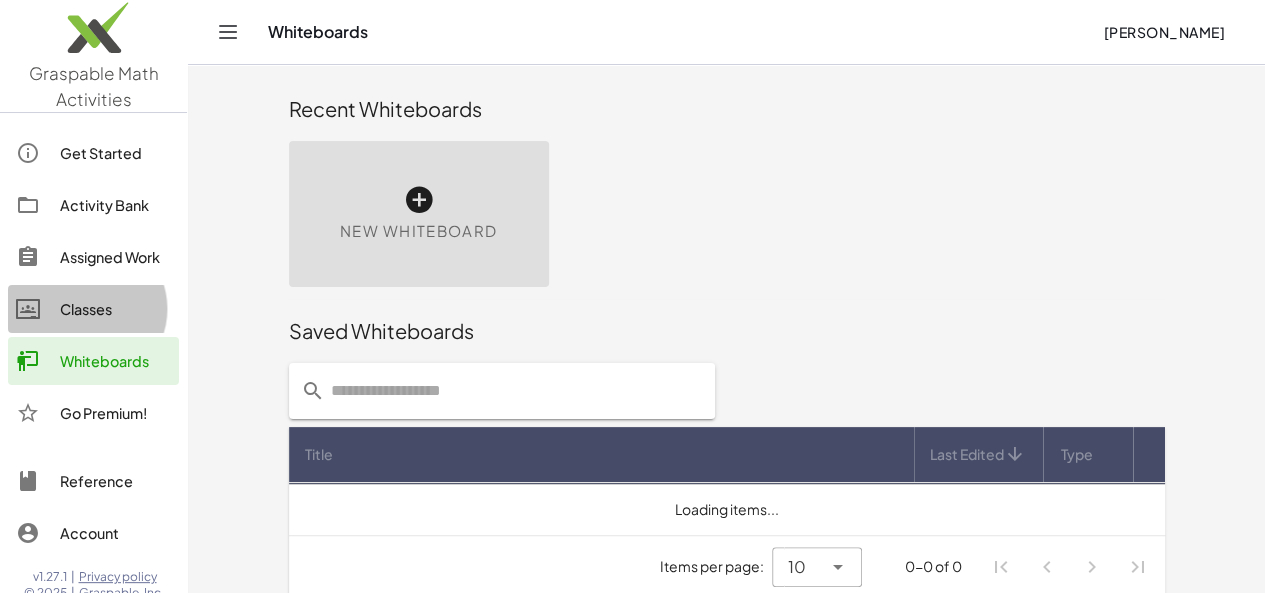 click on "Classes" 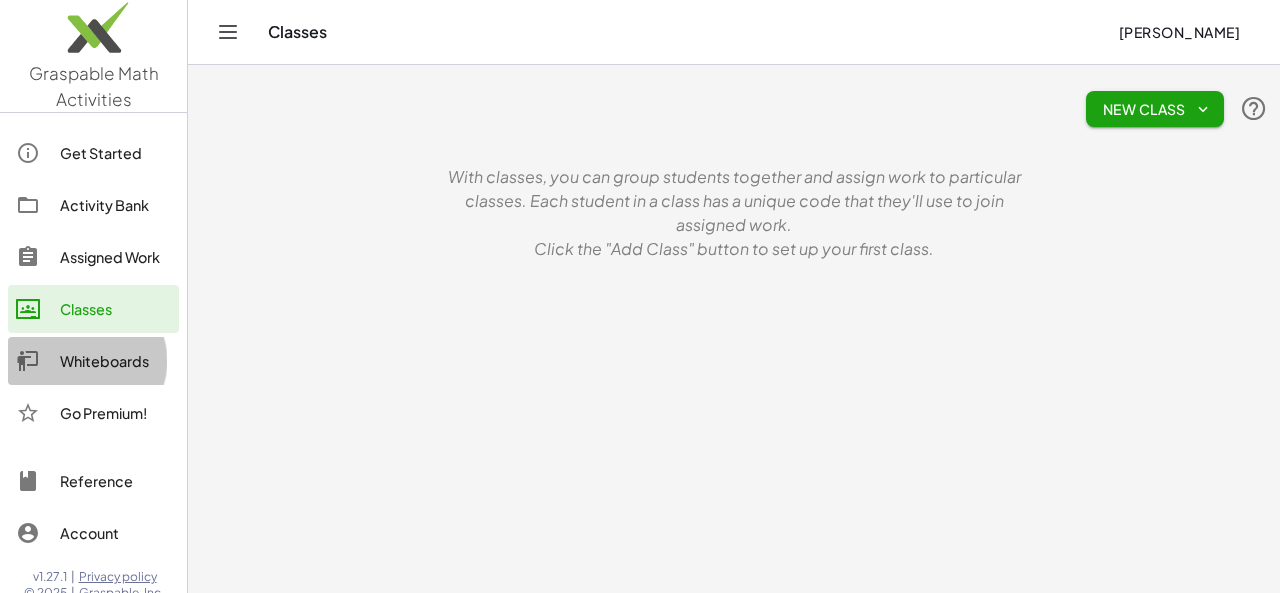 click on "Whiteboards" 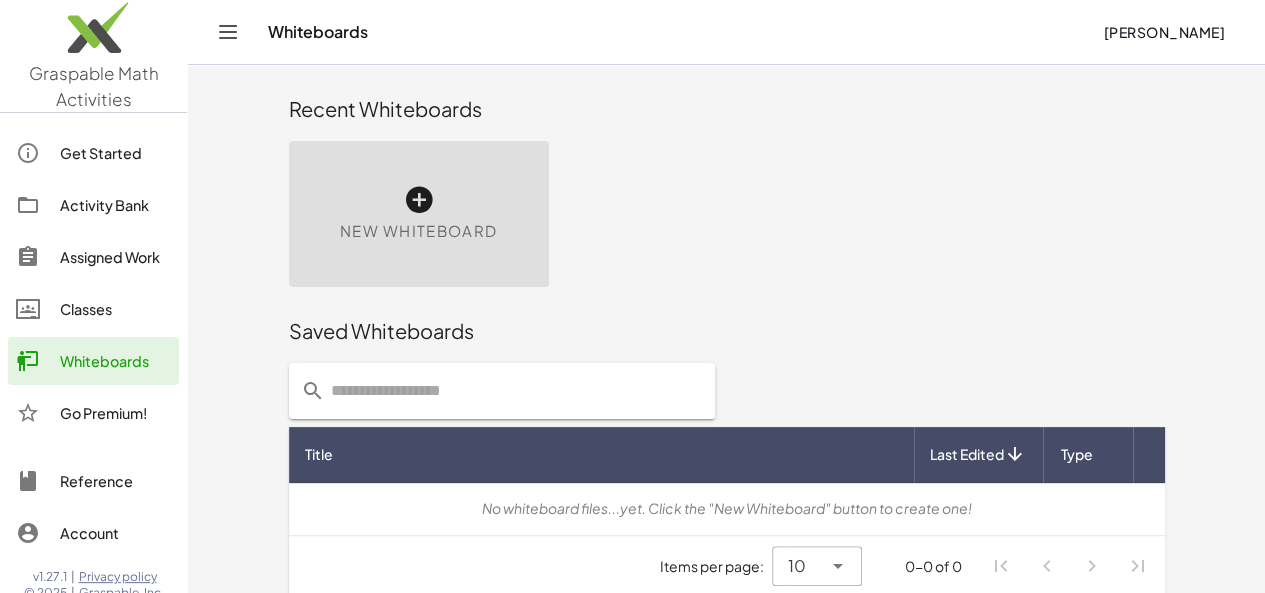 click at bounding box center (419, 200) 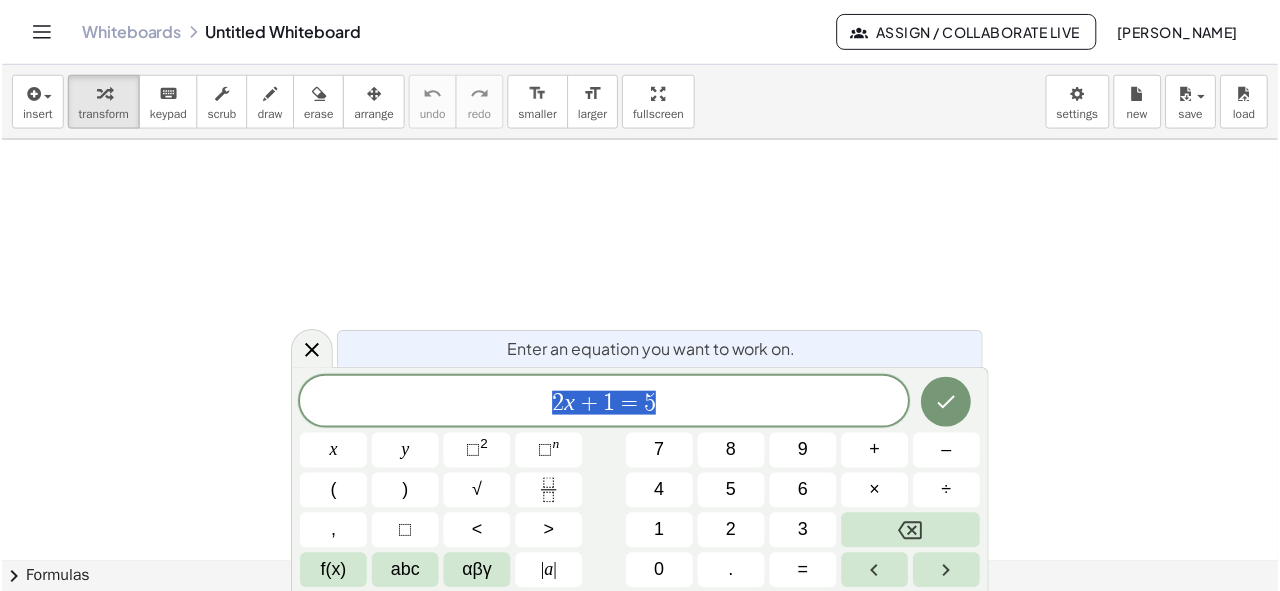 scroll, scrollTop: 0, scrollLeft: 0, axis: both 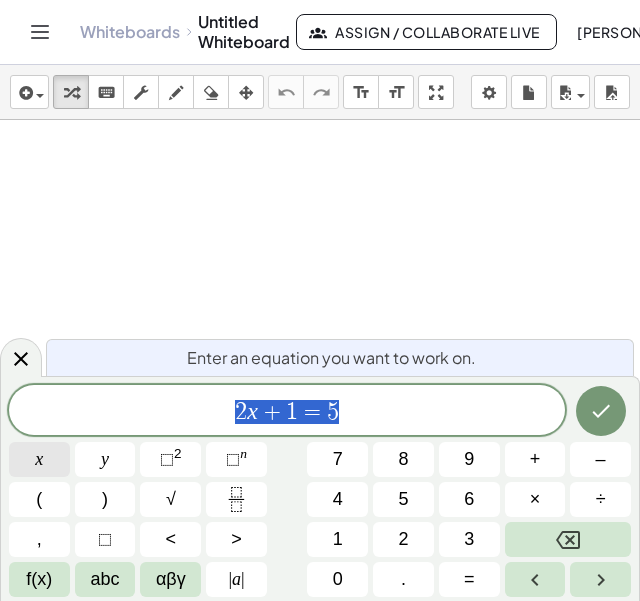 click on "x" at bounding box center [39, 459] 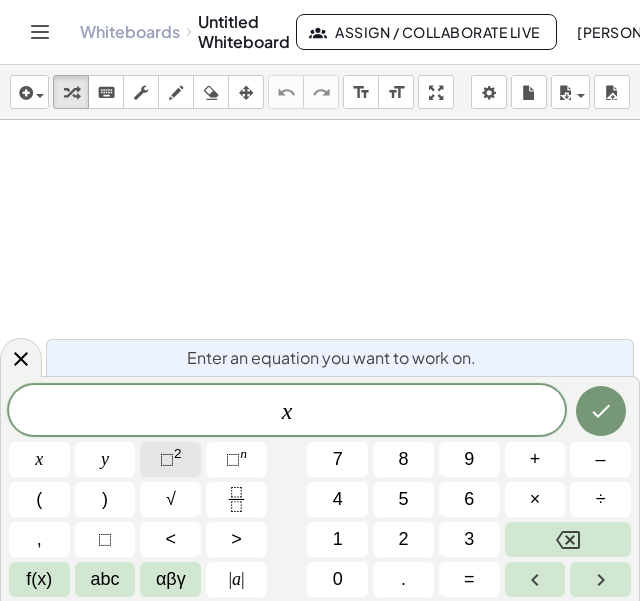 click on "⬚ 2" at bounding box center [170, 459] 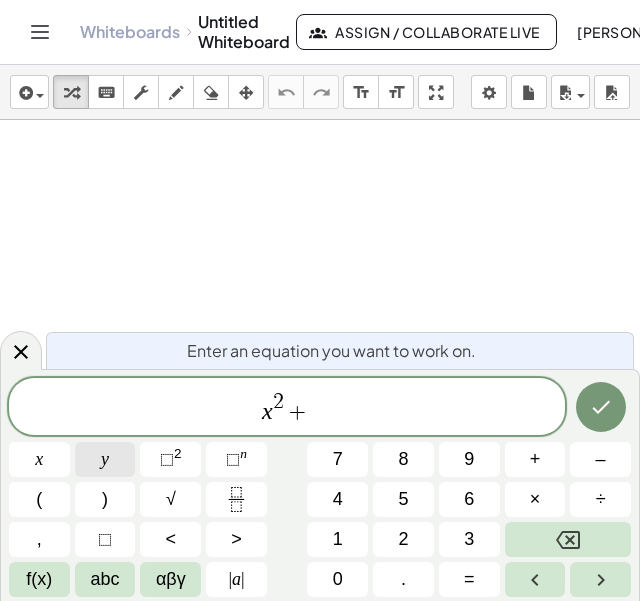 click on "y" at bounding box center [105, 459] 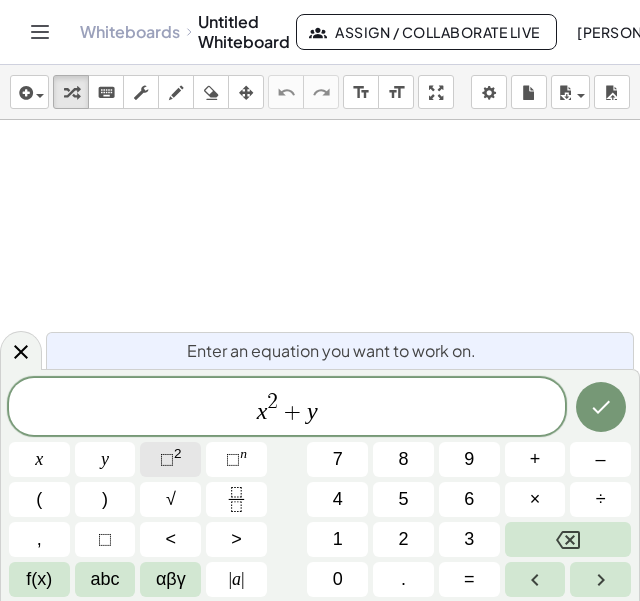 click on "⬚" at bounding box center [167, 459] 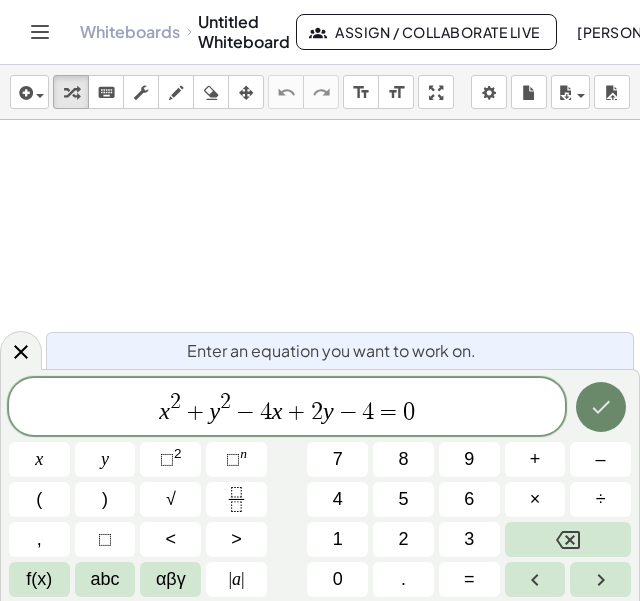 click 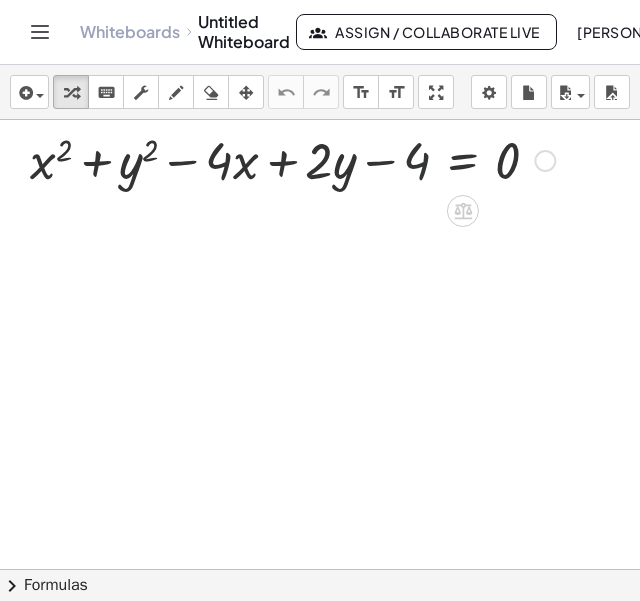 click at bounding box center (292, 159) 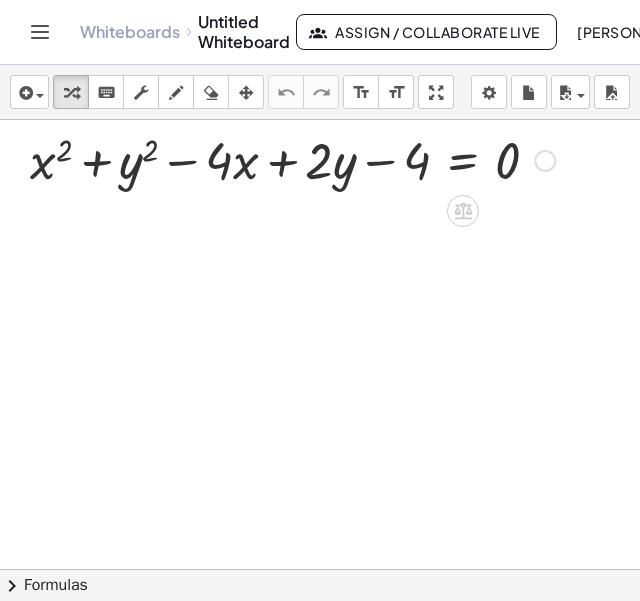 click at bounding box center (292, 159) 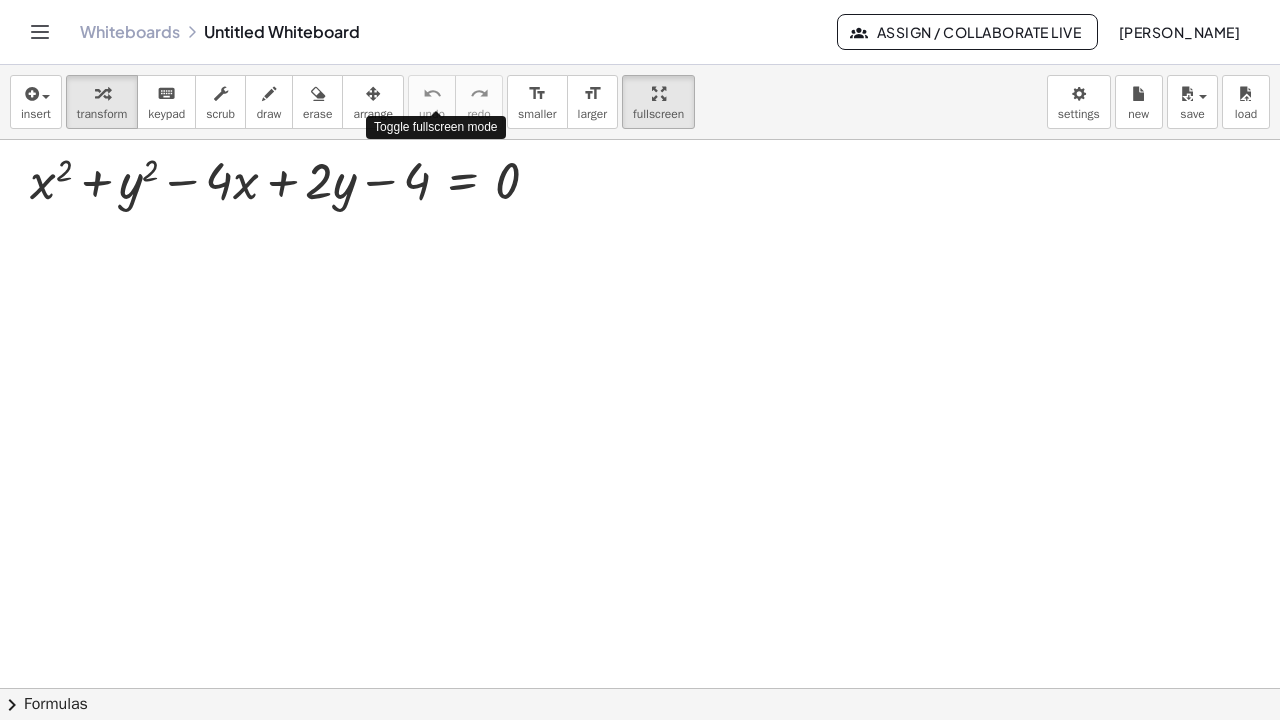 drag, startPoint x: 446, startPoint y: 87, endPoint x: 1086, endPoint y: 166, distance: 644.85736 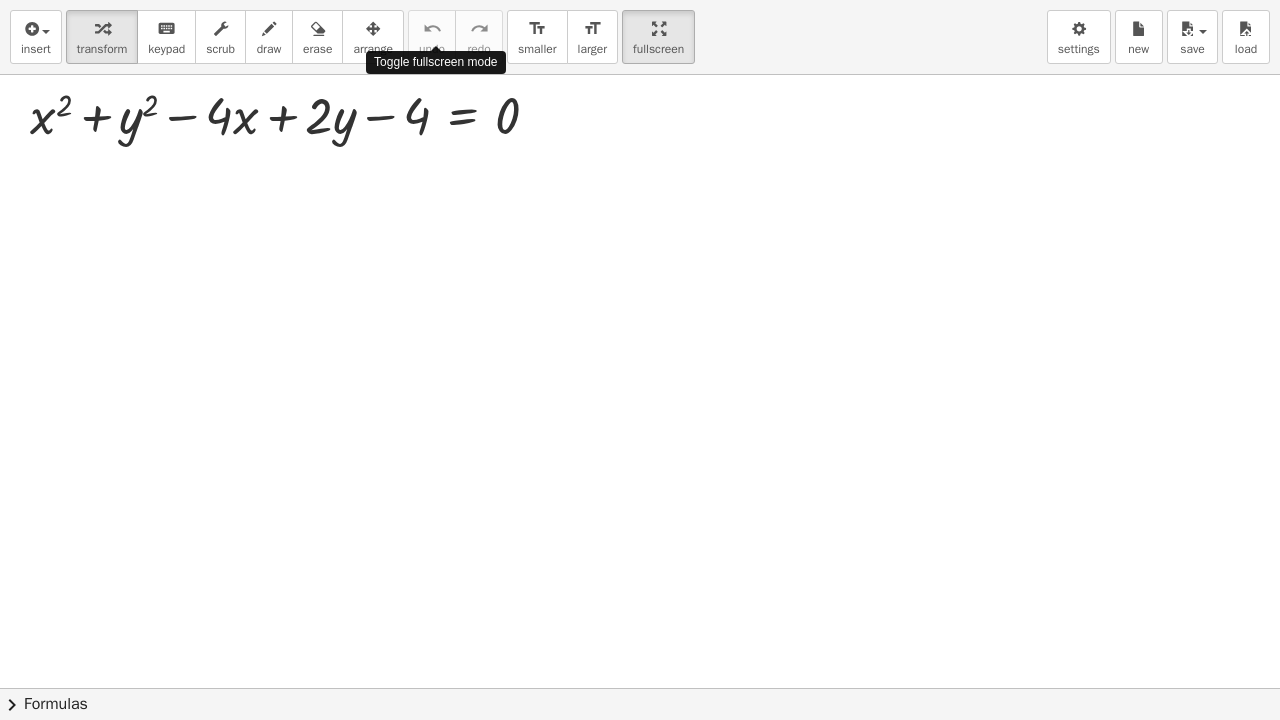 click on "insert select one: Math Expression Function Text Youtube Video Graphing Geometry Geometry 3D transform keyboard keypad scrub draw erase arrange undo undo redo redo format_size smaller format_size larger fullscreen load   save new settings Toggle fullscreen mode + x 2 + y 2 − · 4 · x + · 2 · y − 4 = 0 × chevron_right  Formulas
Drag one side of a formula onto a highlighted expression on the canvas to apply it.
Quadratic Formula
+ · a · x 2 + · b · x + c = 0
⇔
x = · ( − b ± 2 √ ( + b 2 − · 4 · a · c ) ) · 2 · a
+ x 2 + · p · x + q = 0
⇔
x = − · p · 2 ± 2 √ ( + ( · p · 2 ) 2 − q )
Manually Factoring a Quadratic
+ x 2 + · b ·" at bounding box center (640, 360) 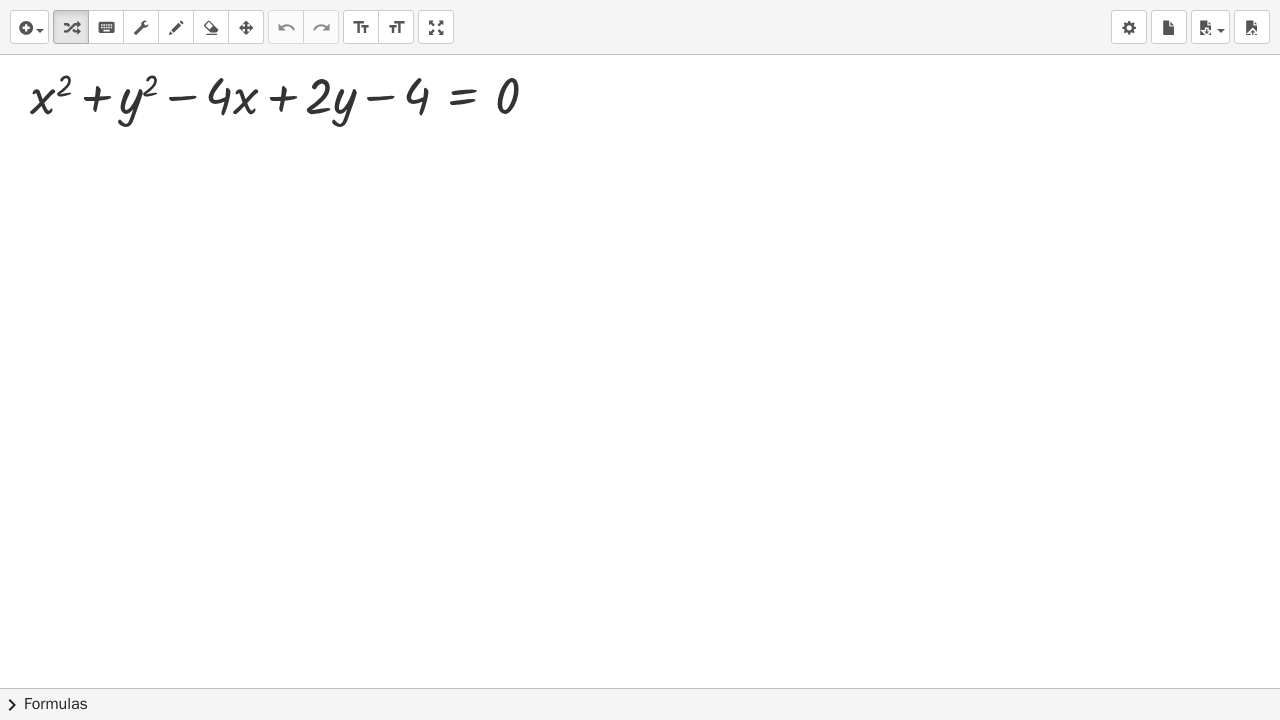 drag, startPoint x: 653, startPoint y: 28, endPoint x: 13, endPoint y: -51, distance: 644.85736 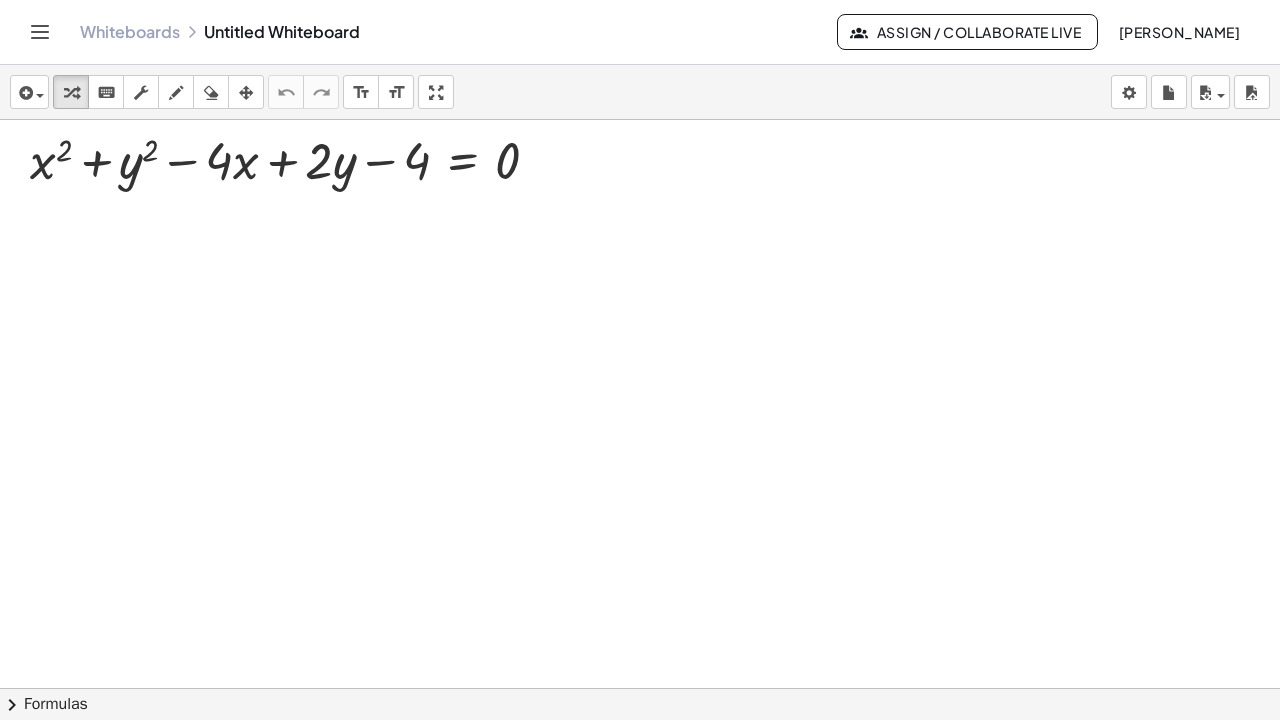 click on "Graspable Math Activities Get Started Activity Bank Assigned Work Classes Whiteboards Go Premium! Reference Account v1.27.1 | Privacy policy © 2025 | Graspable, Inc. Whiteboards Untitled Whiteboard Assign / Collaborate Live  Julio Urt   insert select one: Math Expression Function Text Youtube Video Graphing Geometry Geometry 3D transform keyboard keypad scrub draw erase arrange undo undo redo redo format_size smaller format_size larger fullscreen load   save new settings + x 2 + y 2 − · 4 · x + · 2 · y − 4 = 0 × chevron_right  Formulas
Drag one side of a formula onto a highlighted expression on the canvas to apply it.
Quadratic Formula
+ · a · x 2 + · b · x + c = 0
⇔
x = · ( − b ± 2 √ ( + b 2 − · 4 · a · c ) ) · 2 · a
+ x 2 + · p · x + q = 0
x = ·" at bounding box center (640, 360) 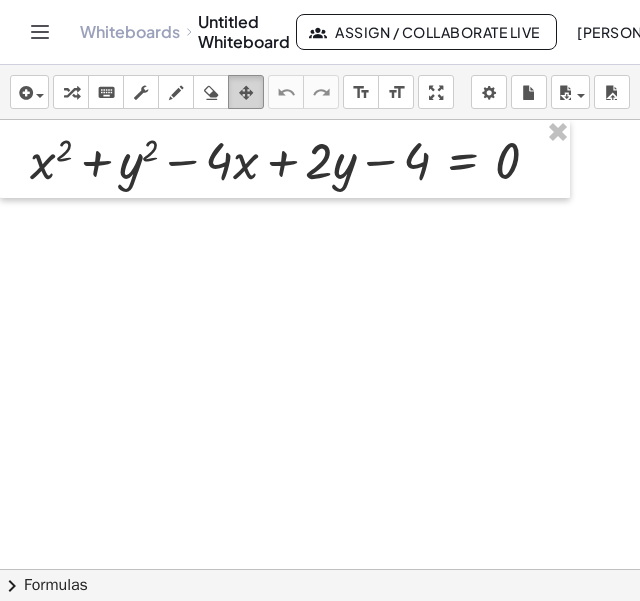 click at bounding box center (246, 92) 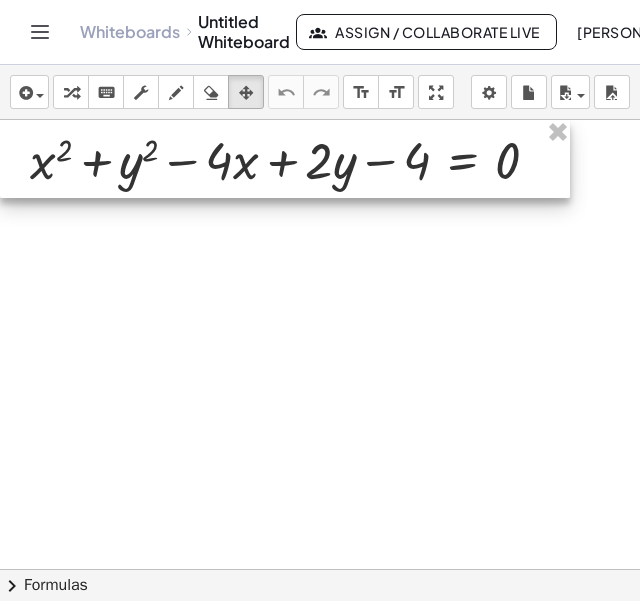 click at bounding box center (285, 159) 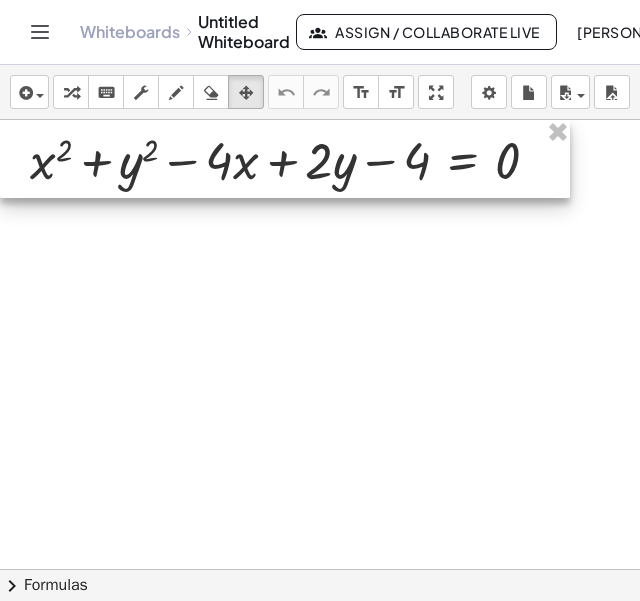 click at bounding box center (285, 159) 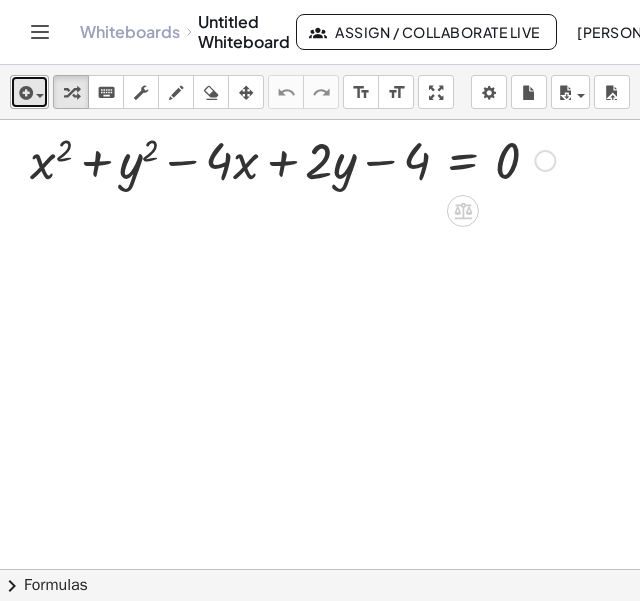 click at bounding box center [29, 92] 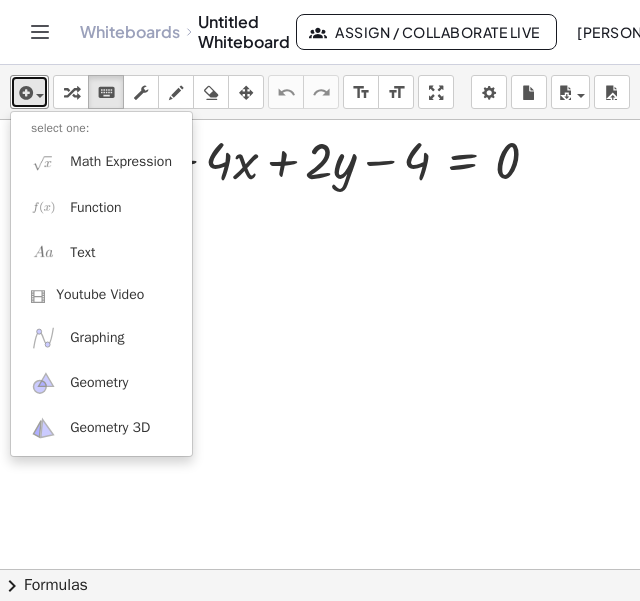 click at bounding box center (320, 607) 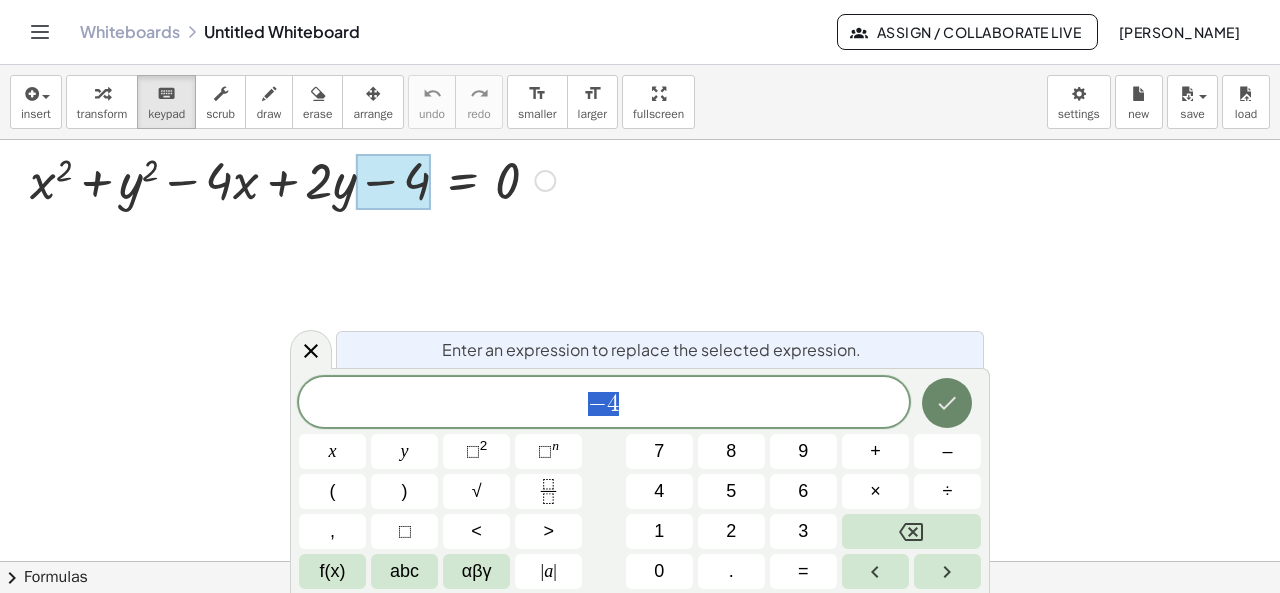 click at bounding box center [947, 403] 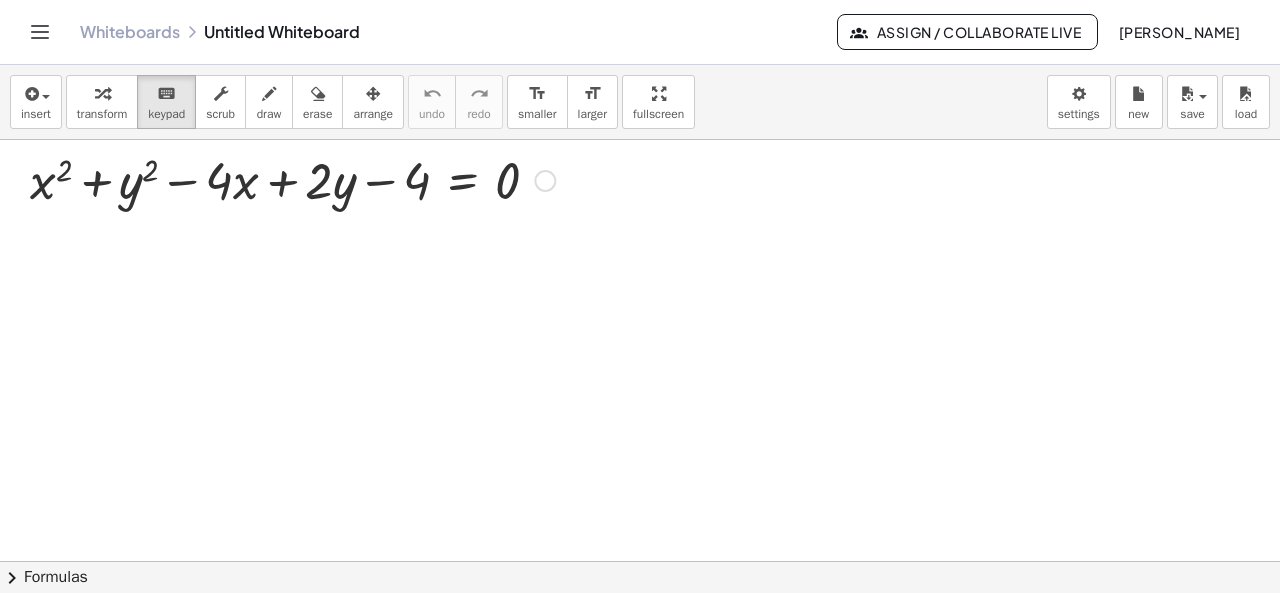 click at bounding box center (292, 179) 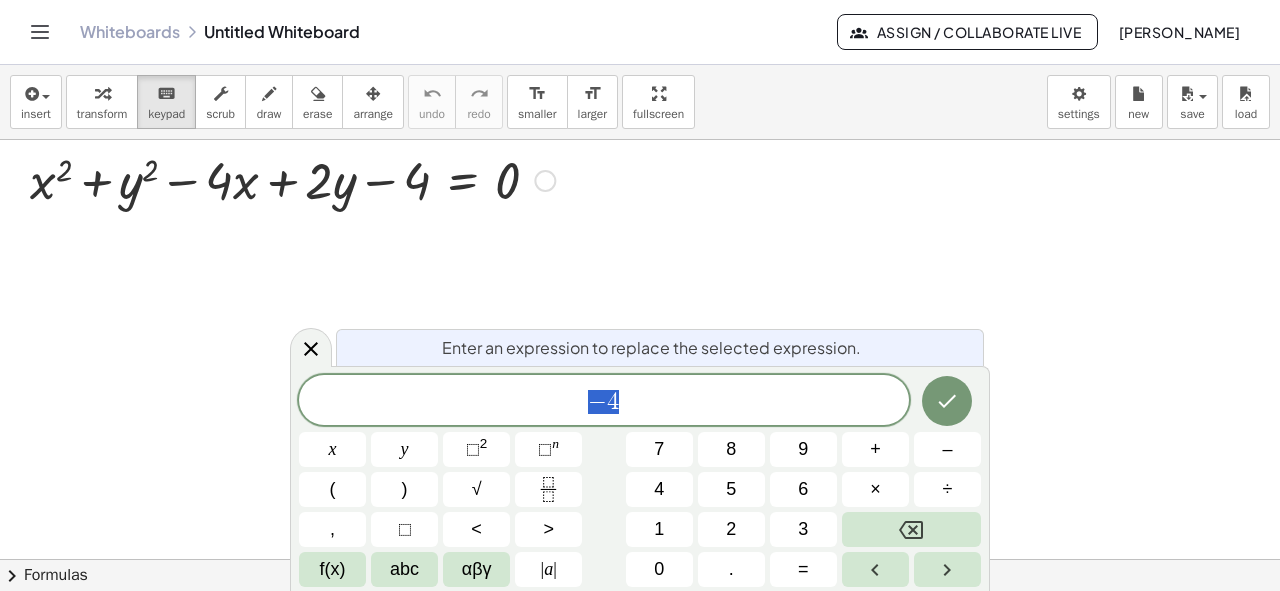 click at bounding box center (292, 179) 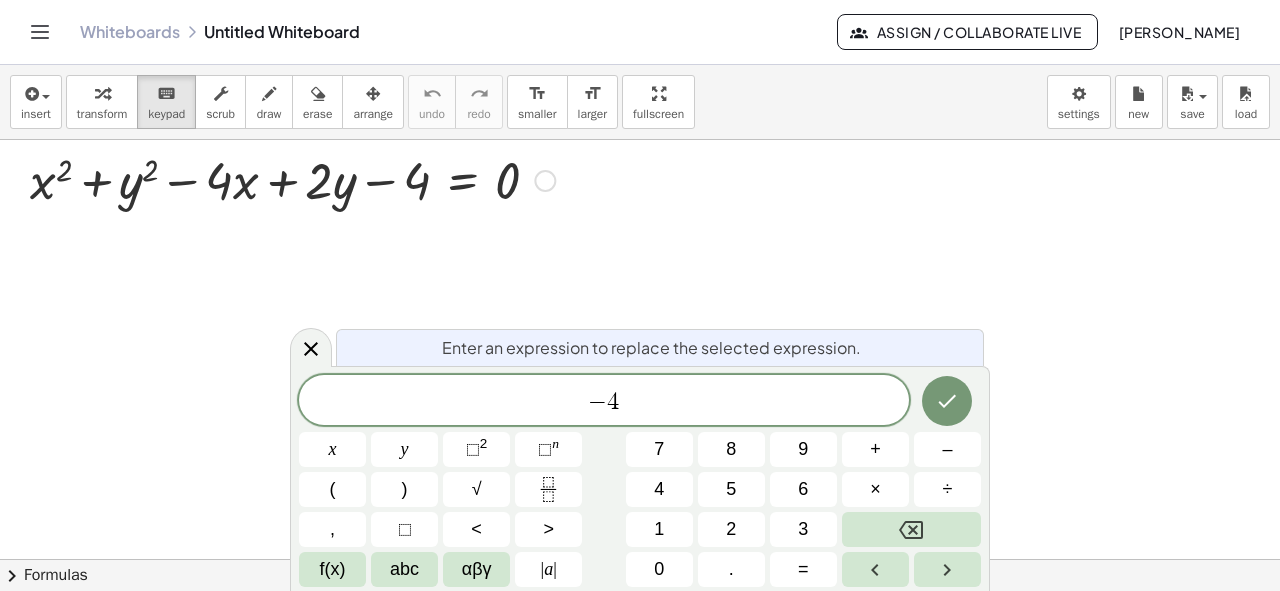 click 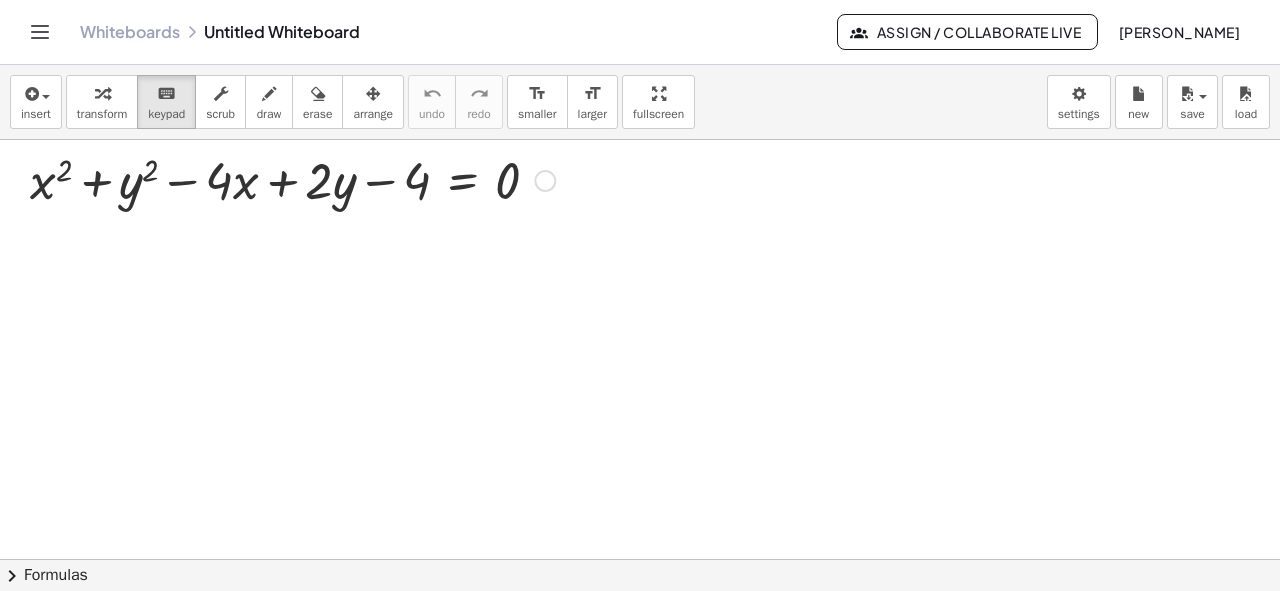 click at bounding box center (292, 179) 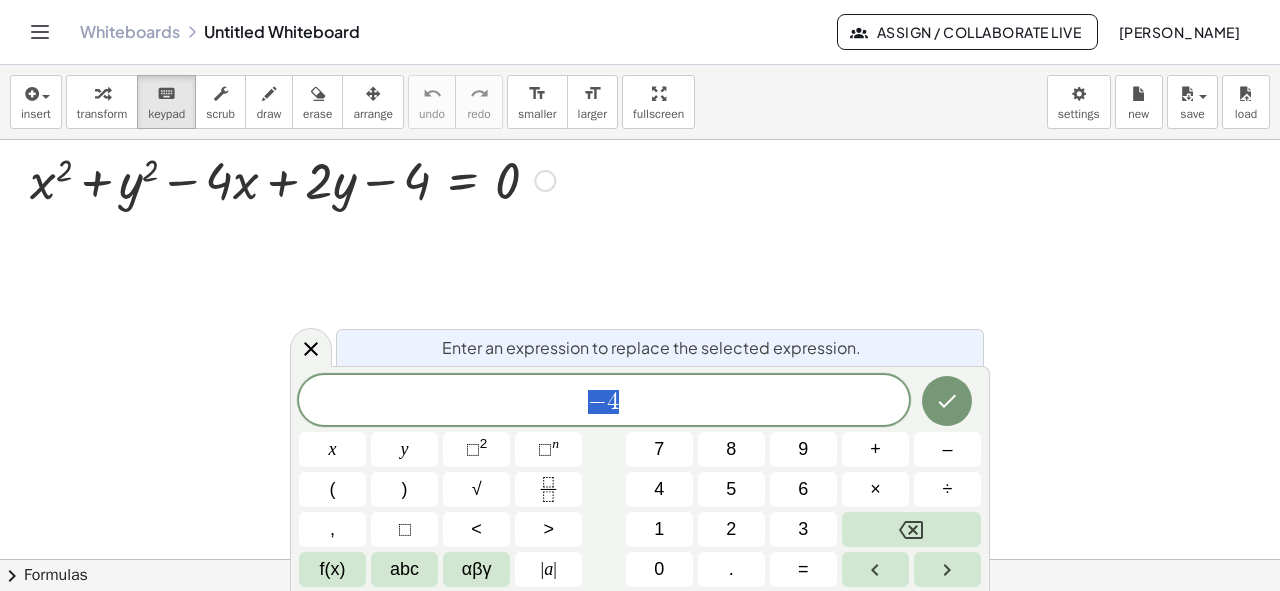 click 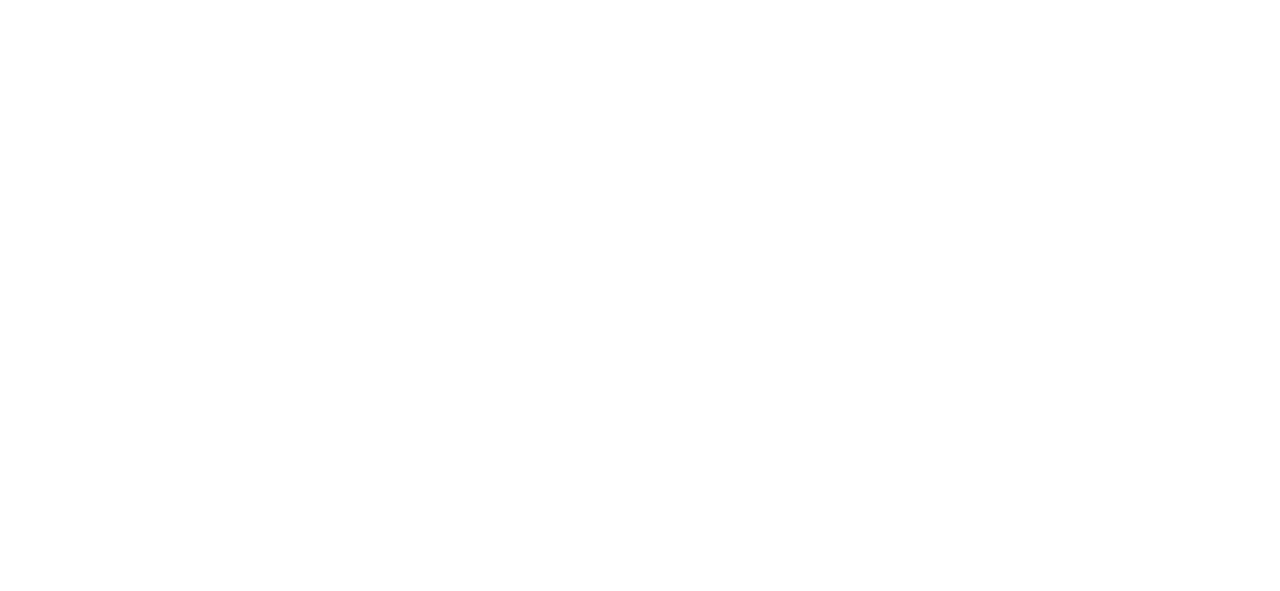 scroll, scrollTop: 0, scrollLeft: 0, axis: both 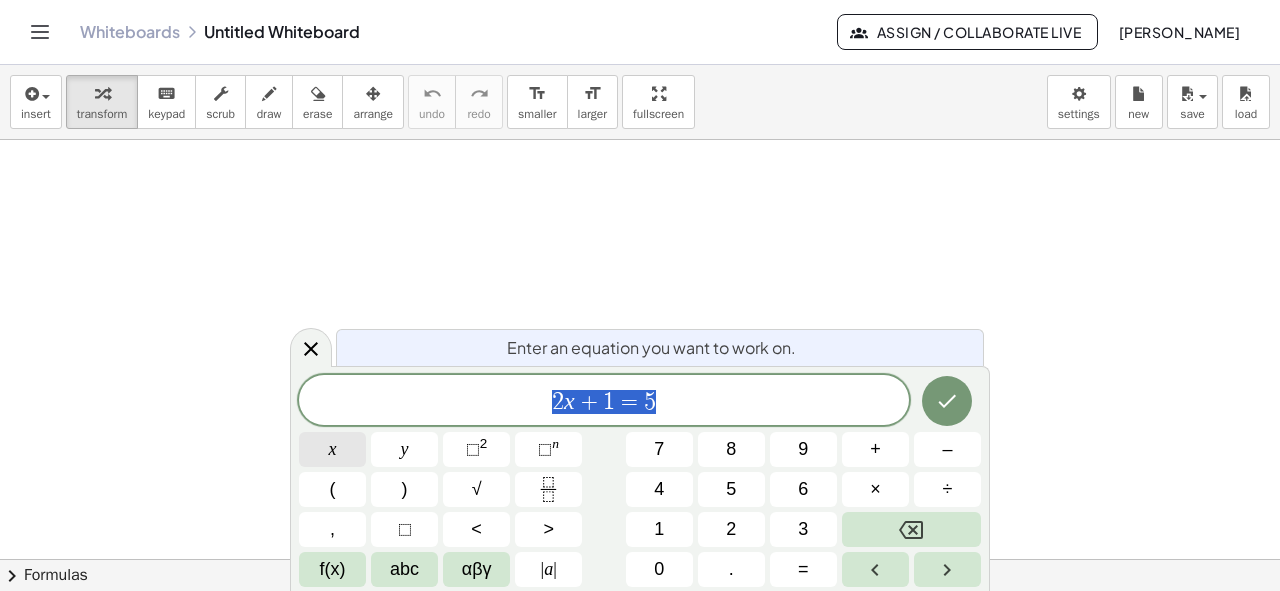 click on "x" at bounding box center [332, 449] 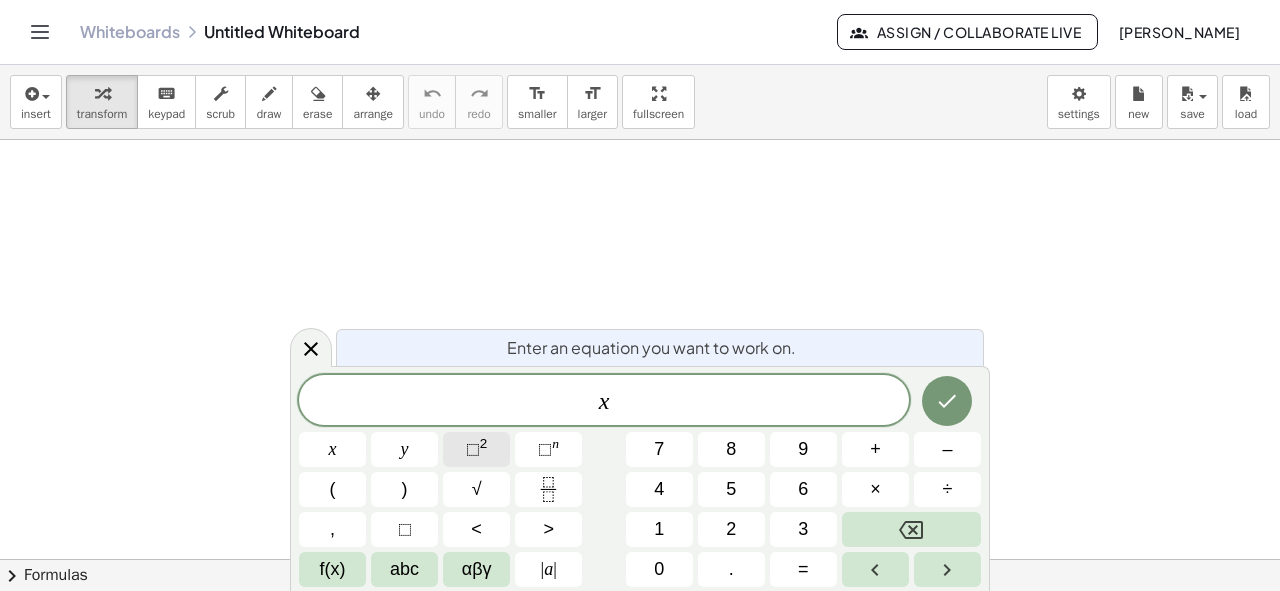 click on "⬚ 2" at bounding box center [476, 449] 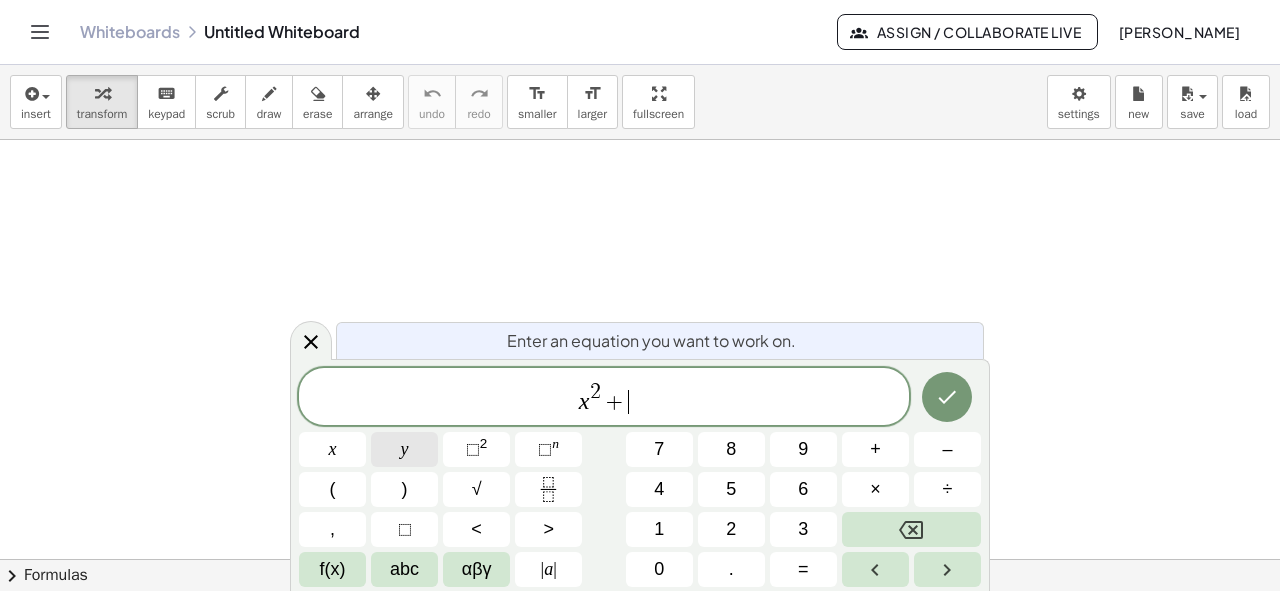 click on "y" at bounding box center (404, 449) 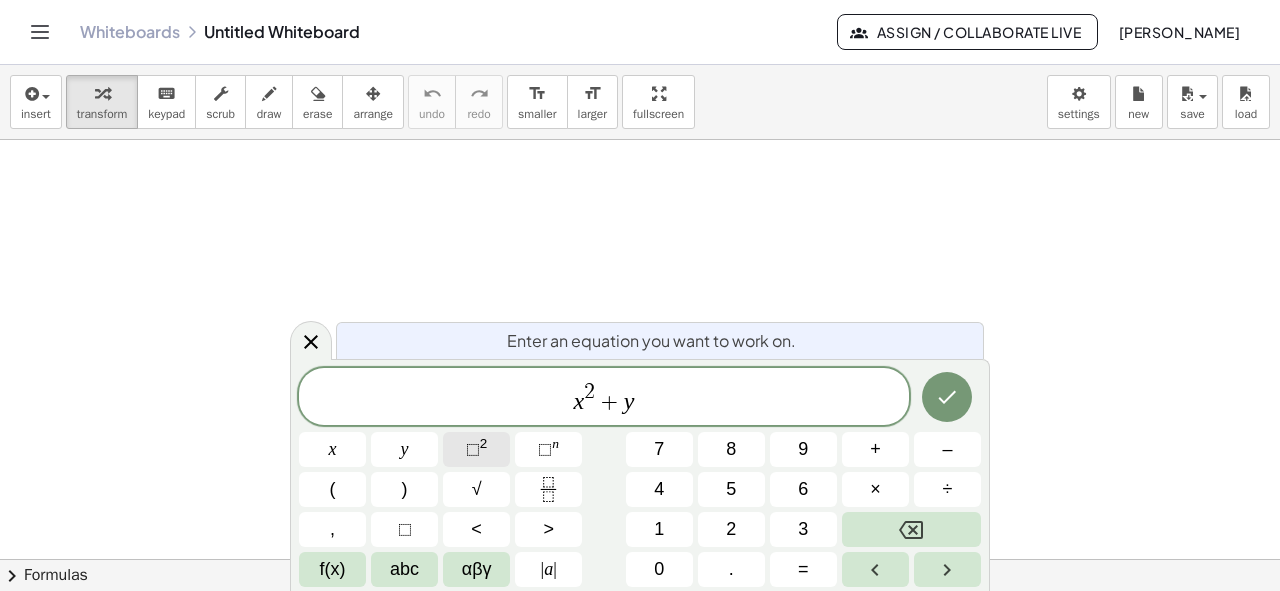 click on "⬚" at bounding box center (473, 449) 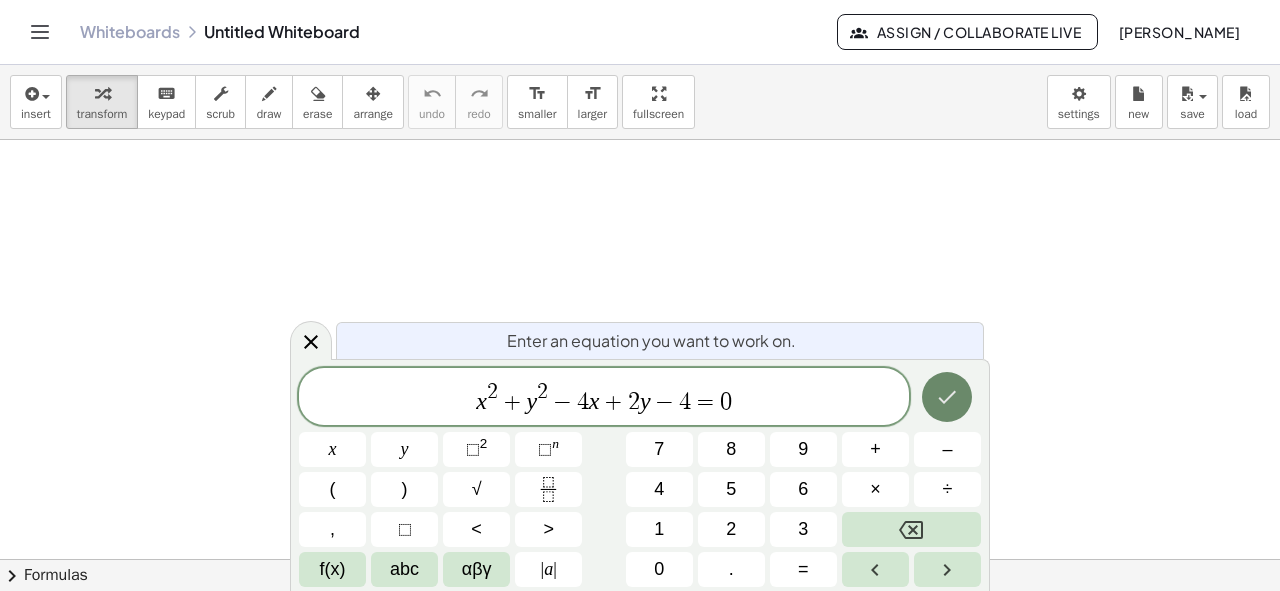 click 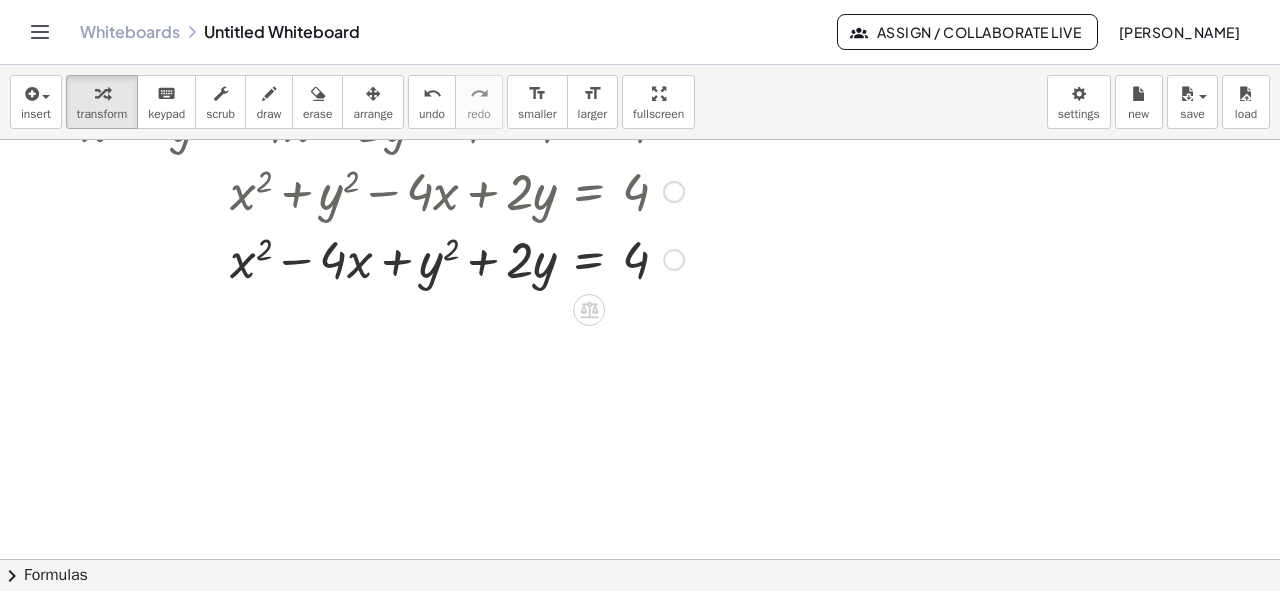 scroll, scrollTop: 168, scrollLeft: 0, axis: vertical 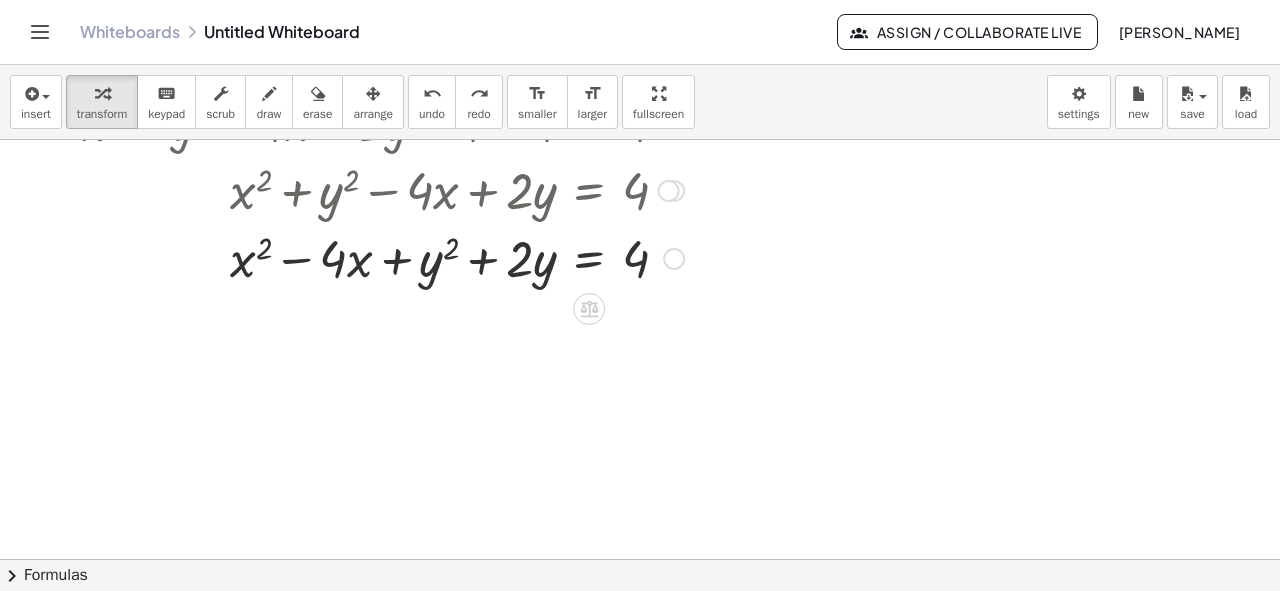click at bounding box center [387, 257] 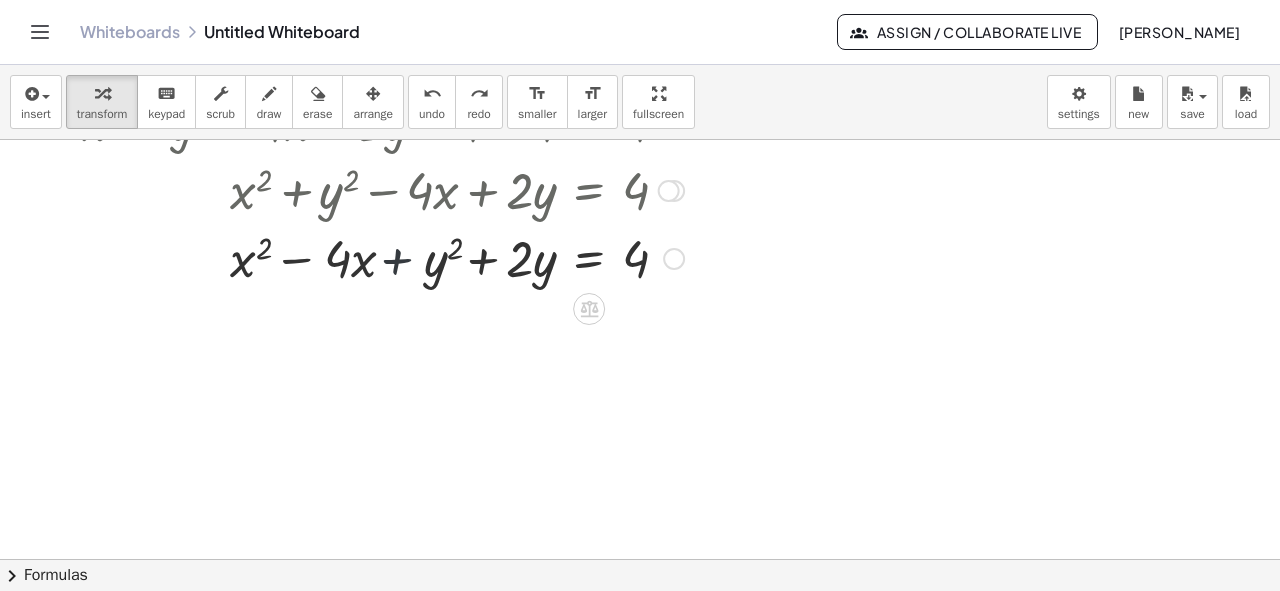 click at bounding box center (387, 257) 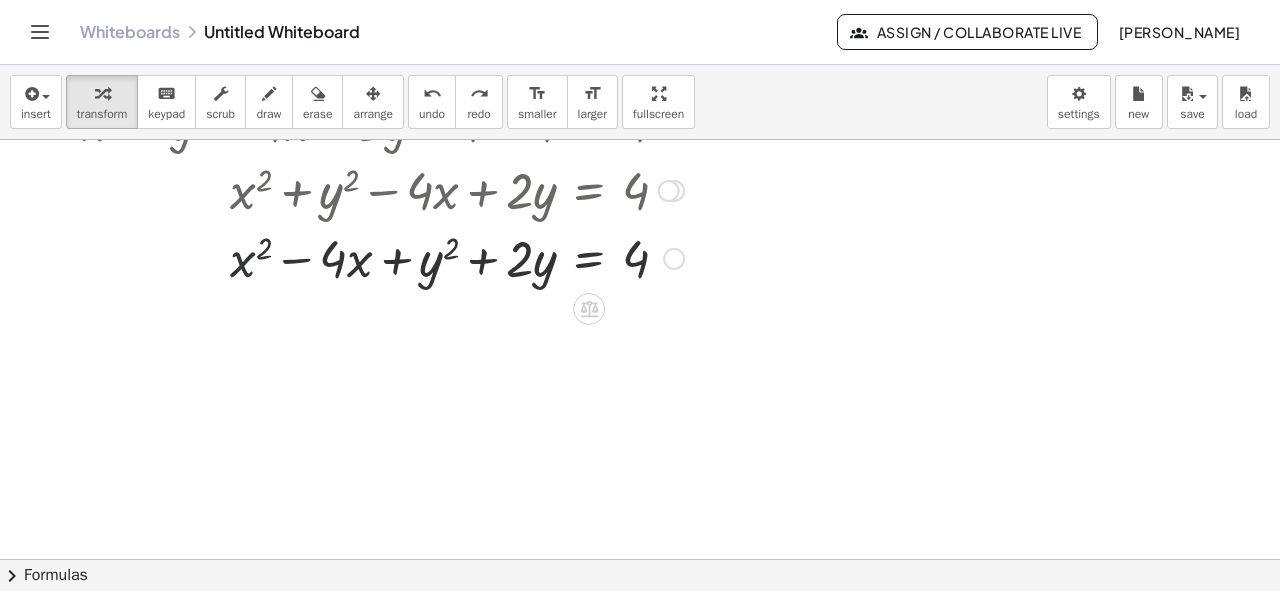 click at bounding box center (387, 257) 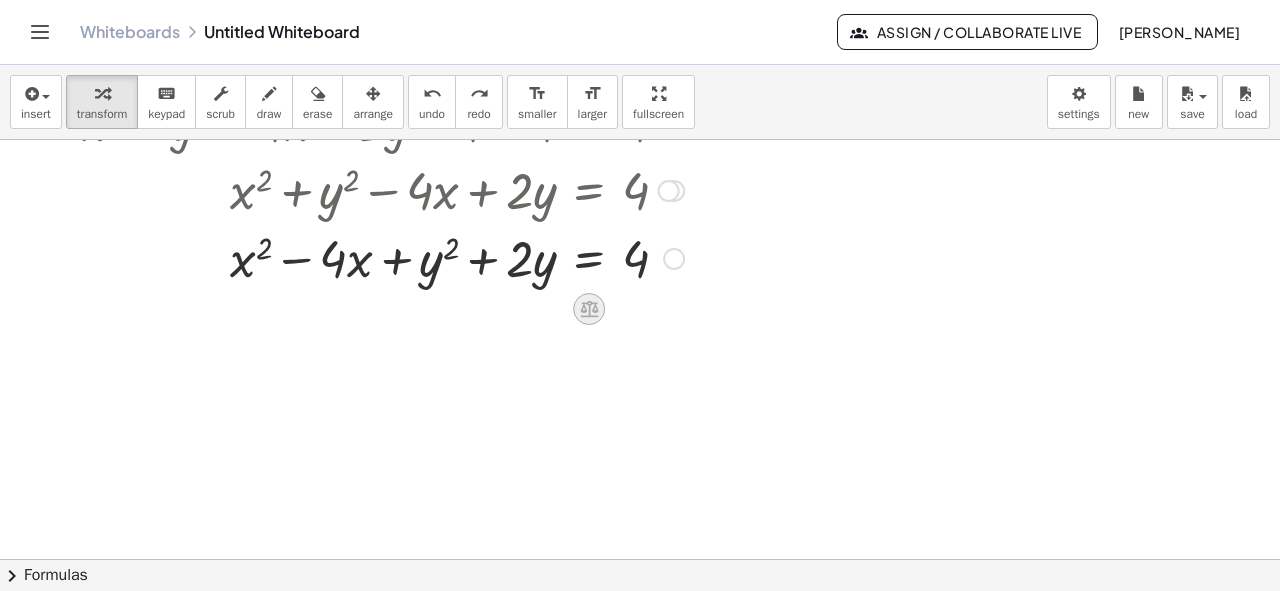 click at bounding box center (589, 309) 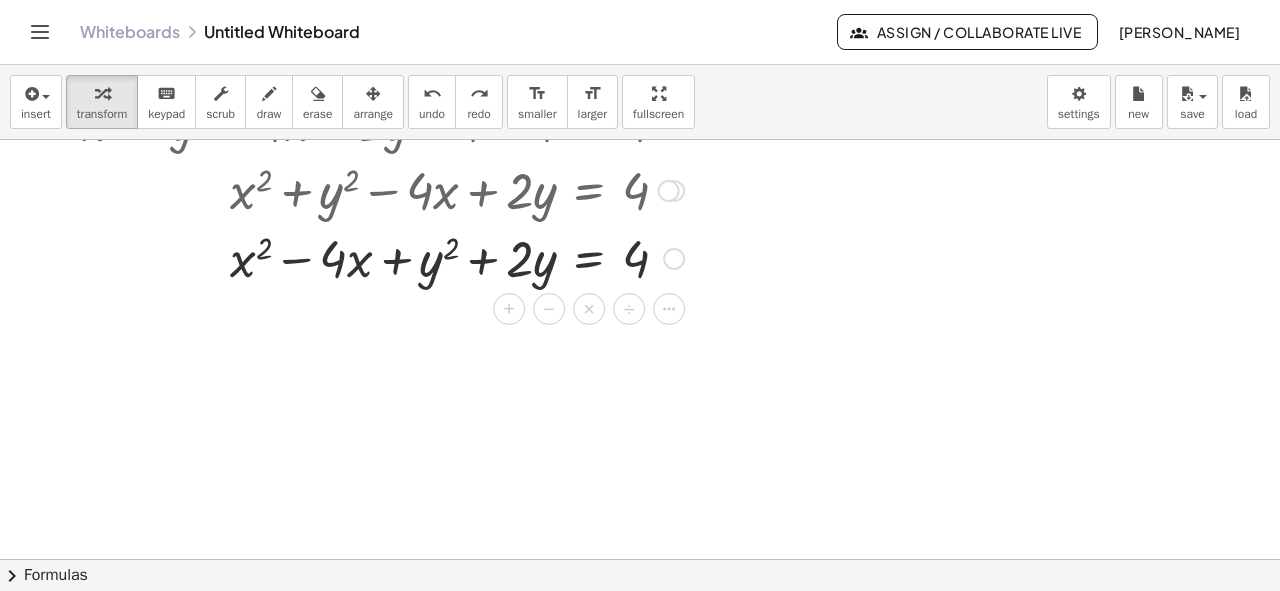 click on "×" at bounding box center [589, 309] 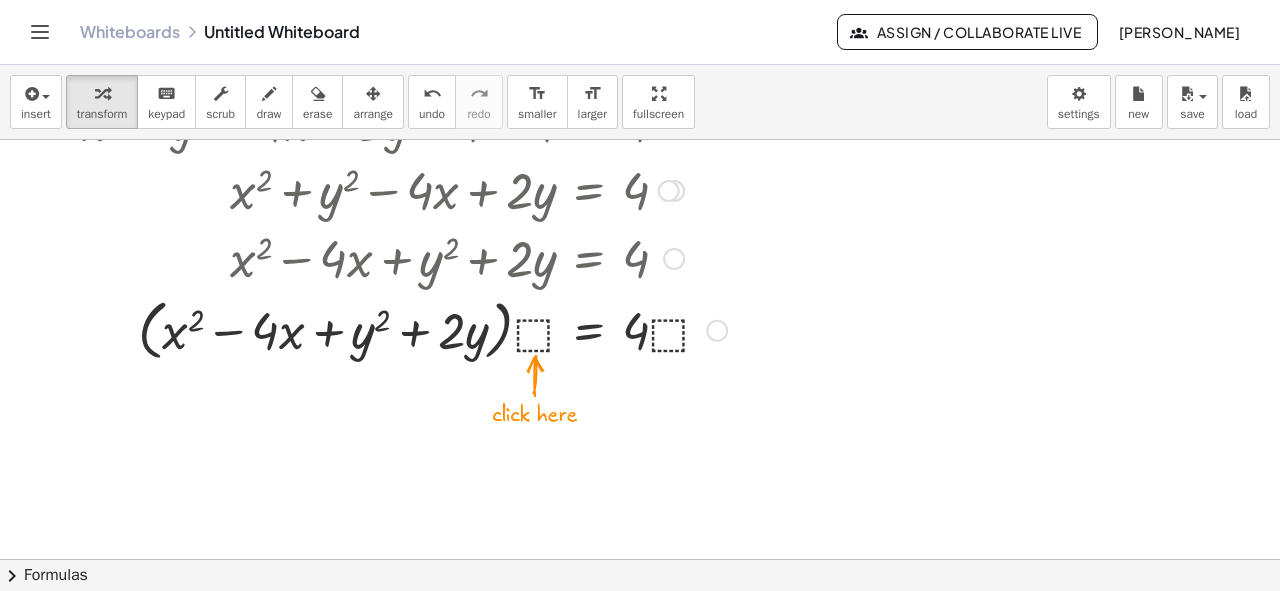 click at bounding box center (404, 329) 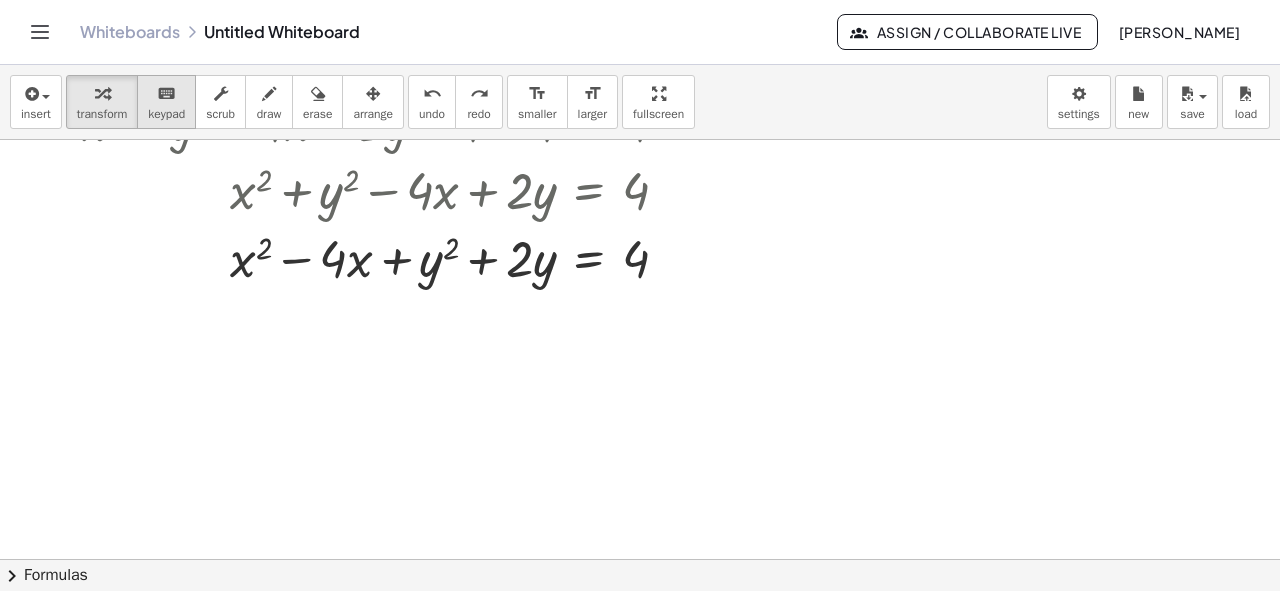 click on "keypad" at bounding box center [166, 114] 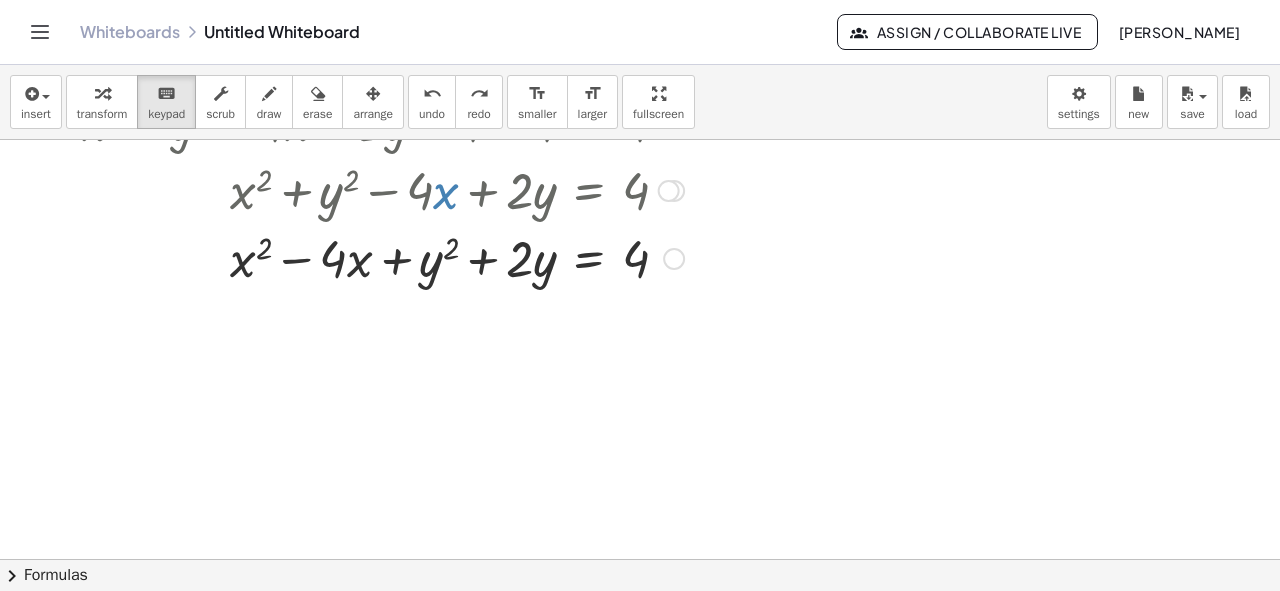 click at bounding box center [383, 257] 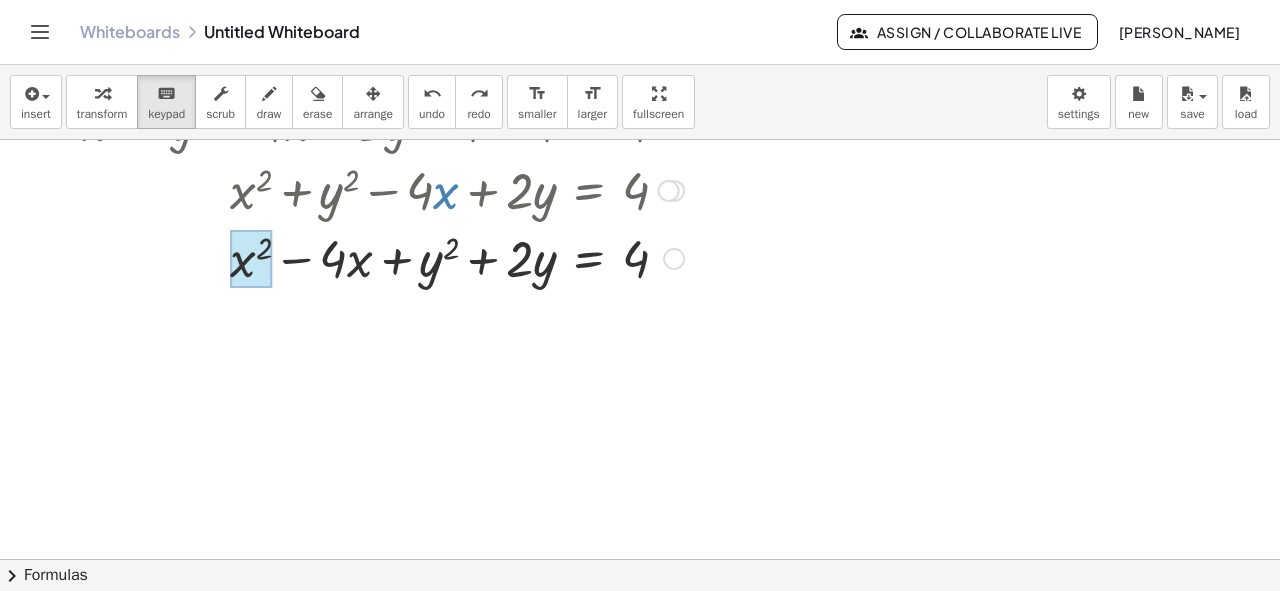 click at bounding box center (251, 259) 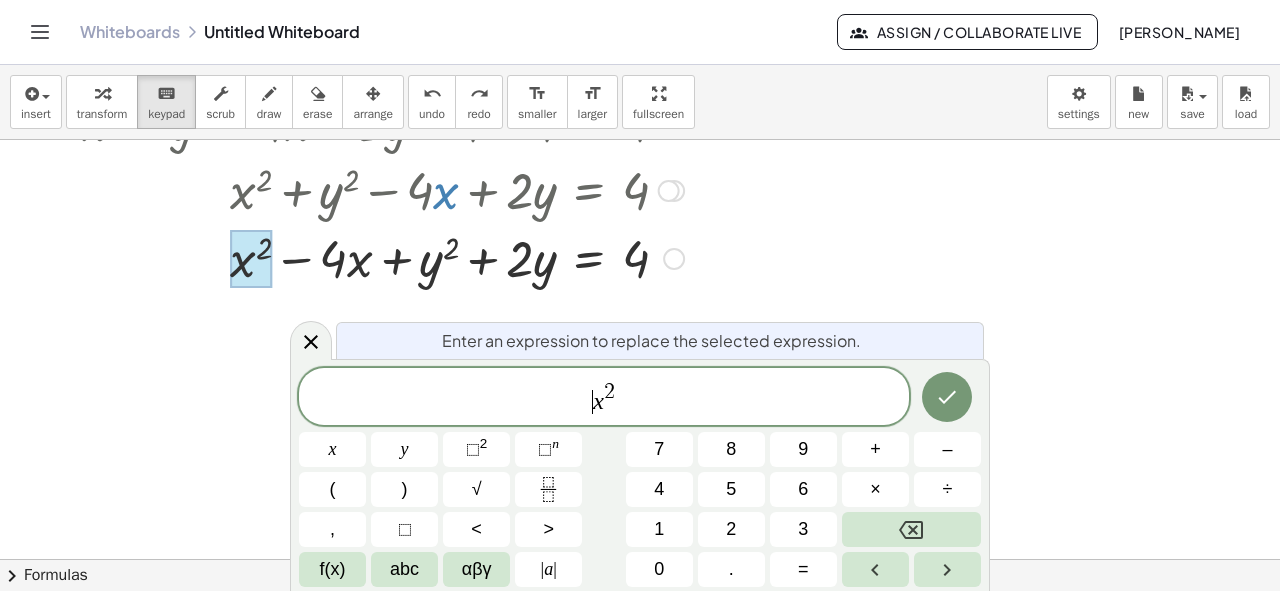 click on "​ x 2" at bounding box center (604, 398) 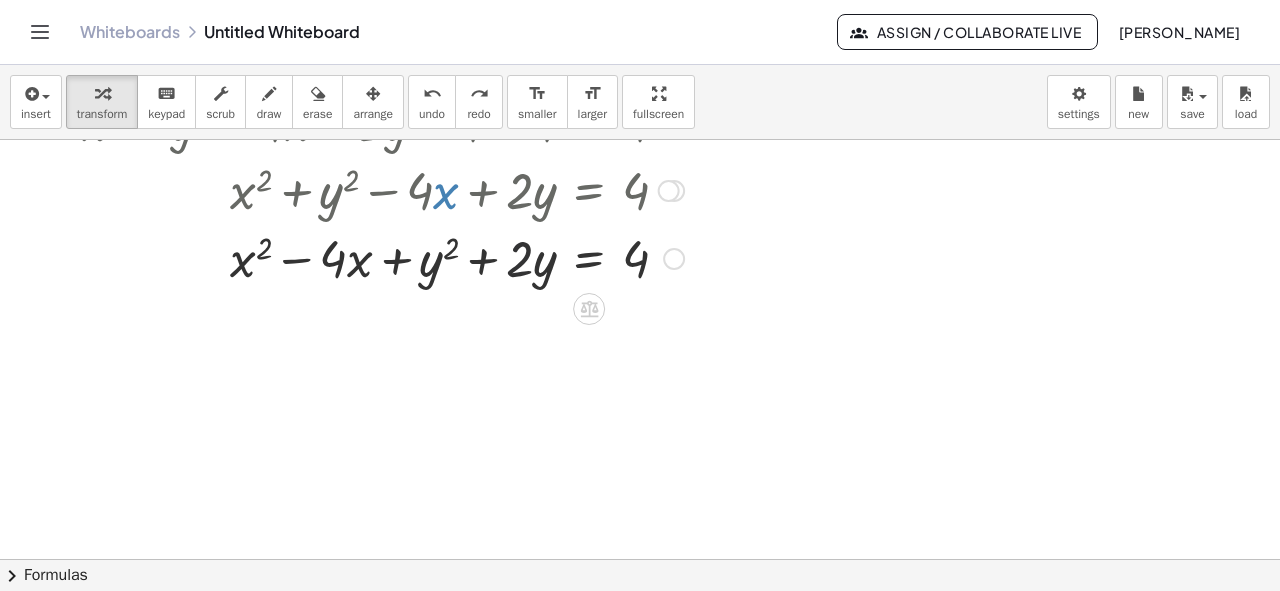 click at bounding box center [383, 257] 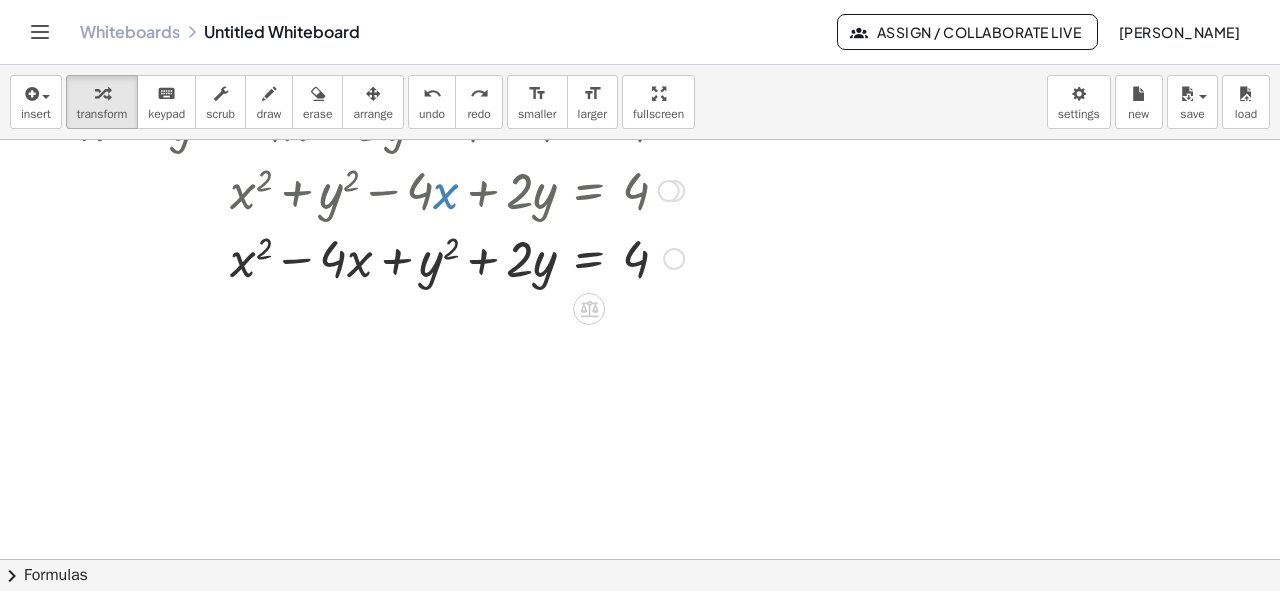 click at bounding box center [674, 259] 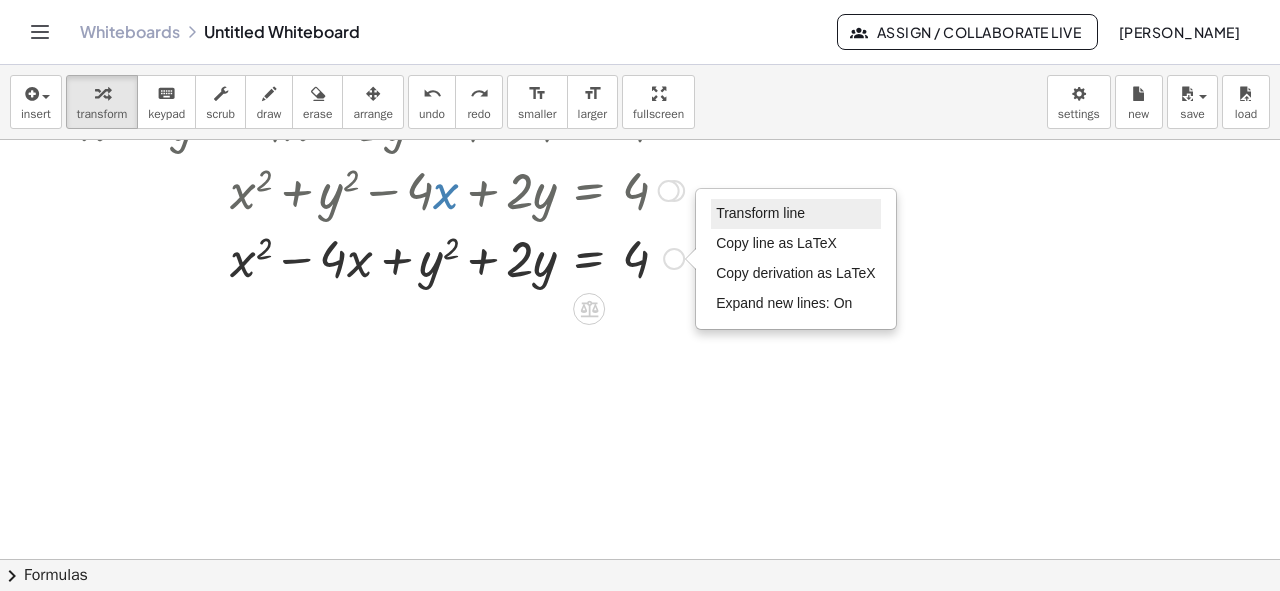 click on "Transform line" at bounding box center [760, 213] 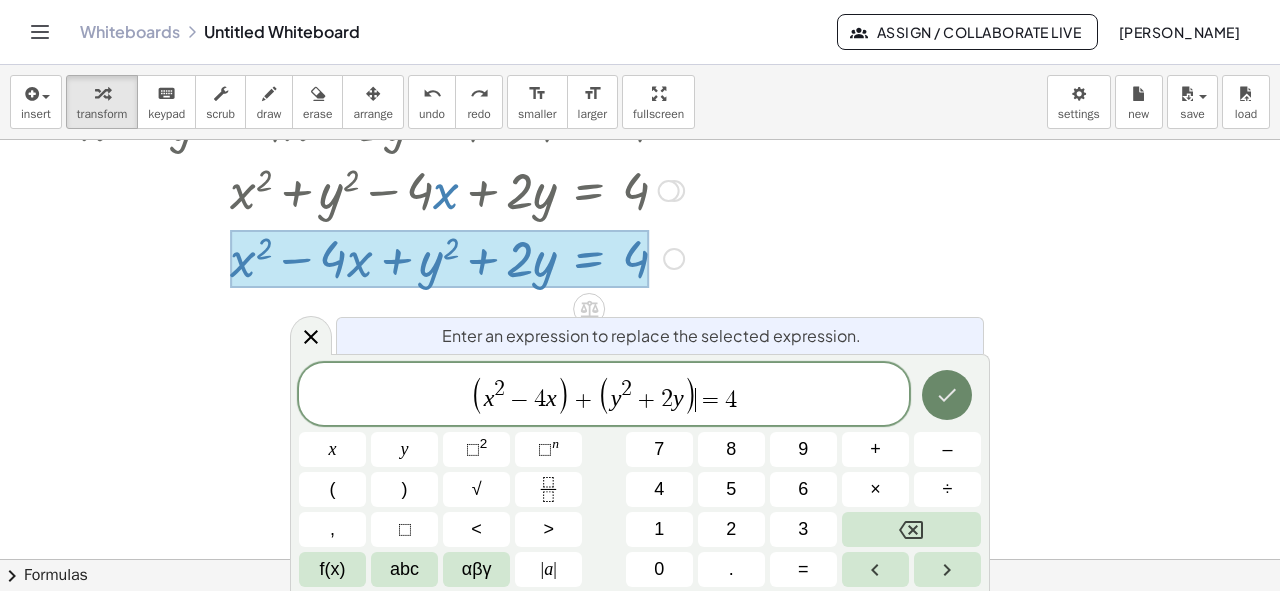 click 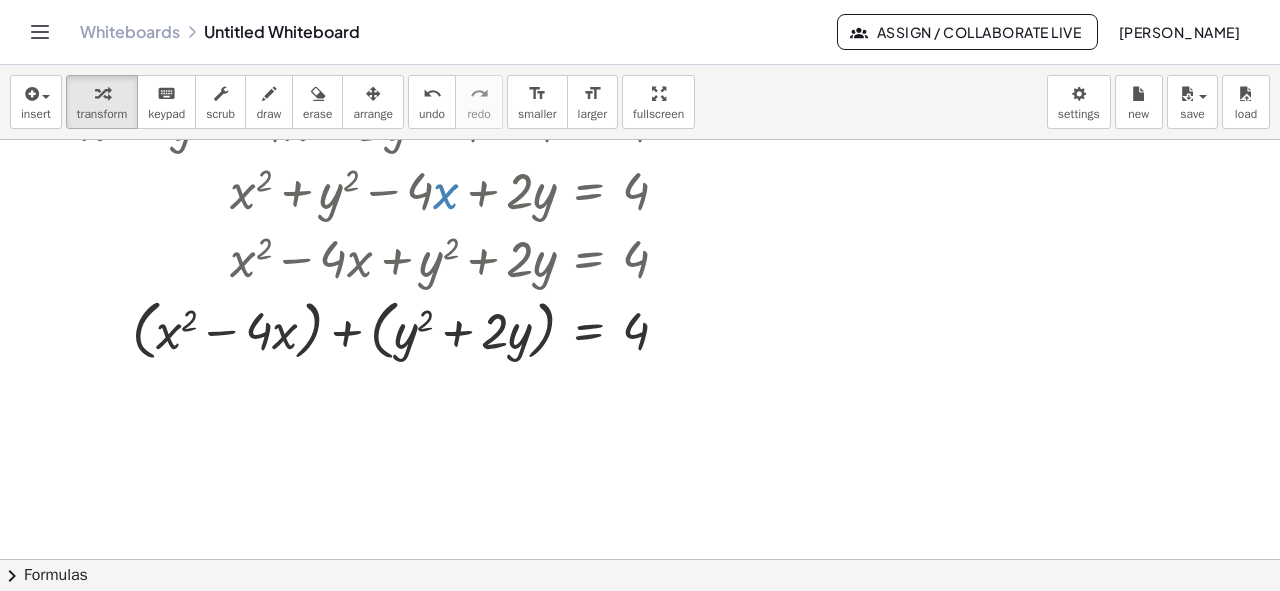 click 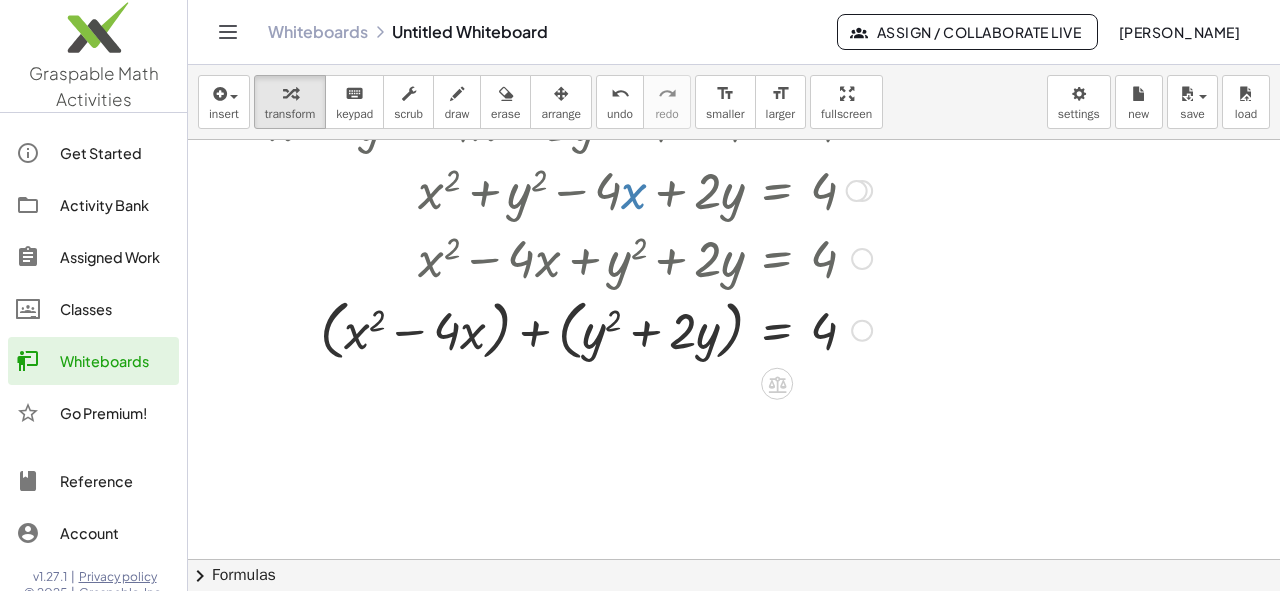 click at bounding box center [571, 189] 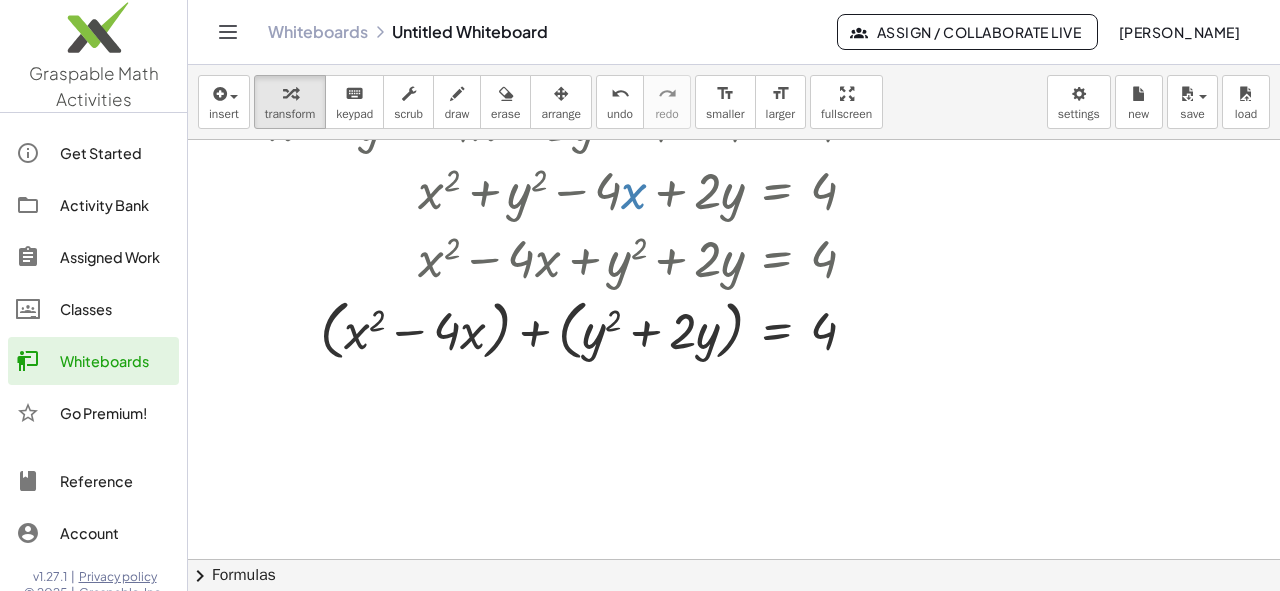 click 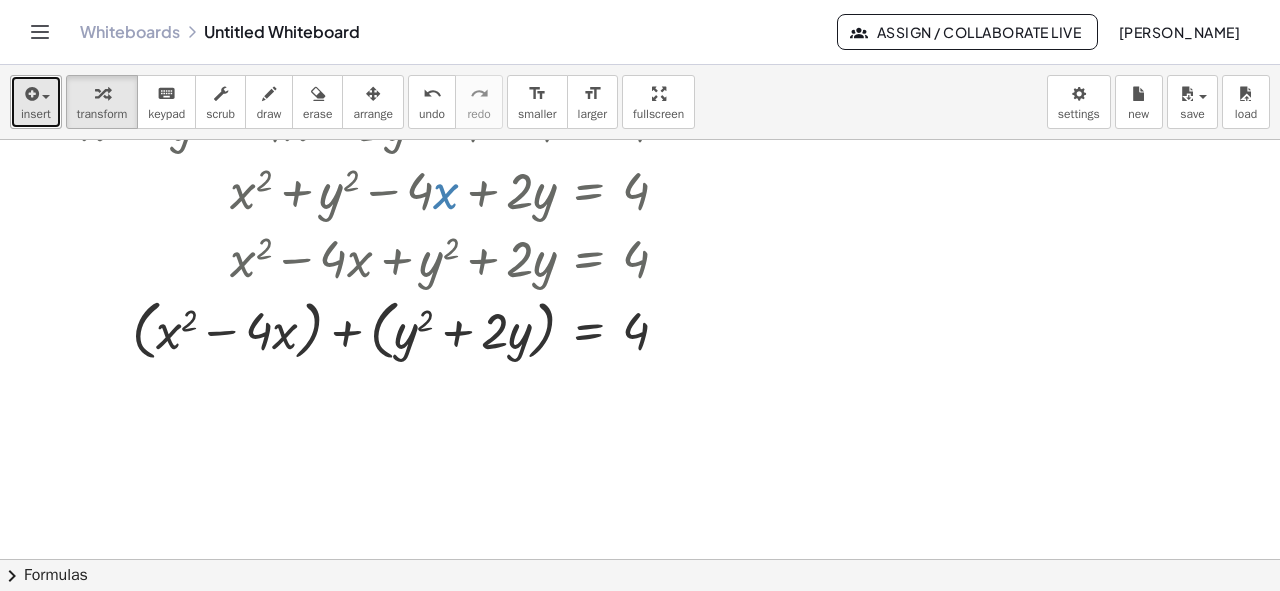 click on "insert" at bounding box center (36, 102) 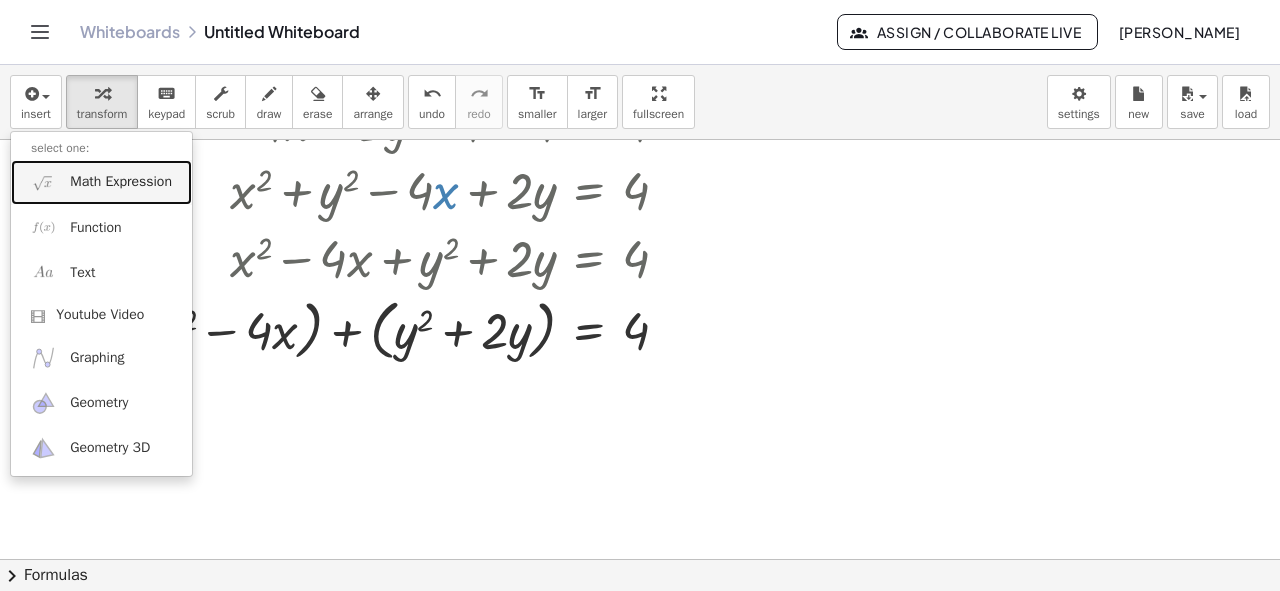 click on "Math Expression" at bounding box center [121, 182] 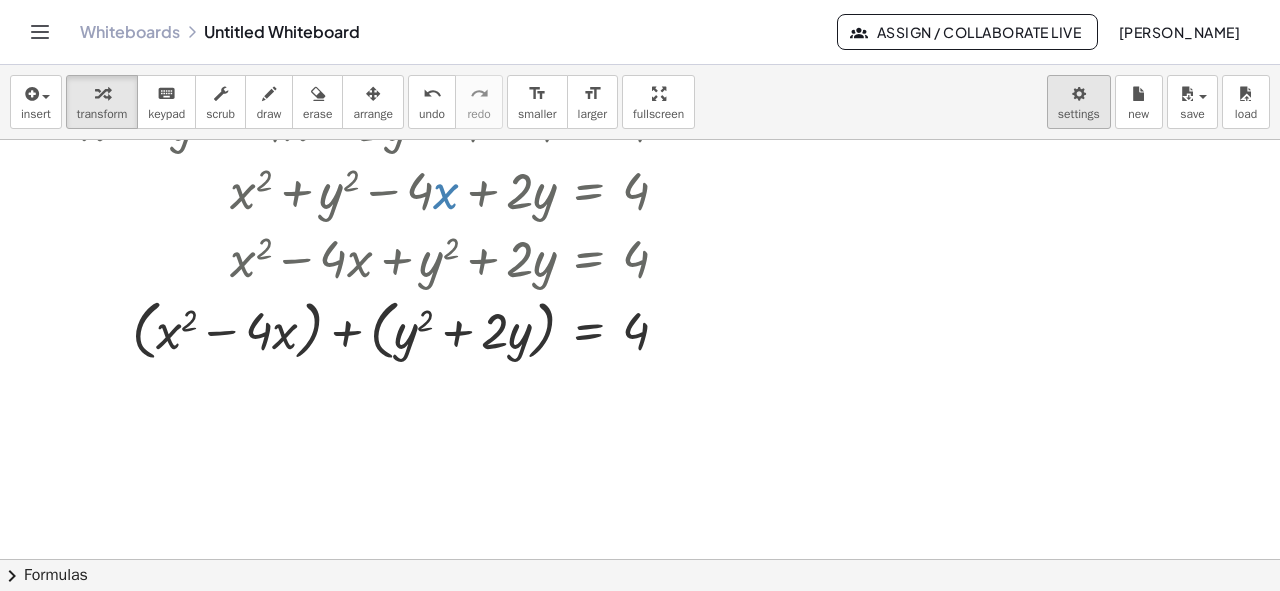 click on "Graspable Math Activities Get Started Activity Bank Assigned Work Classes Whiteboards Go Premium! Reference Account v1.27.1 | Privacy policy © 2025 | Graspable, Inc. Whiteboards Untitled Whiteboard Assign / Collaborate Live  [PERSON_NAME]   insert select one: Math Expression Function Text Youtube Video Graphing Geometry Geometry 3D transform keyboard keypad scrub draw erase arrange undo undo redo redo format_size smaller format_size larger fullscreen load   save new settings + x 2 + y 2 − · 4 · x + · 2 · y − 4 = 0 + x 2 + y 2 − · 4 · x + · 2 · y − 4 + 4 = + 0 + 4 + x 2 + y 2 − · 4 · x + · 2 · y − 4 + 4 = 4 + x 2 + y 2 − · 4 · x + · 2 · y + 0 = 4 + x 2 + y 2 − · 4 · x + · 2 · y = 4 + x 2 − · 4 · x + y 2 + · 2 · y = 4 + ( + x 2 − · 4 · x ) + ( + y 2 + · 2 · y ) = 4 Transform line Copy line as LaTeX Copy derivation as LaTeX Expand new lines: On × chevron_right  Formulas   Quadratic Formula
+ · a · x 2 + · b · x + c = 0 x =" at bounding box center (640, 295) 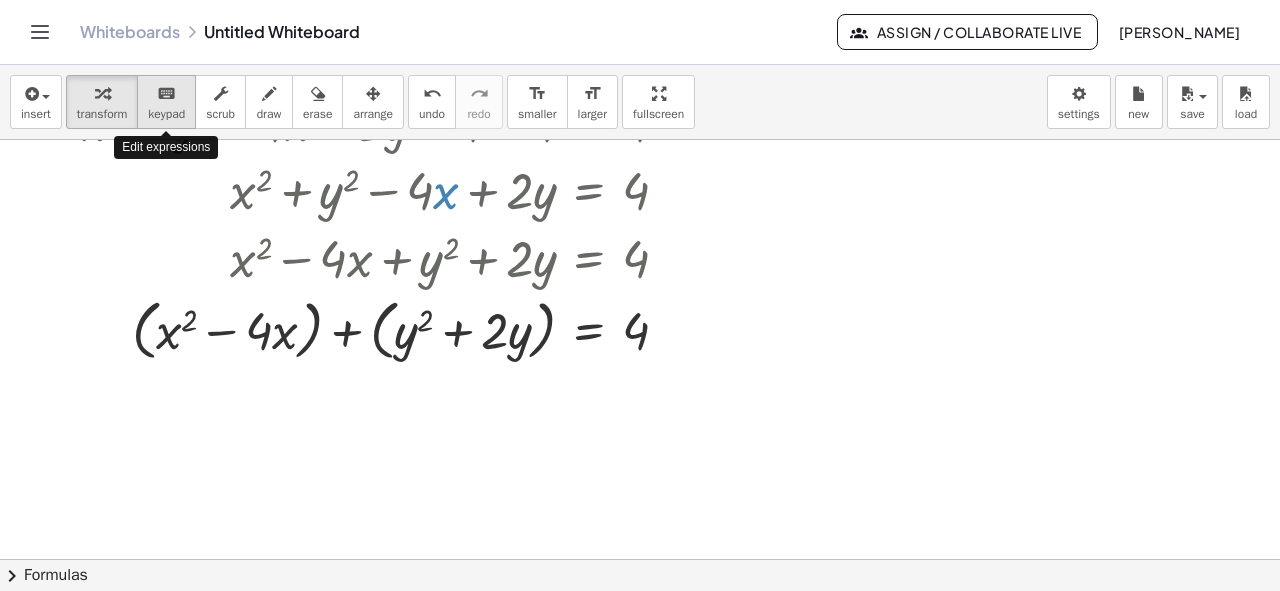 click on "keyboard" at bounding box center [166, 93] 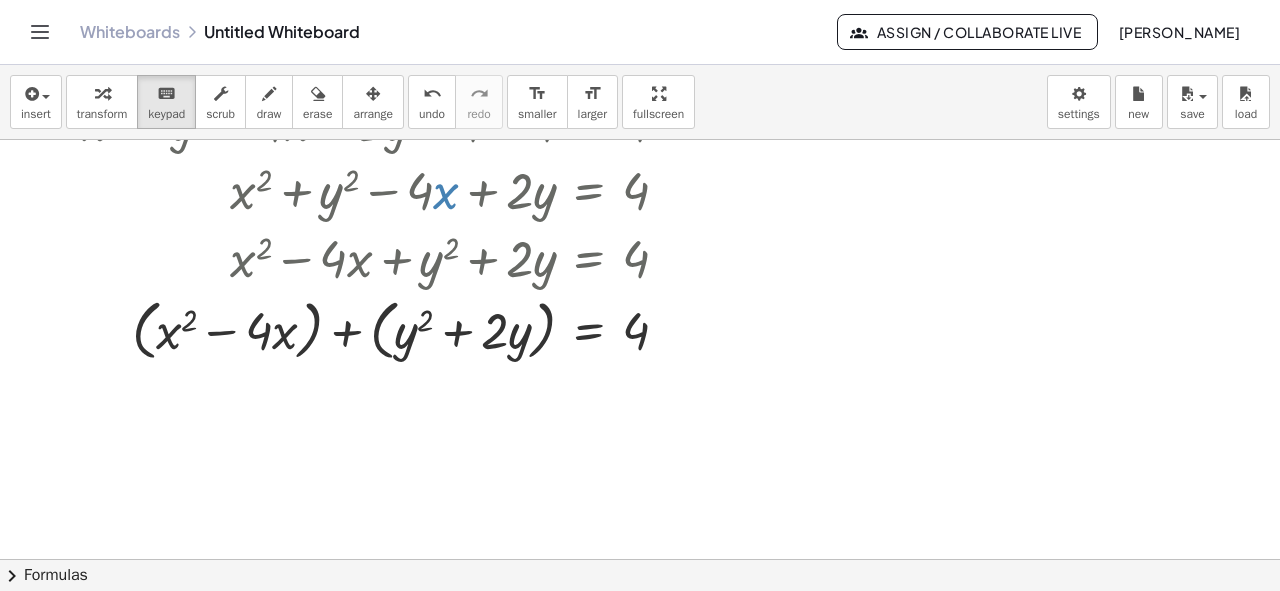 click on "chevron_right" at bounding box center (12, 576) 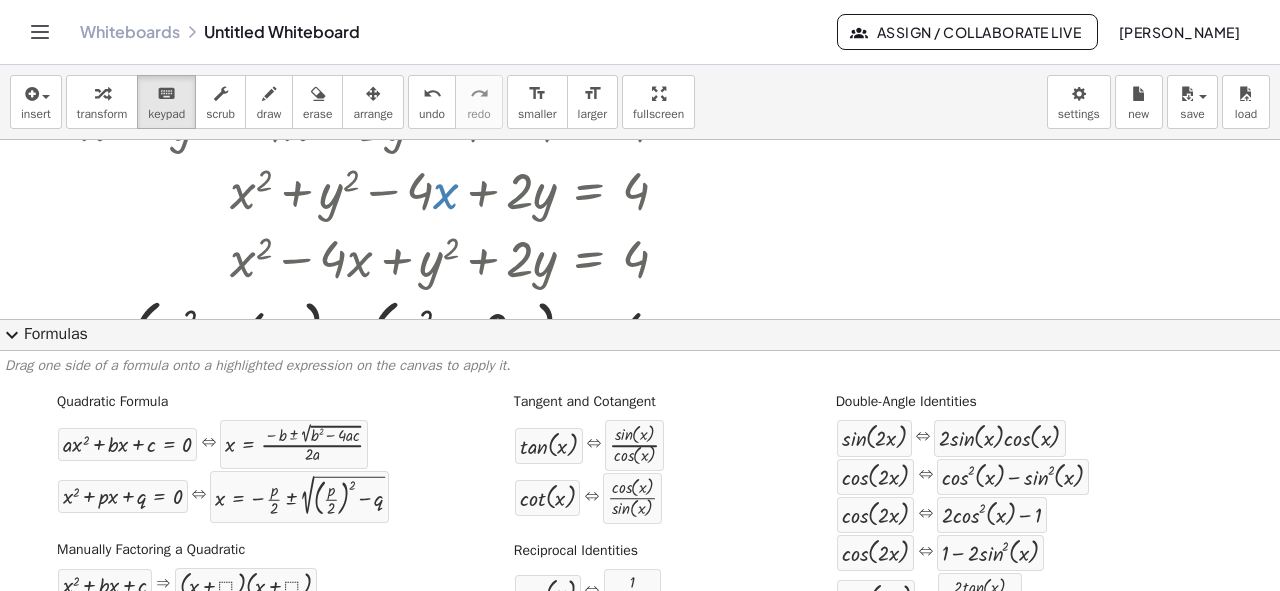 type 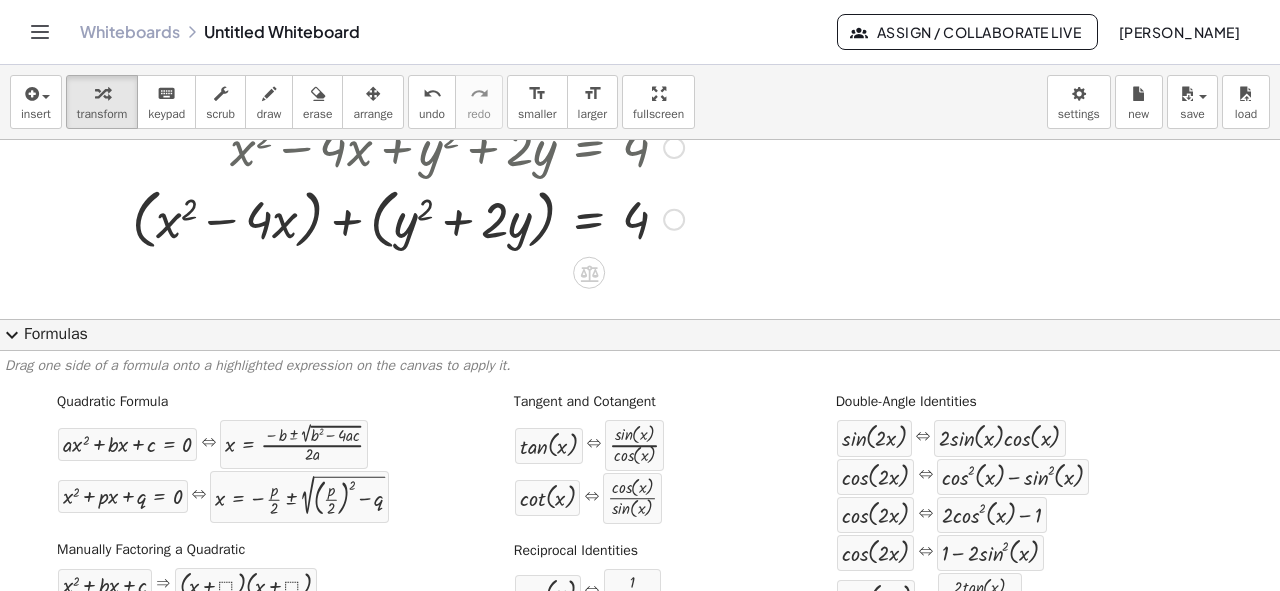 scroll, scrollTop: 293, scrollLeft: 0, axis: vertical 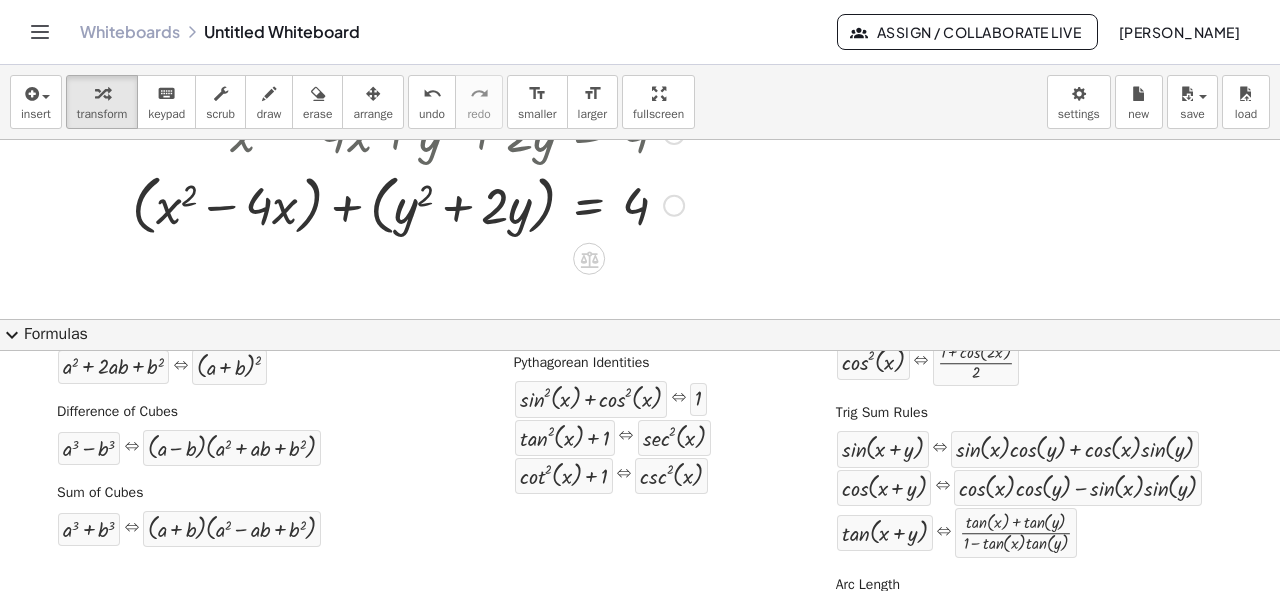 click on "+ a 2 + · 2 · a · b + b 2
⇔
( + a + b ) 2" at bounding box center (223, 367) 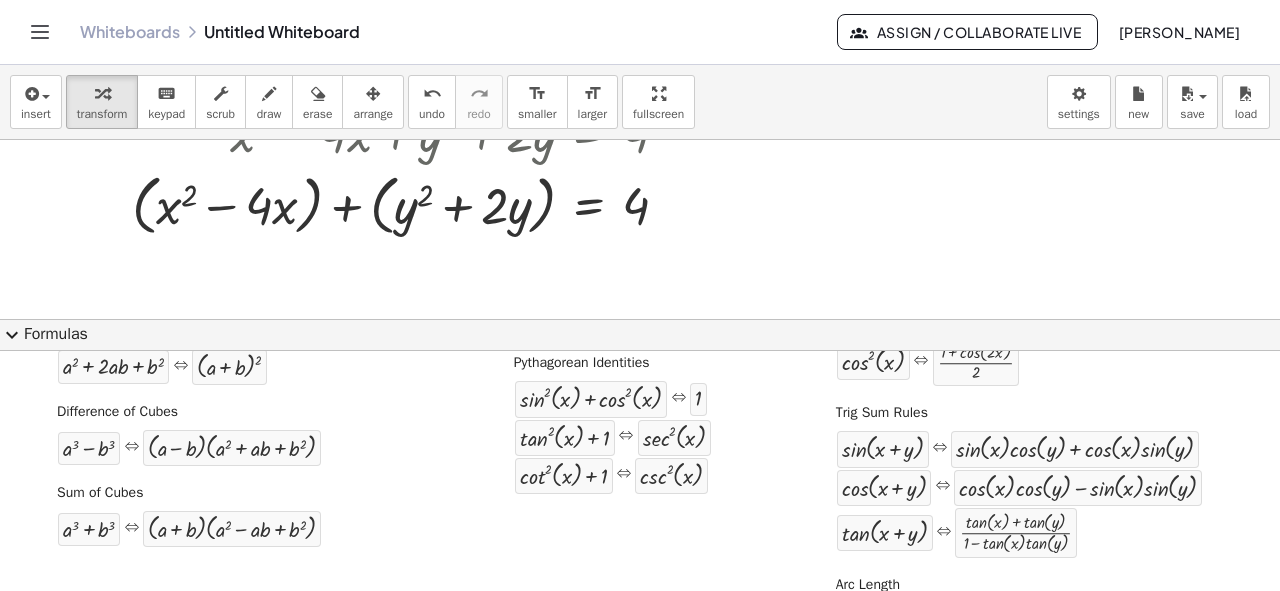 click at bounding box center [640, 117] 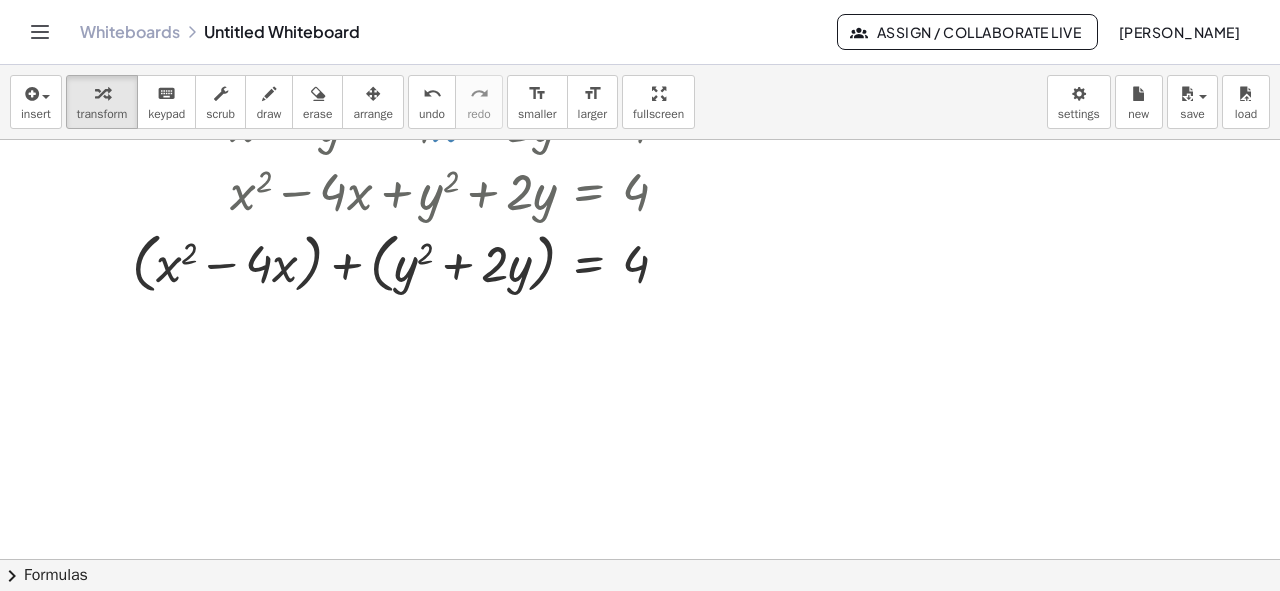 scroll, scrollTop: 234, scrollLeft: 0, axis: vertical 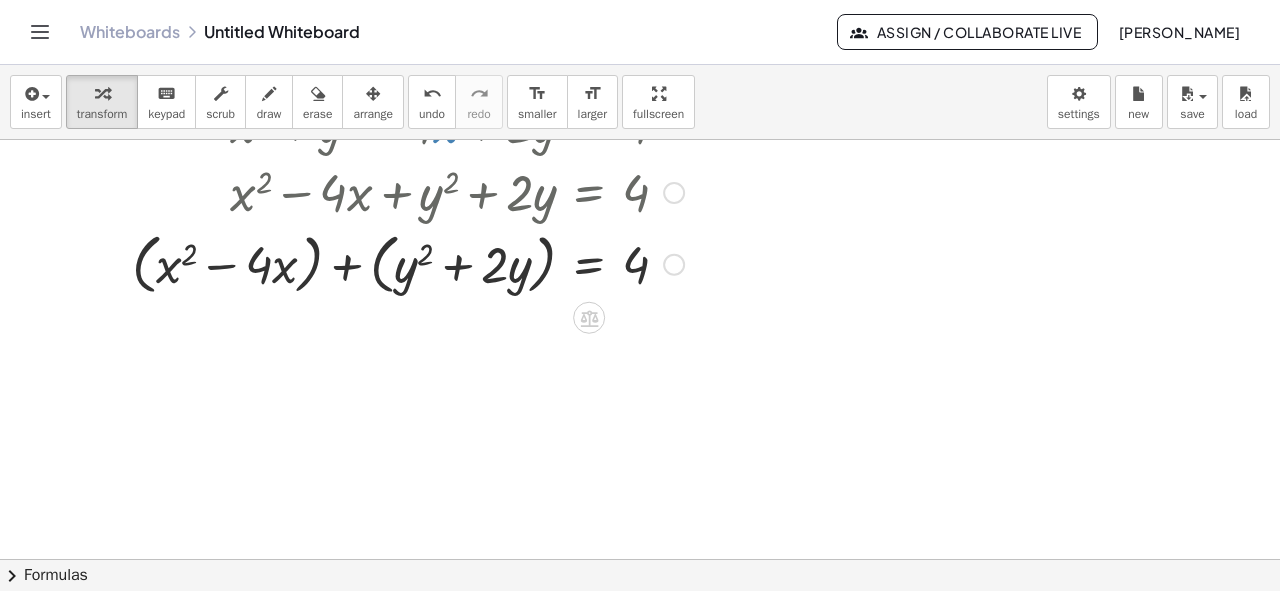 click at bounding box center [383, 263] 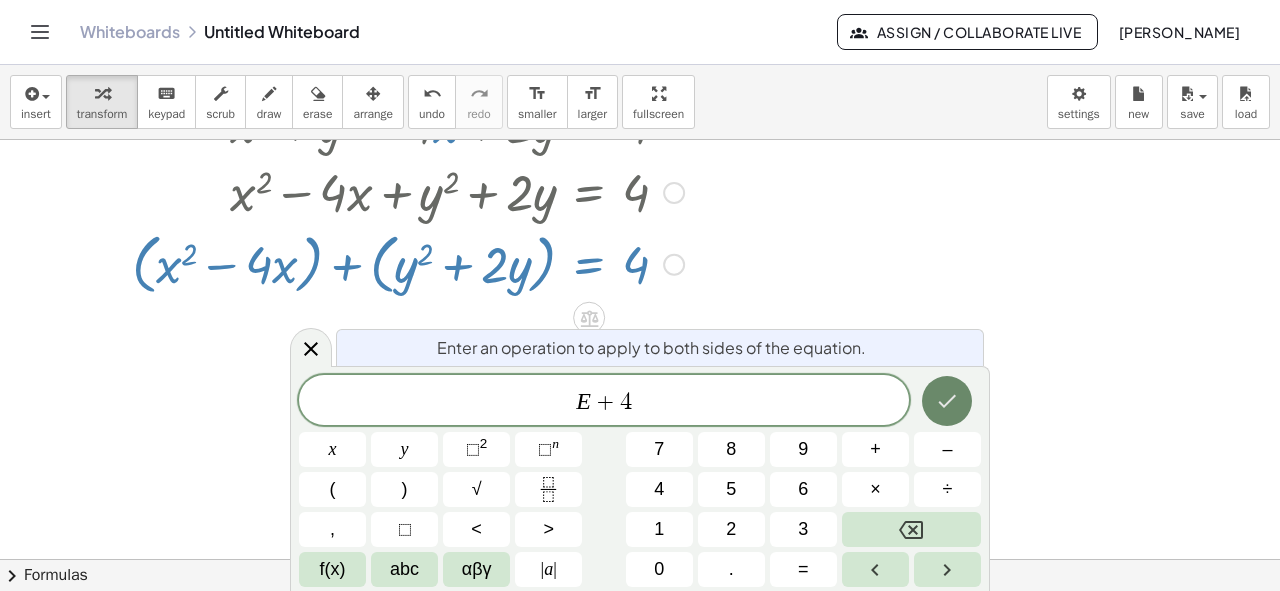 click 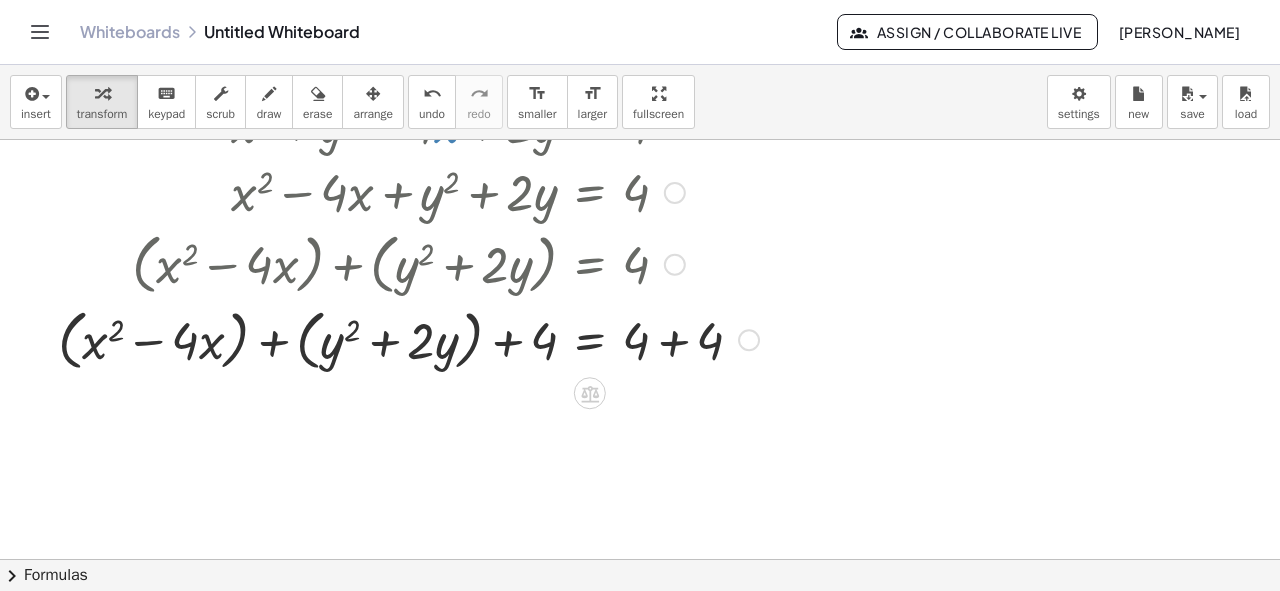 click at bounding box center [408, 338] 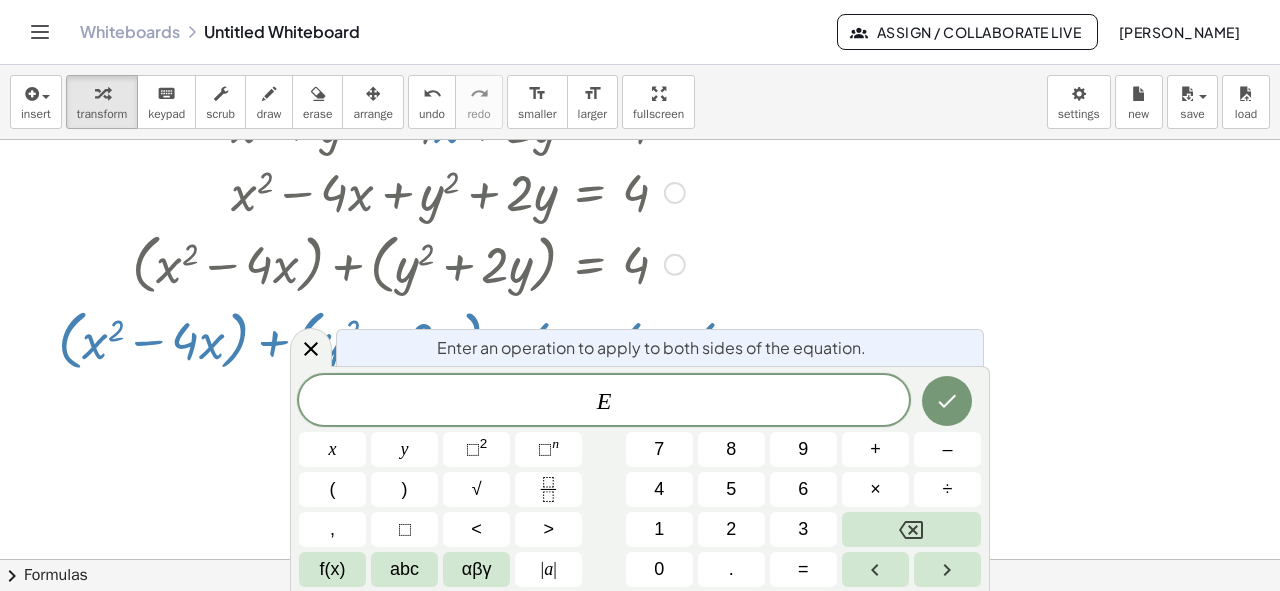 click on "Enter an operation to apply to both sides of the equation." at bounding box center (651, 348) 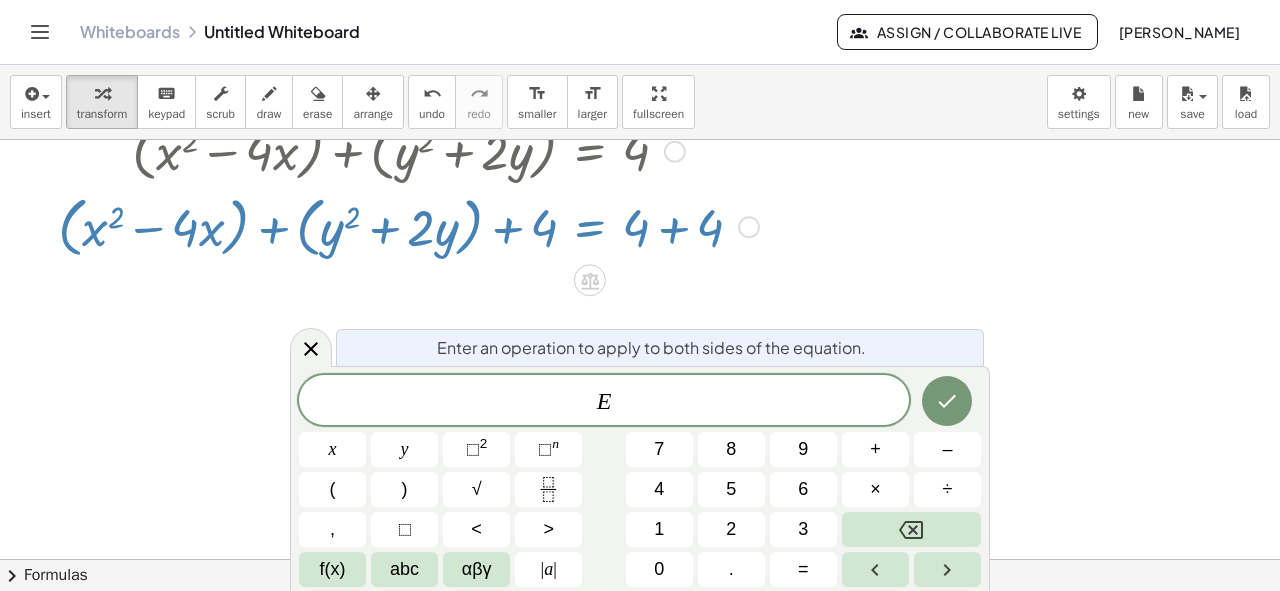 click on "E" at bounding box center (604, 402) 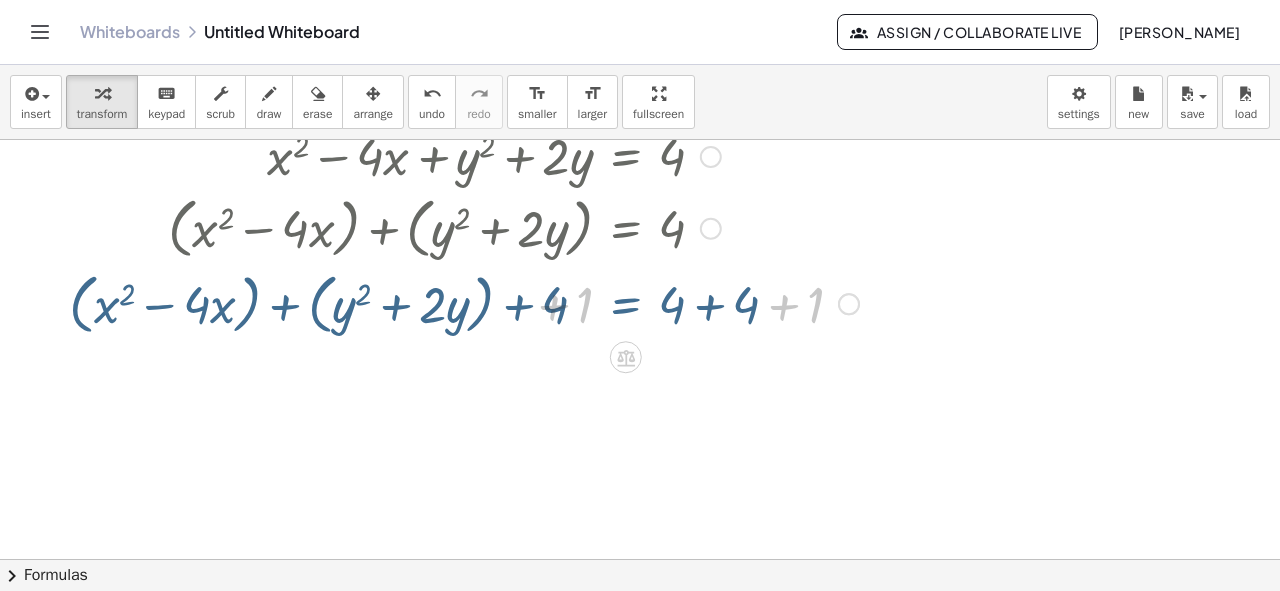 scroll, scrollTop: 234, scrollLeft: 0, axis: vertical 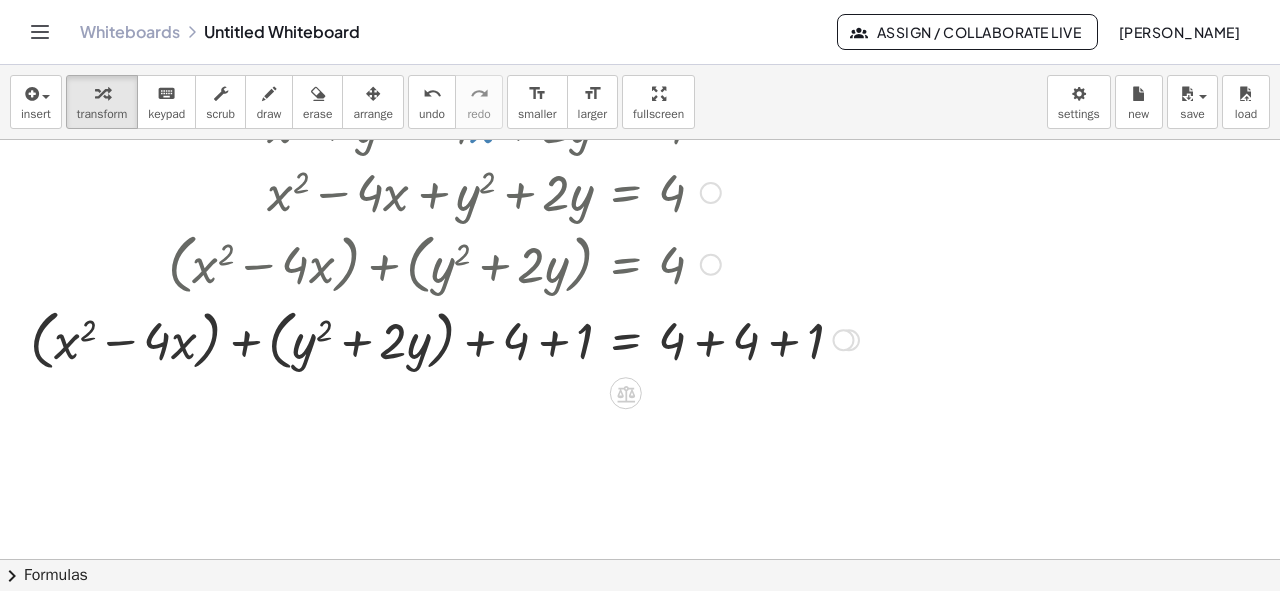 click at bounding box center [444, 338] 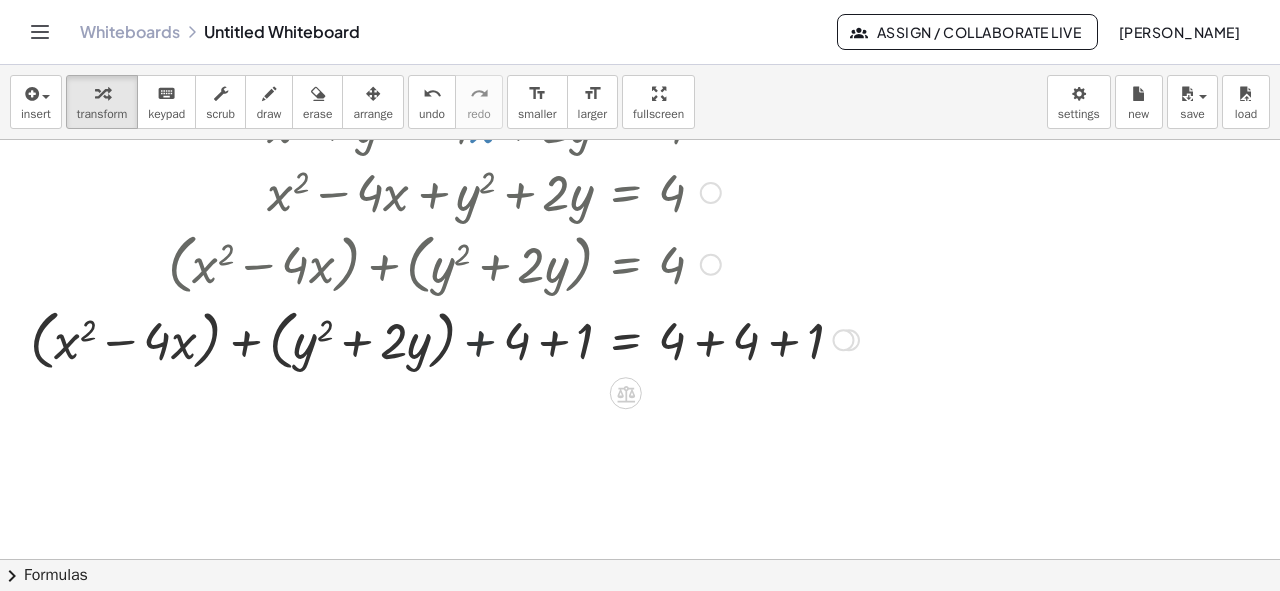 click at bounding box center [444, 338] 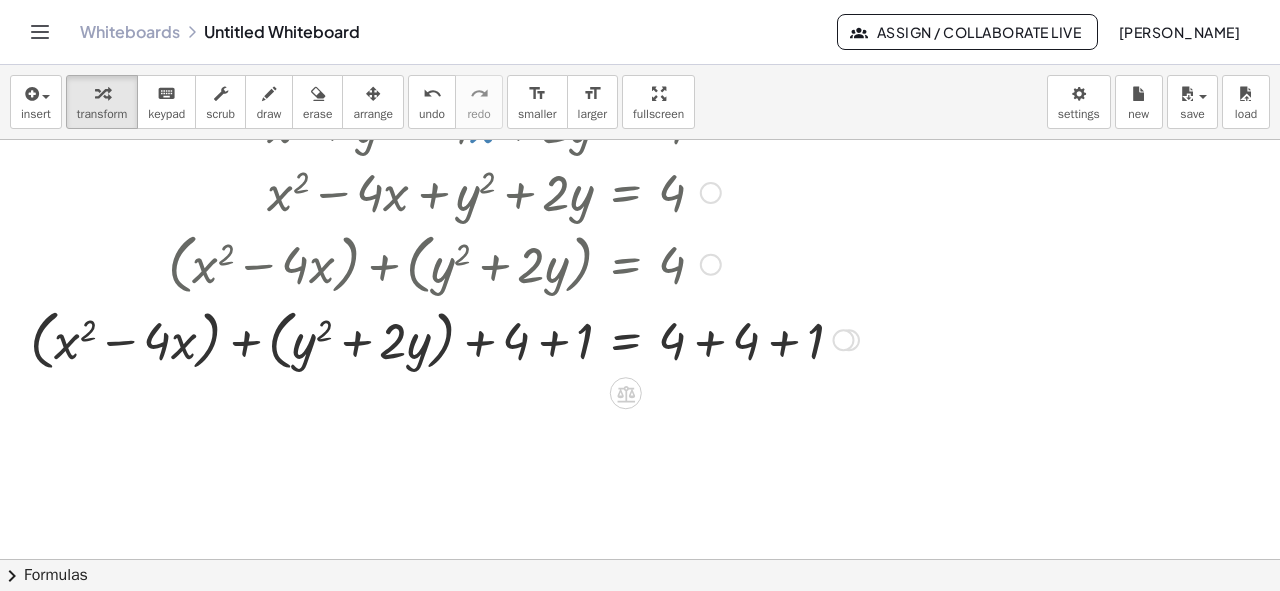 click at bounding box center (444, 338) 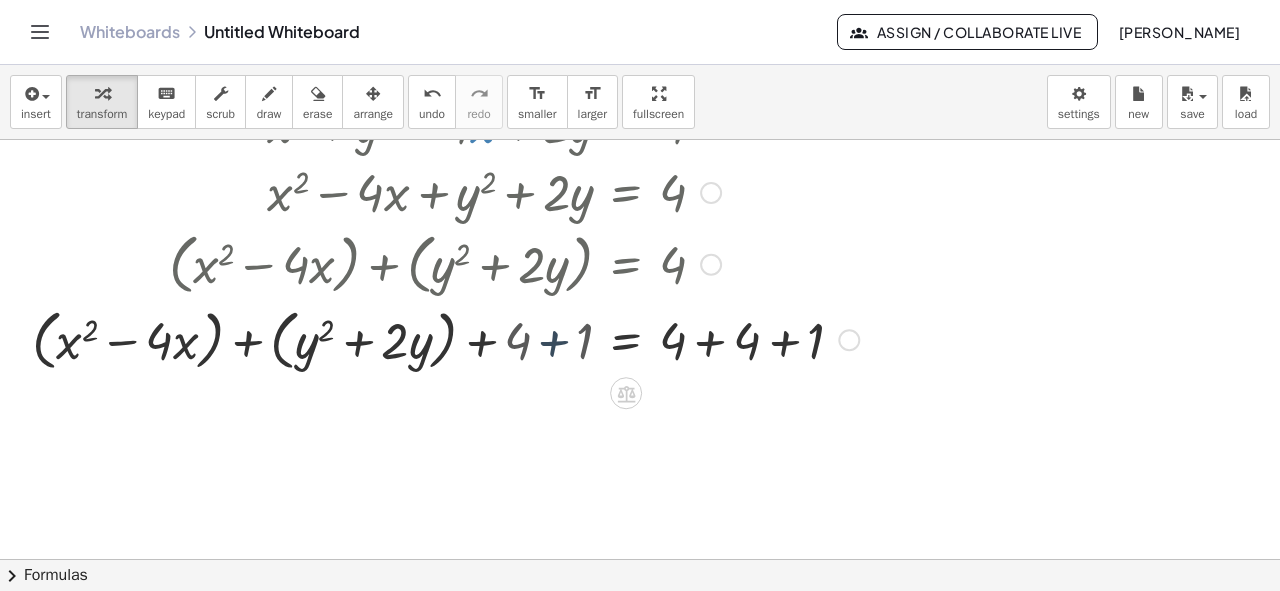 click at bounding box center (477, 338) 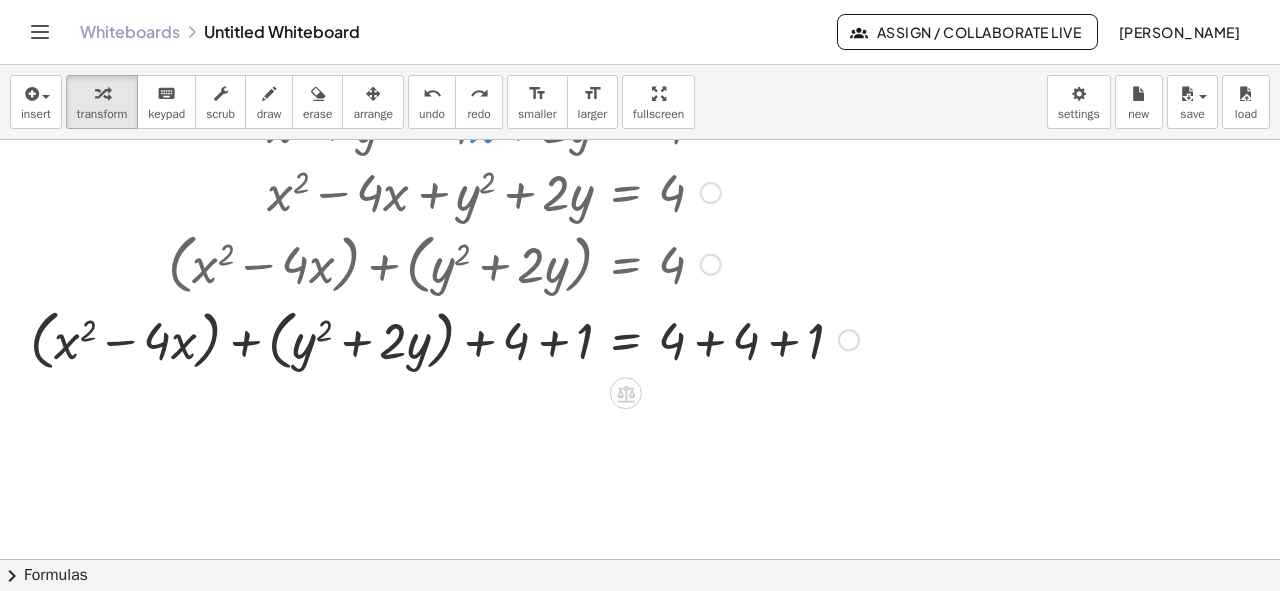 click at bounding box center (444, 338) 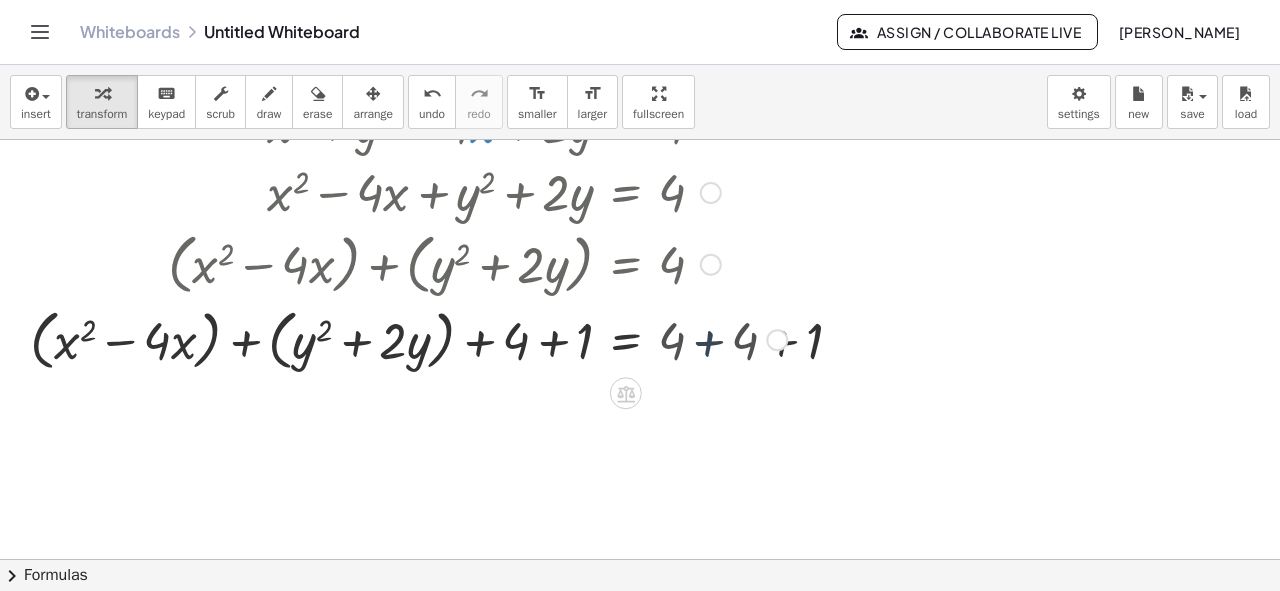 click at bounding box center (408, 338) 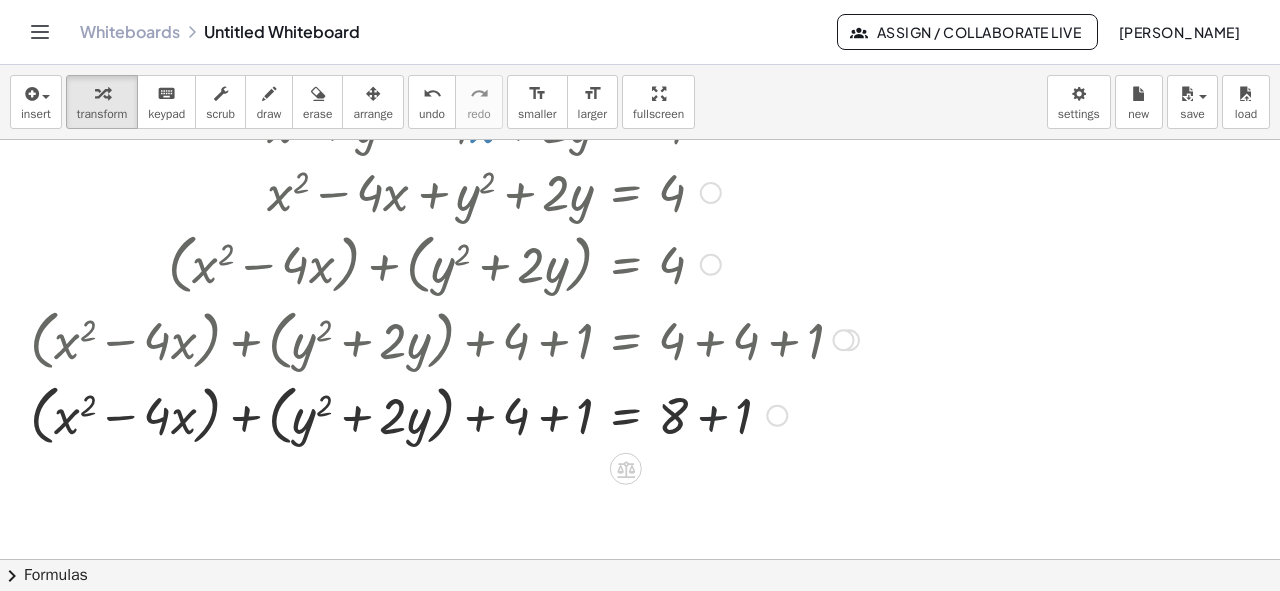 click at bounding box center [444, 414] 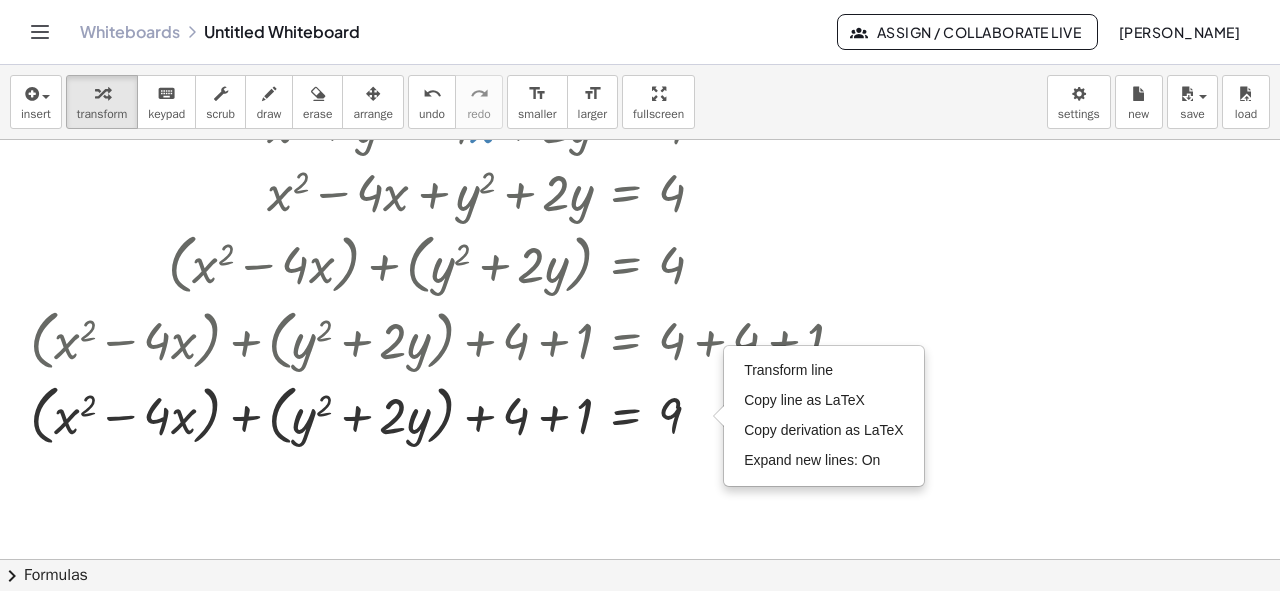click at bounding box center [640, 325] 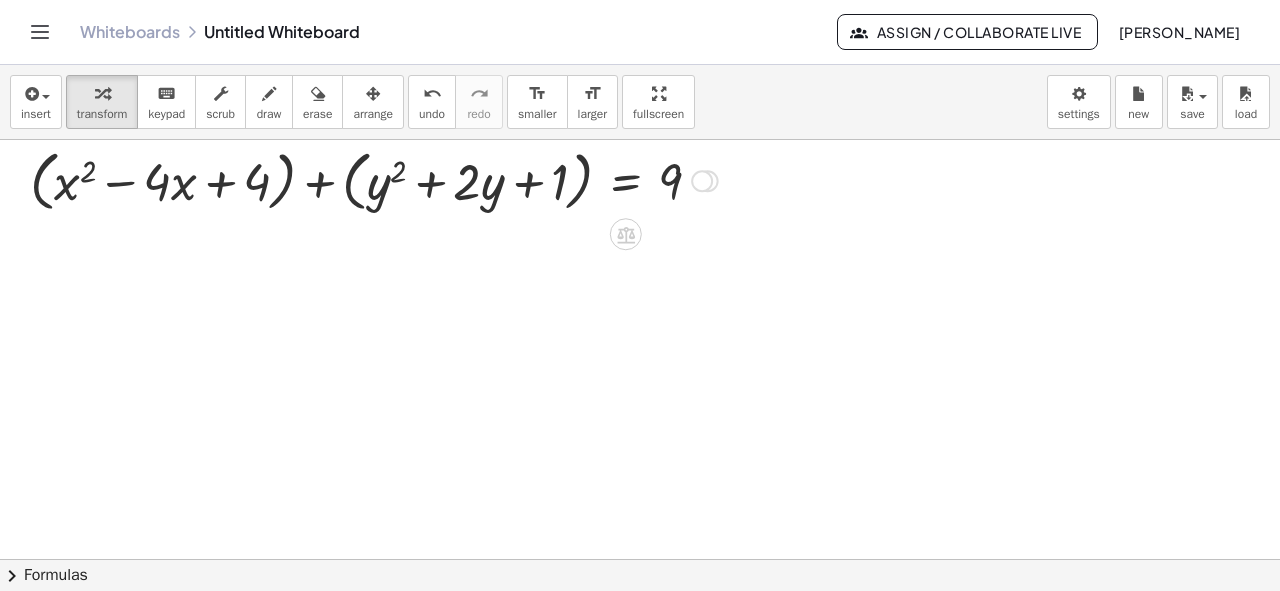 scroll, scrollTop: 544, scrollLeft: 0, axis: vertical 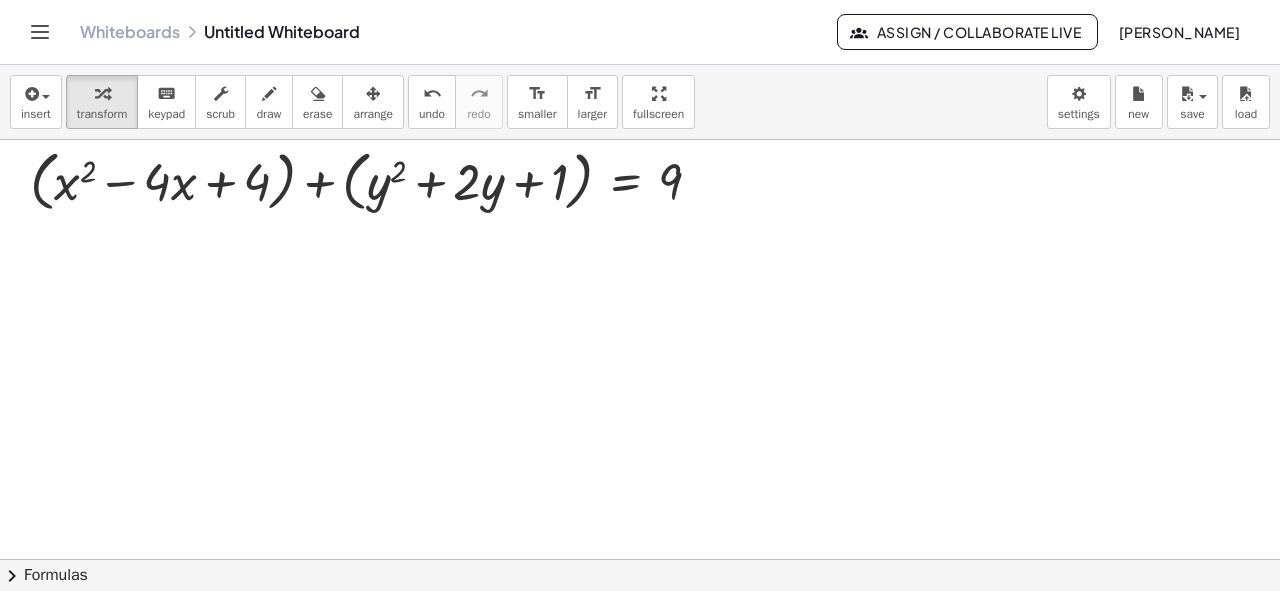 click on "chevron_right" at bounding box center [12, 576] 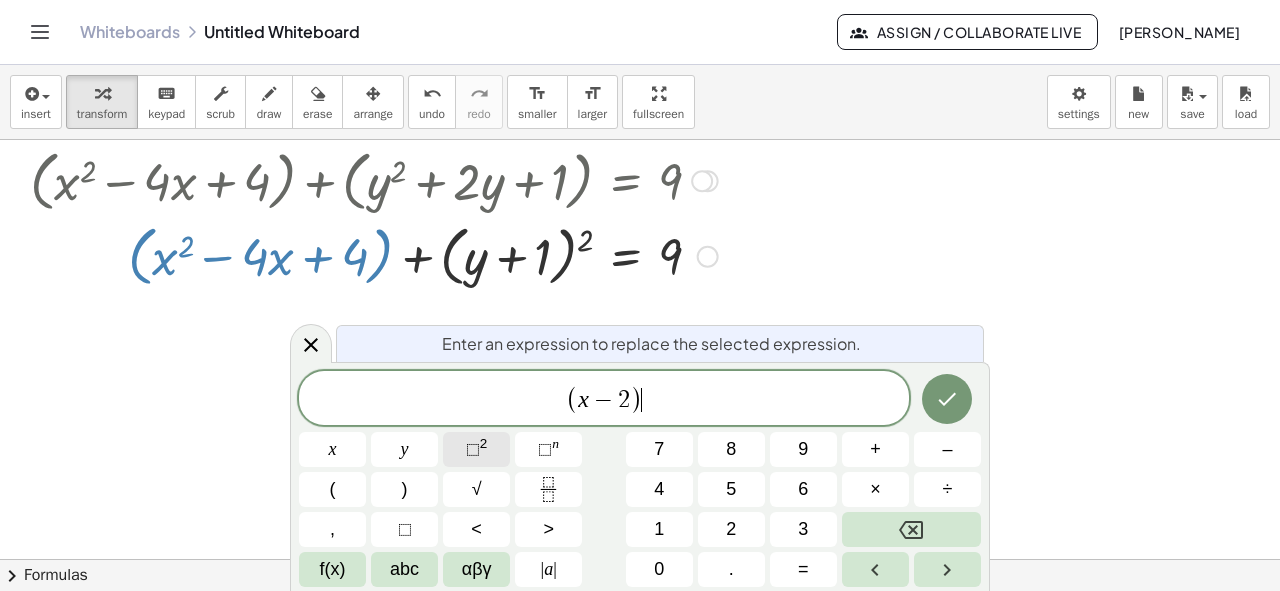 click on "⬚ 2" at bounding box center [476, 449] 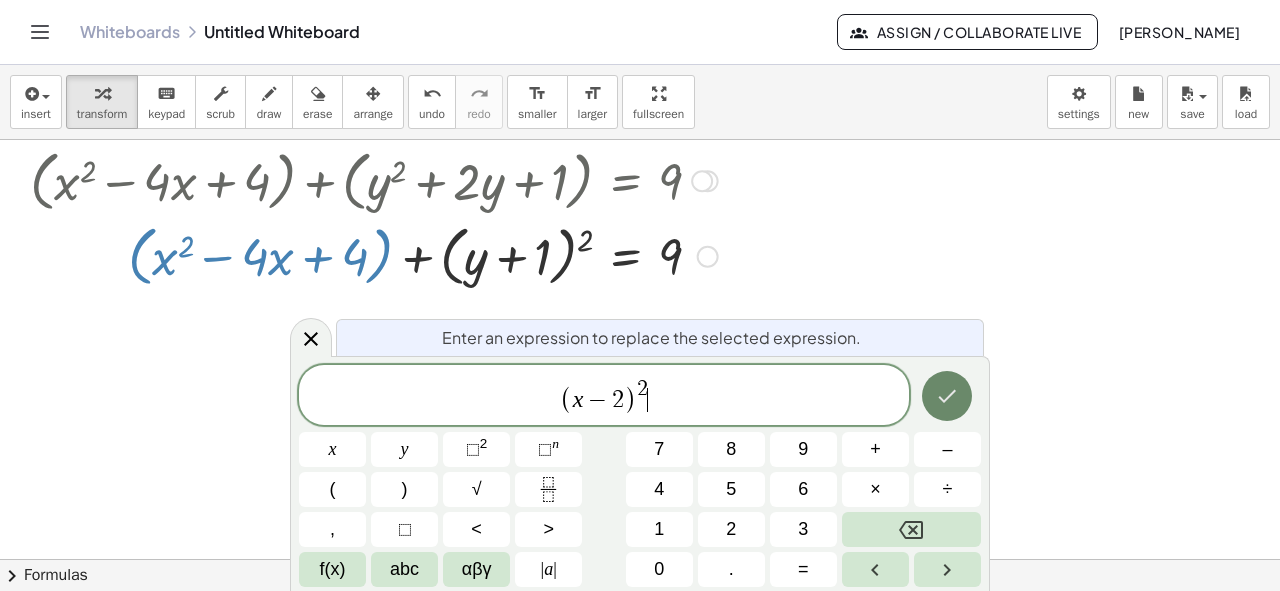 click 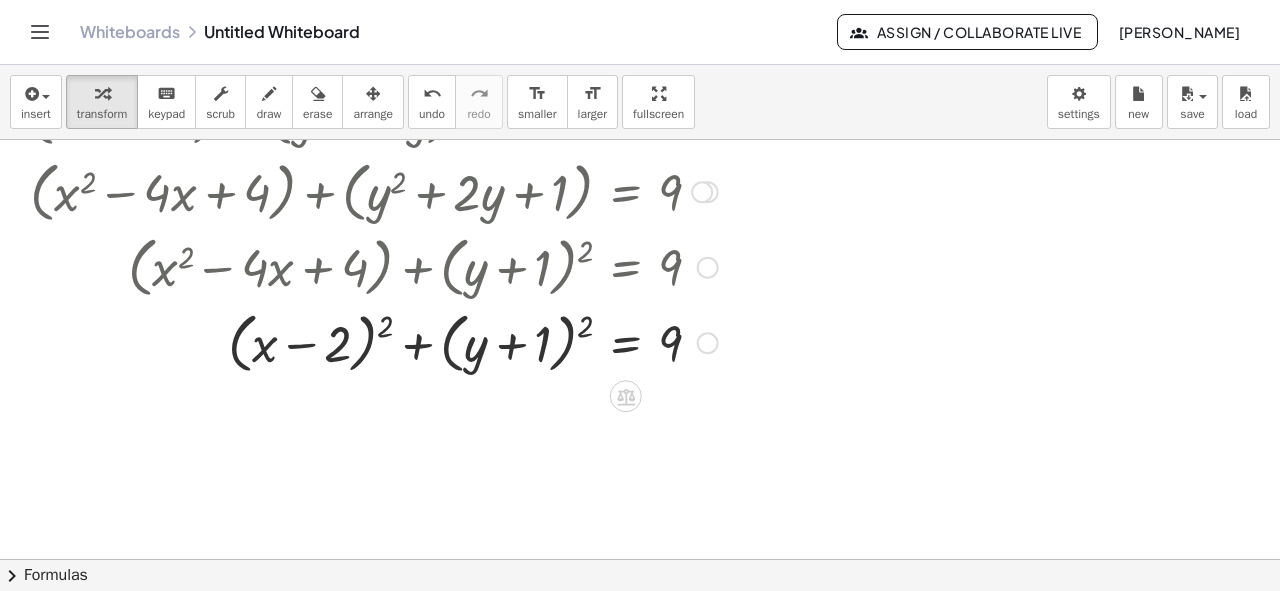 scroll, scrollTop: 534, scrollLeft: 0, axis: vertical 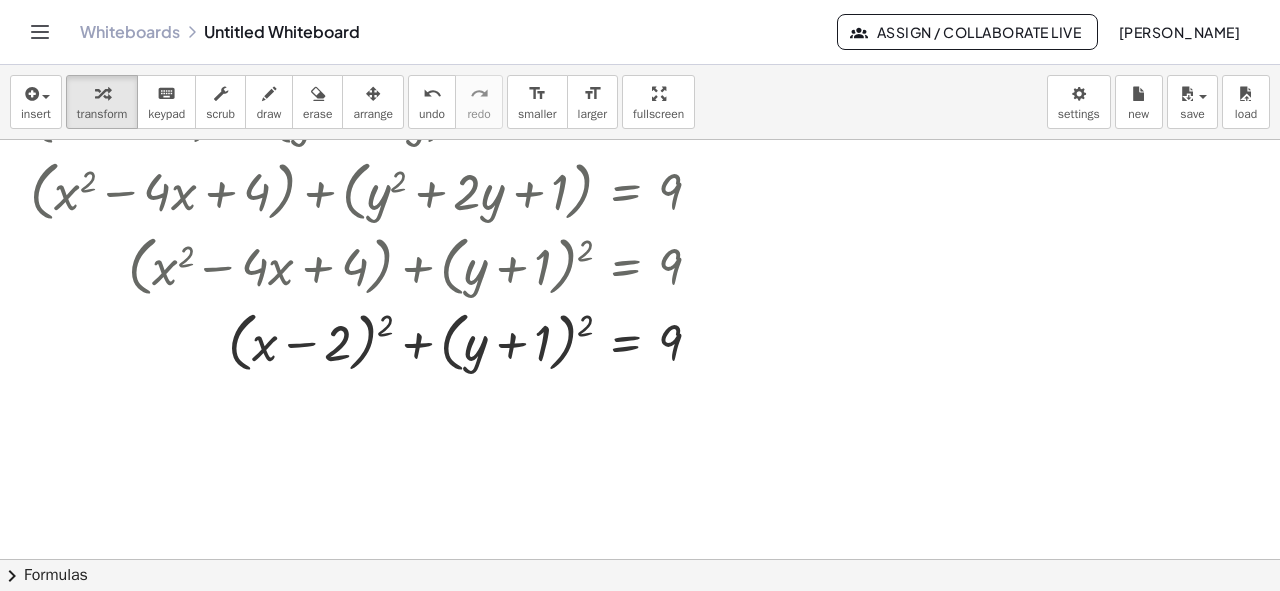 click at bounding box center (640, 237) 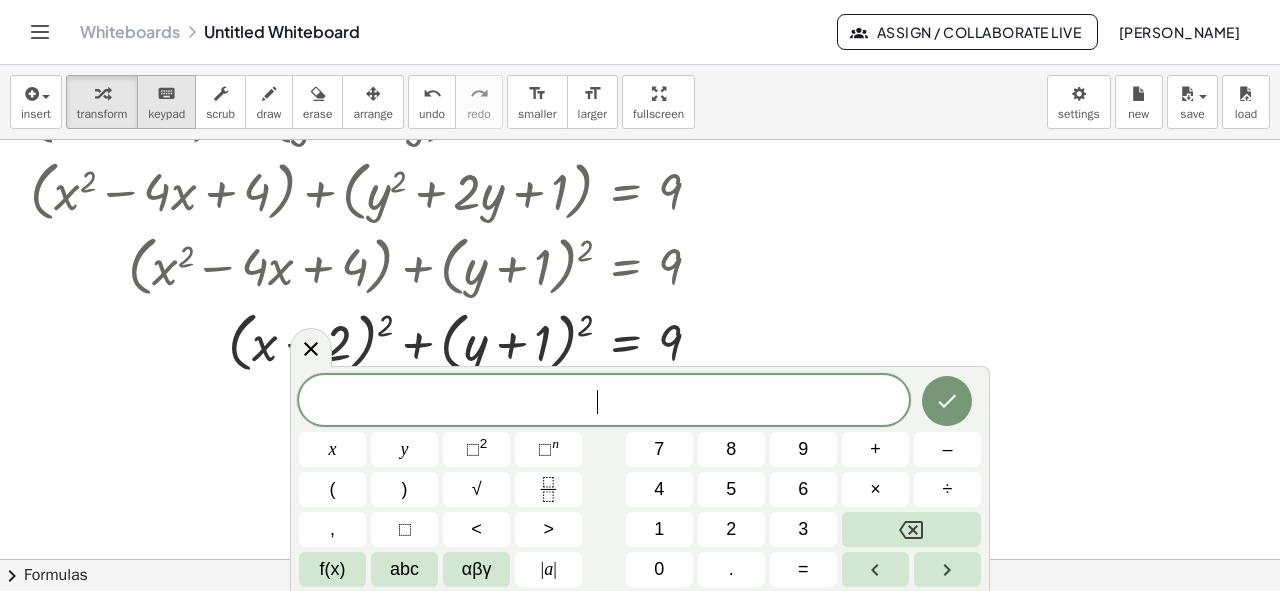 click on "keyboard keypad" at bounding box center (166, 102) 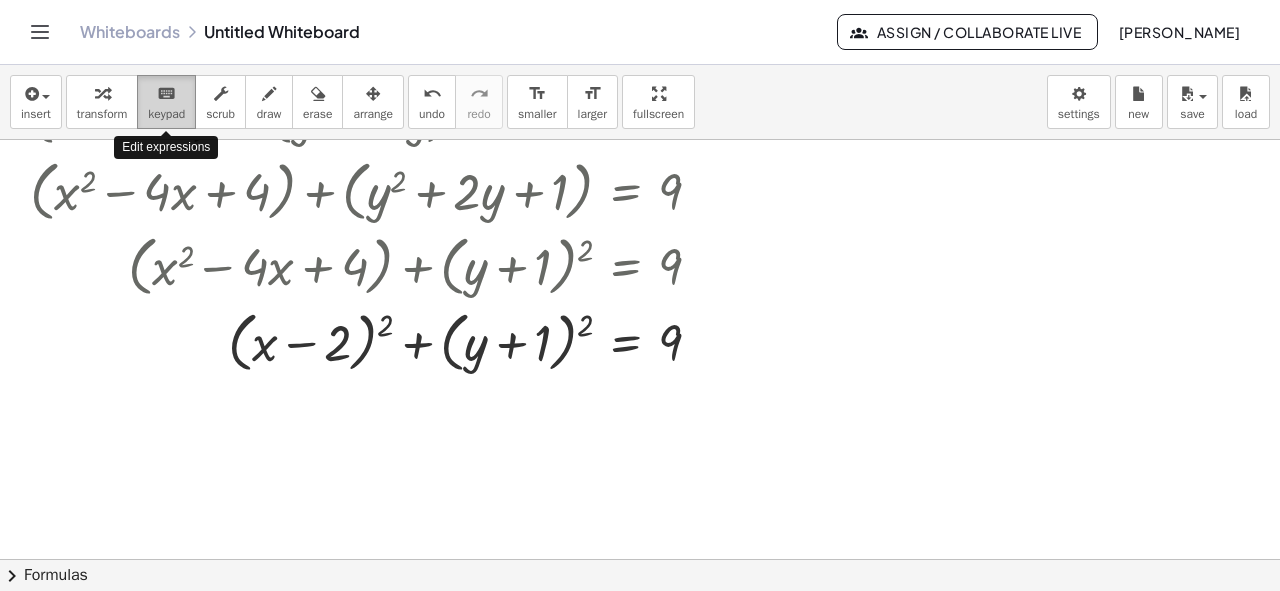 click on "keyboard keypad" at bounding box center (166, 102) 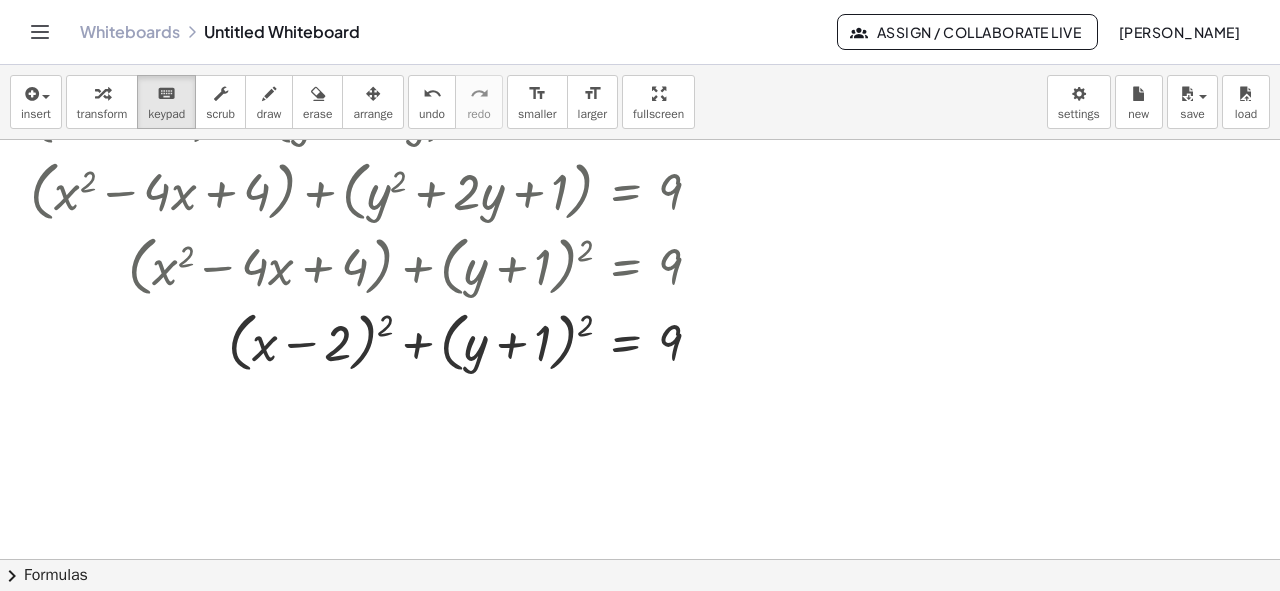 click at bounding box center (640, 237) 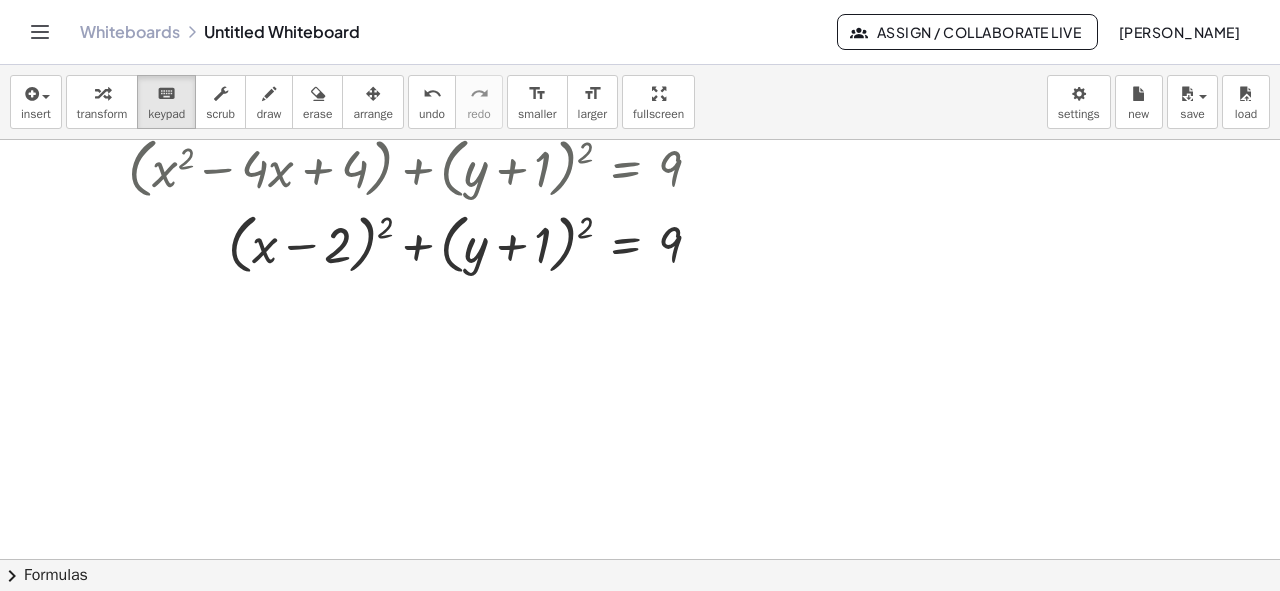 scroll, scrollTop: 632, scrollLeft: 0, axis: vertical 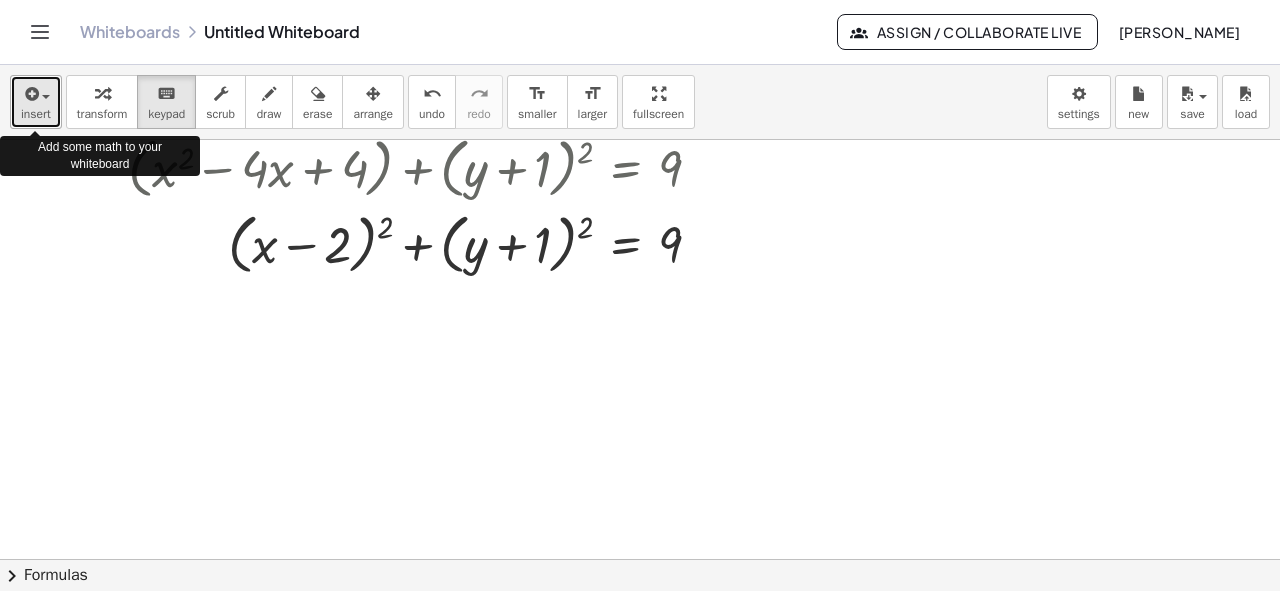 click at bounding box center [30, 94] 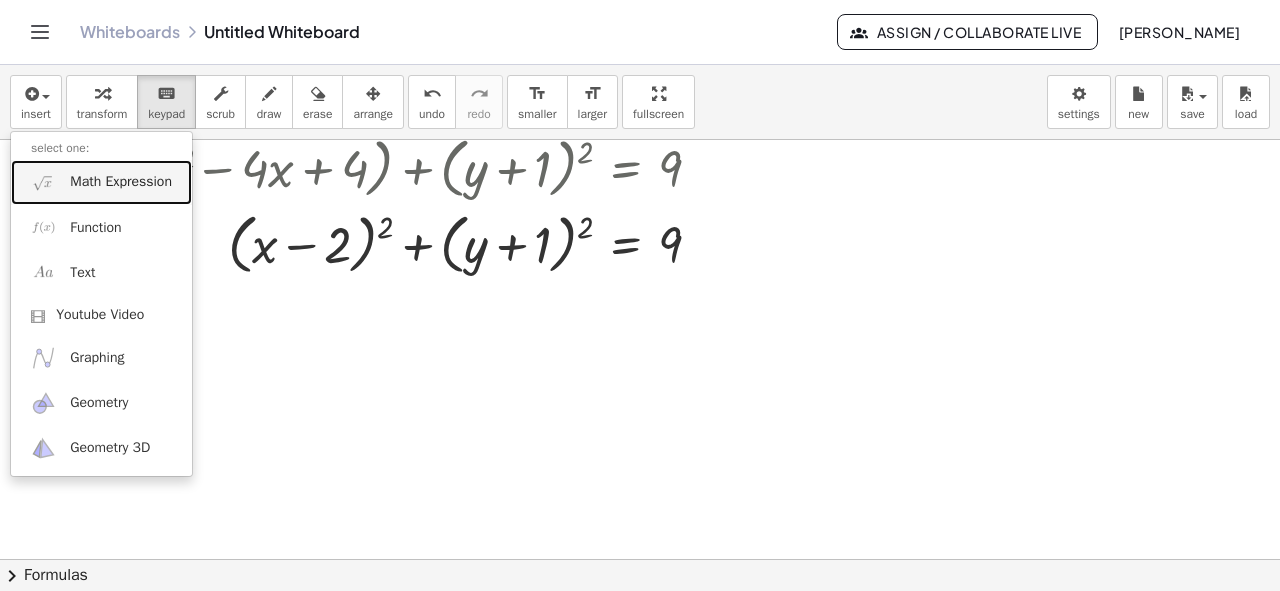 click on "Math Expression" at bounding box center [121, 182] 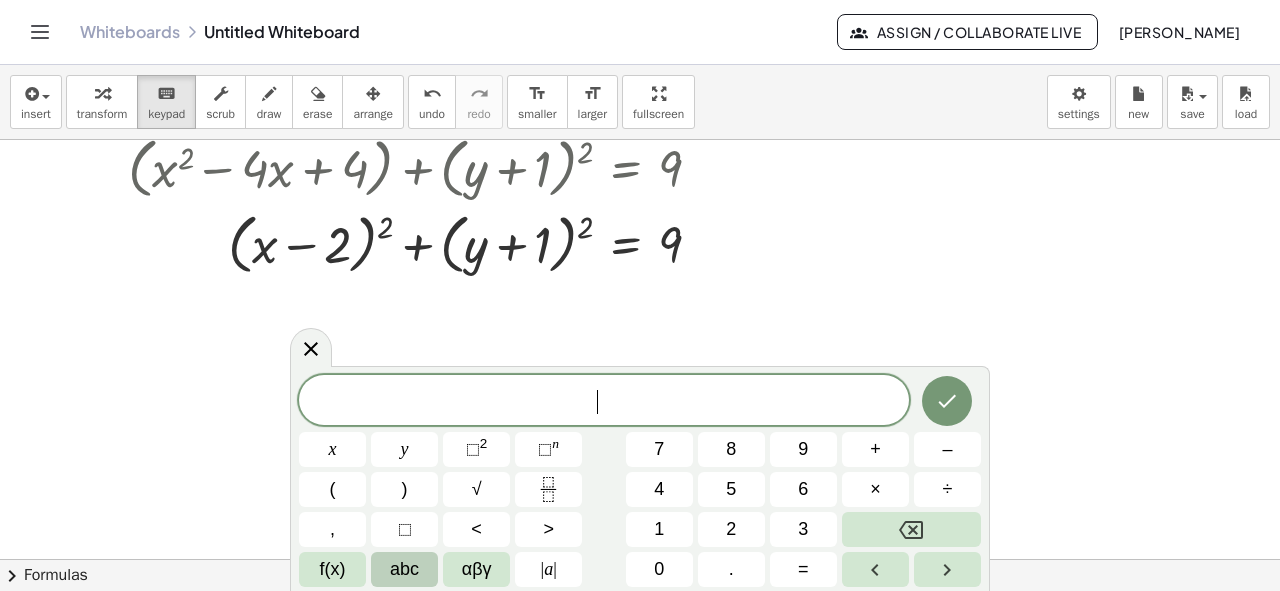 click on "abc" at bounding box center [404, 569] 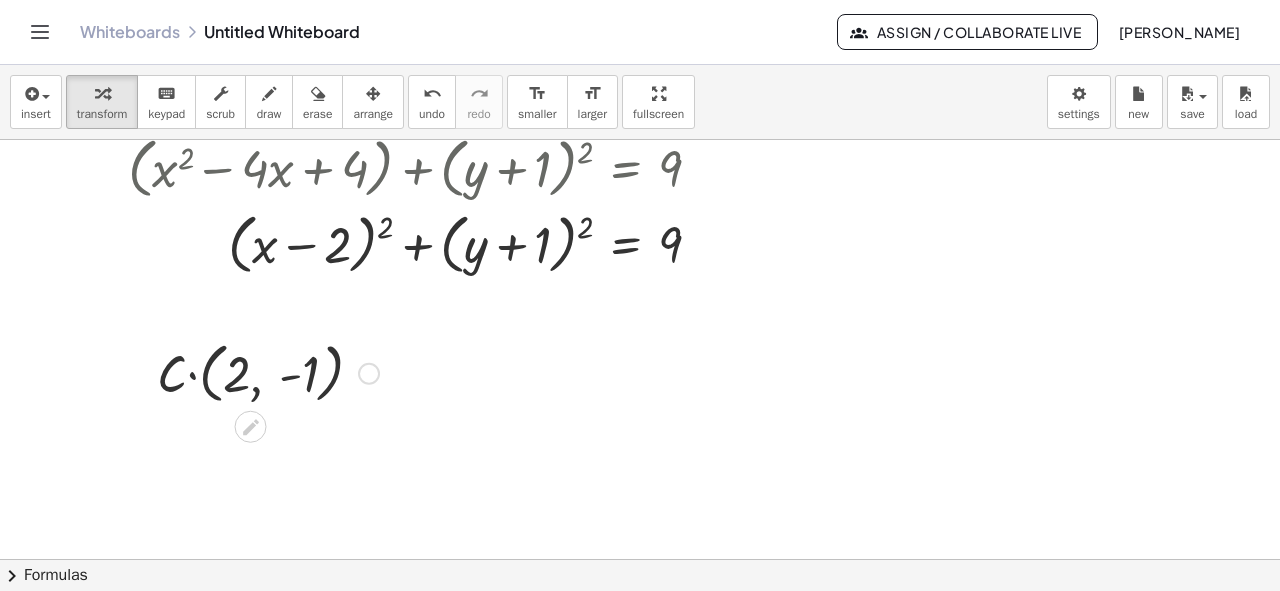 click at bounding box center [268, 372] 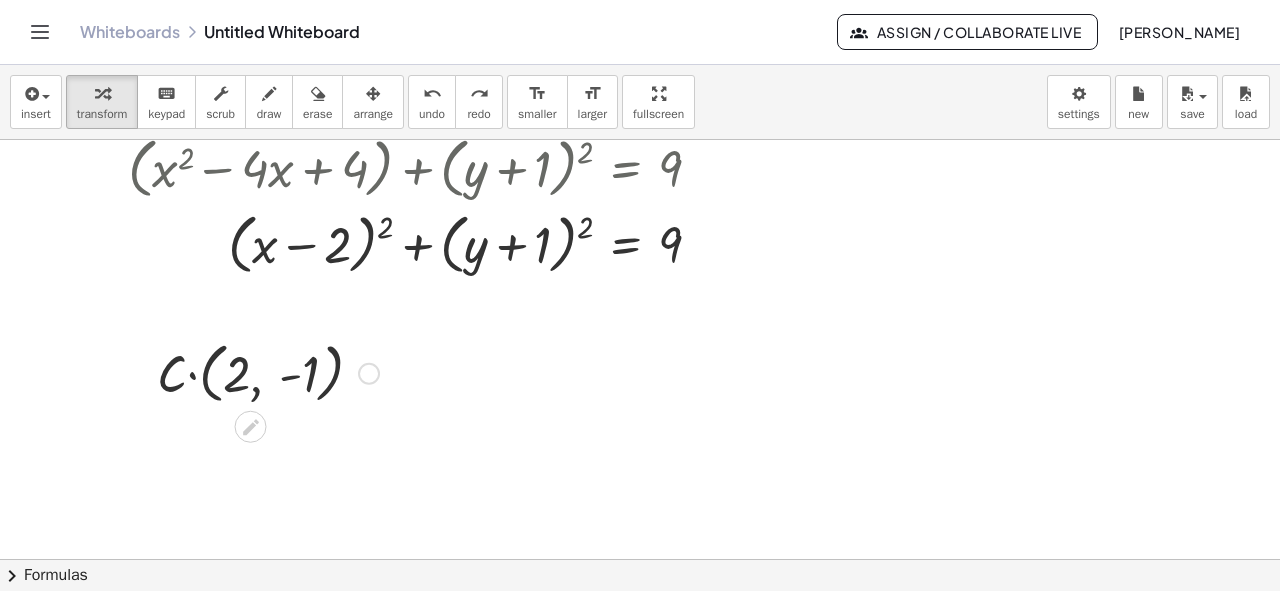 click 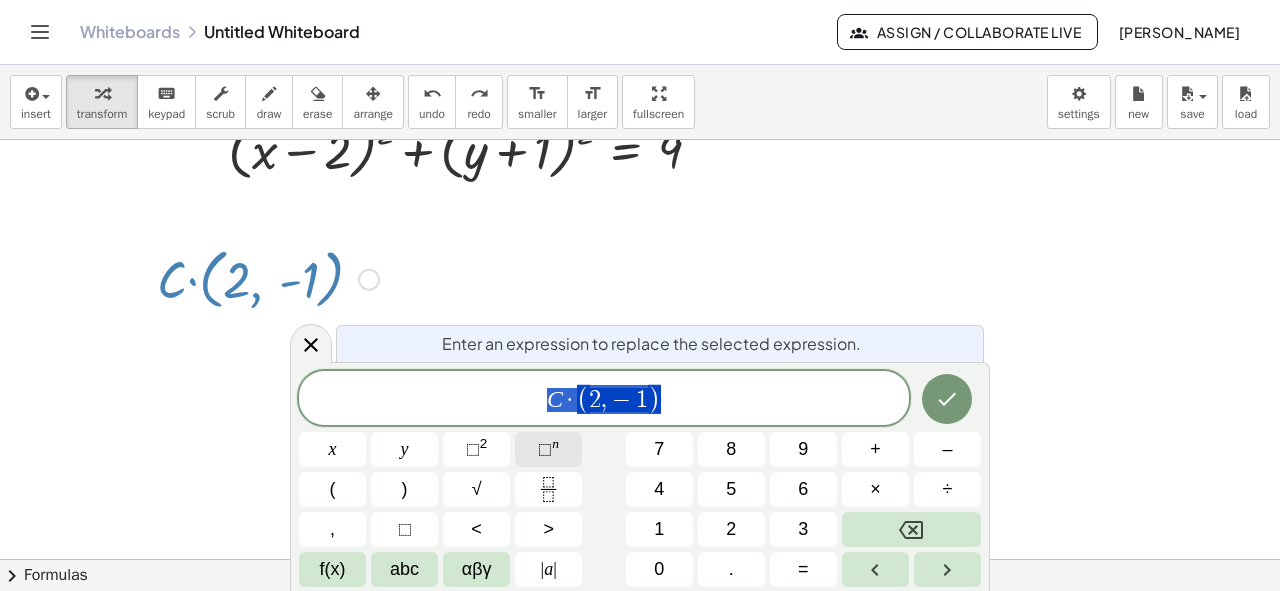 scroll, scrollTop: 729, scrollLeft: 0, axis: vertical 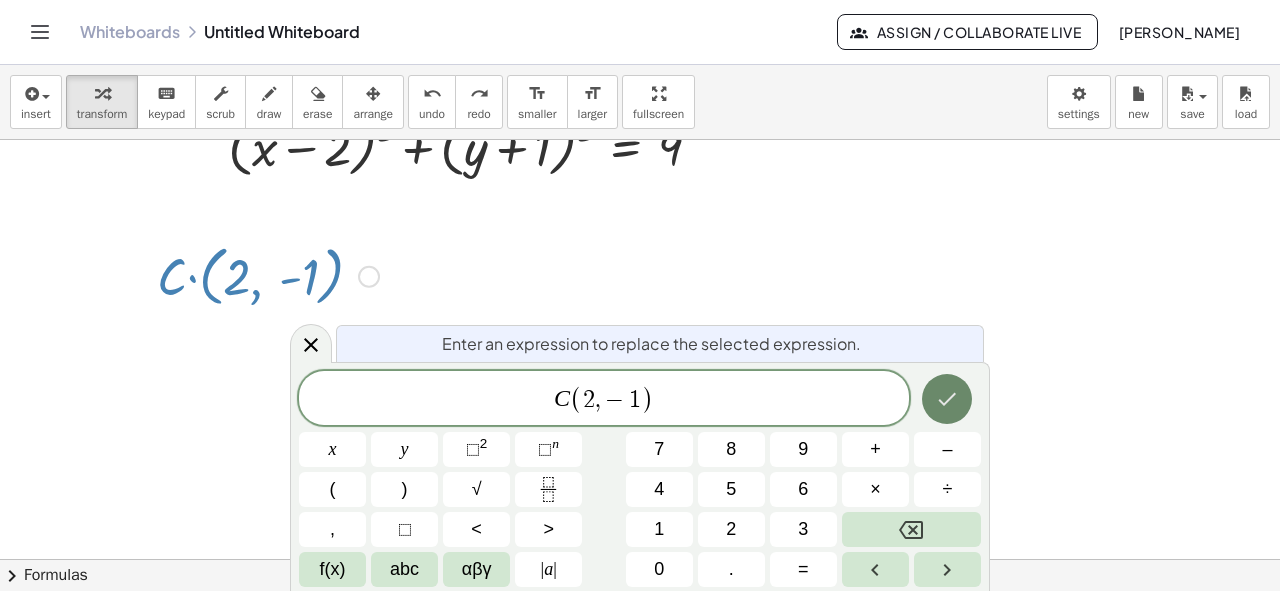 click 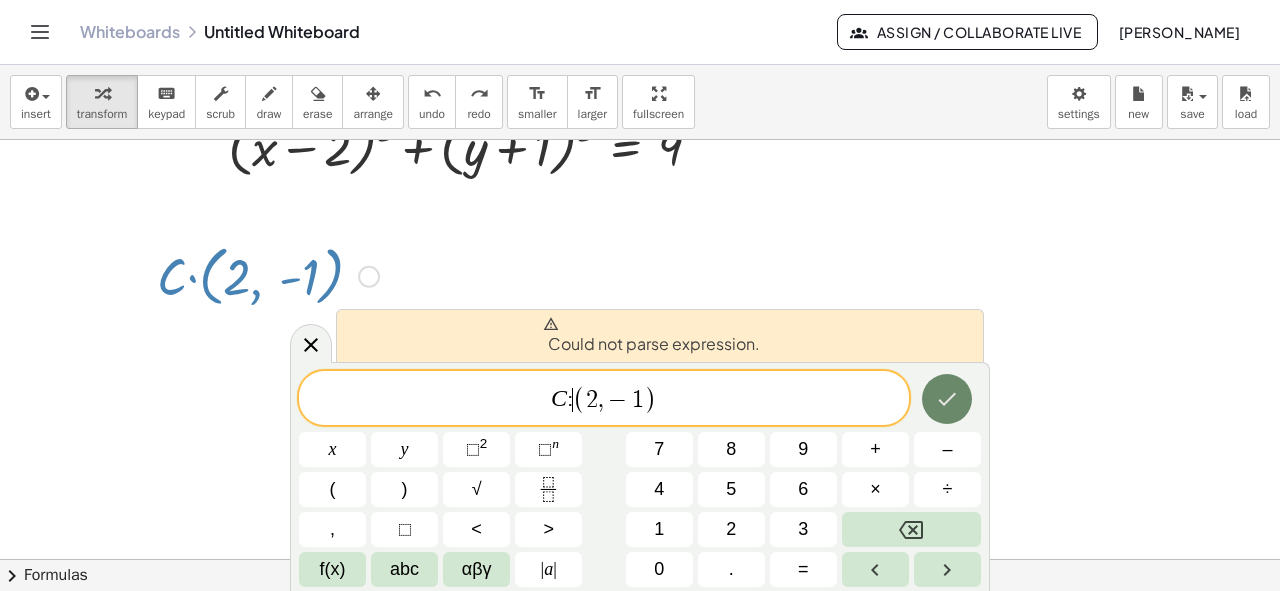 click 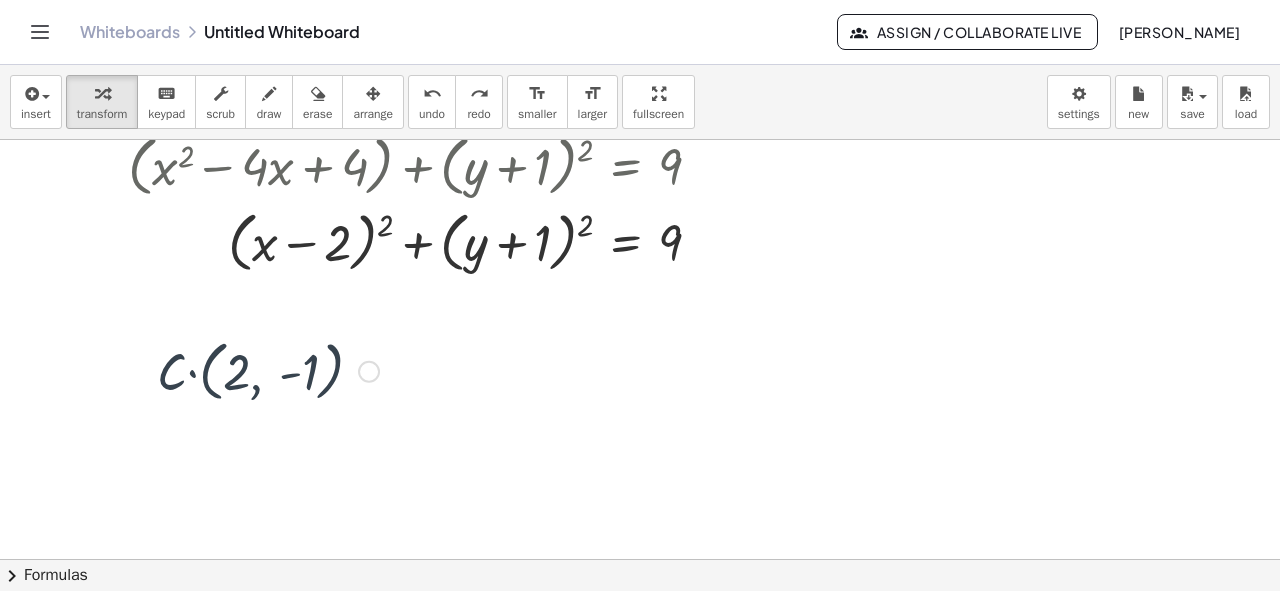 scroll, scrollTop: 632, scrollLeft: 0, axis: vertical 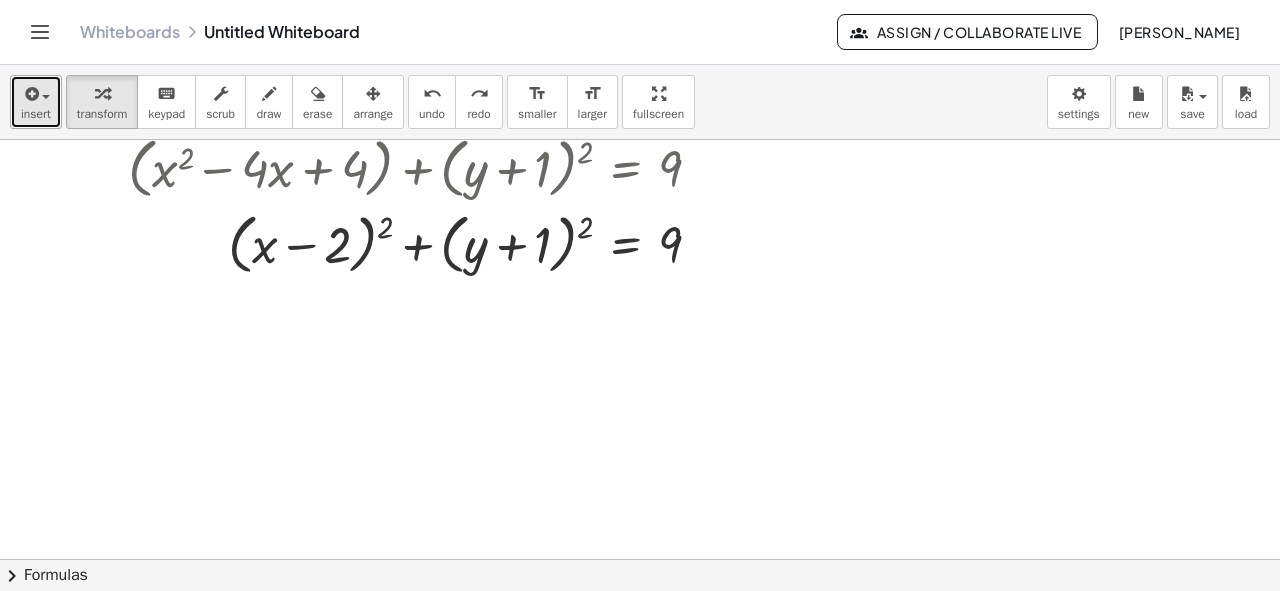 click on "insert" at bounding box center (36, 102) 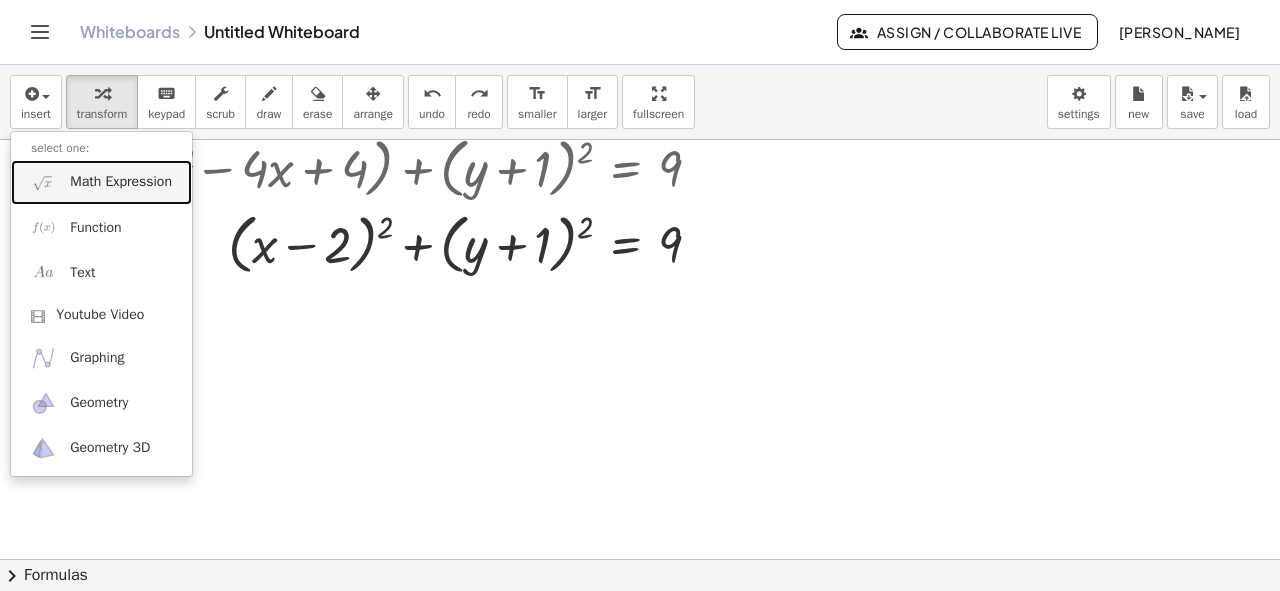 click on "Math Expression" at bounding box center (121, 182) 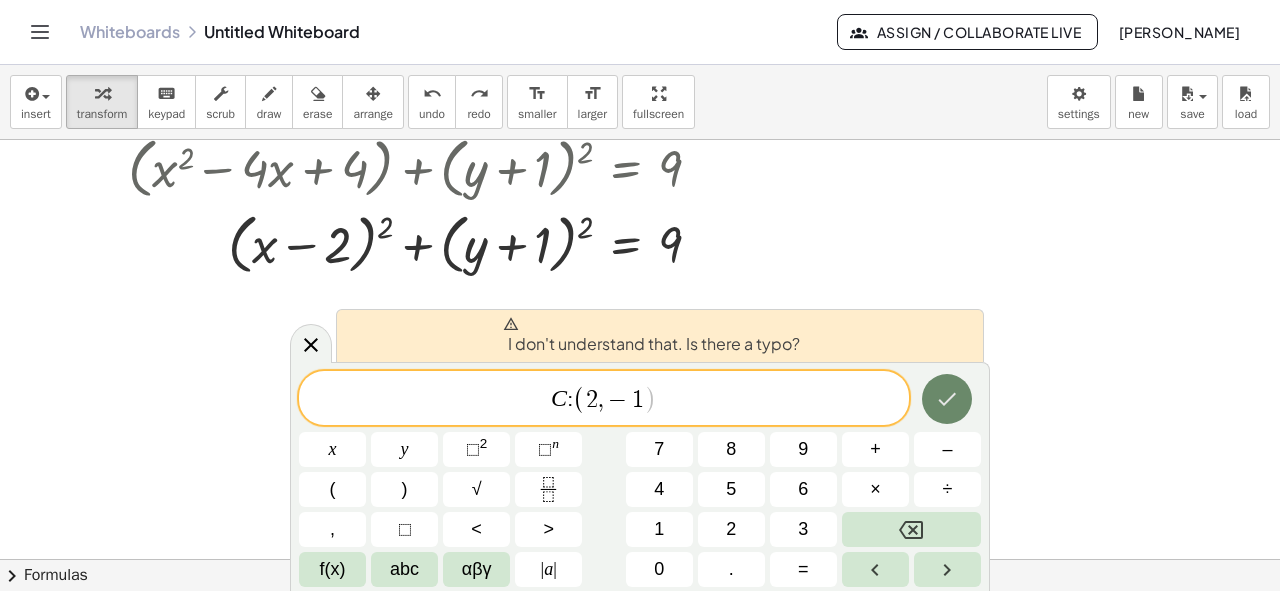 click 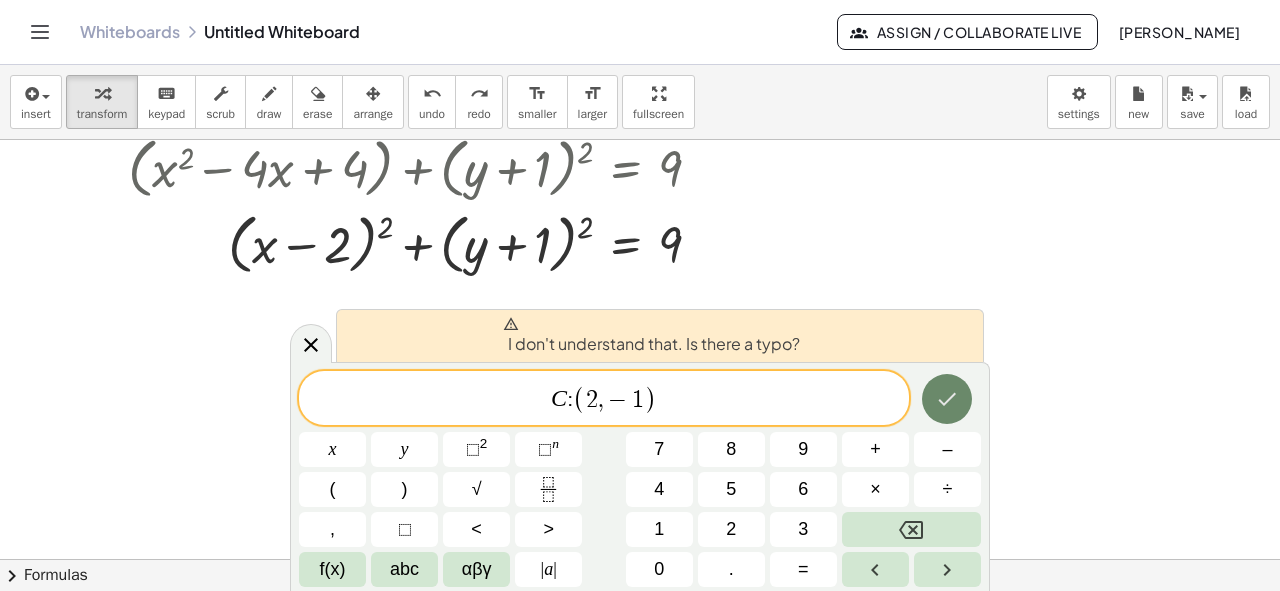 click 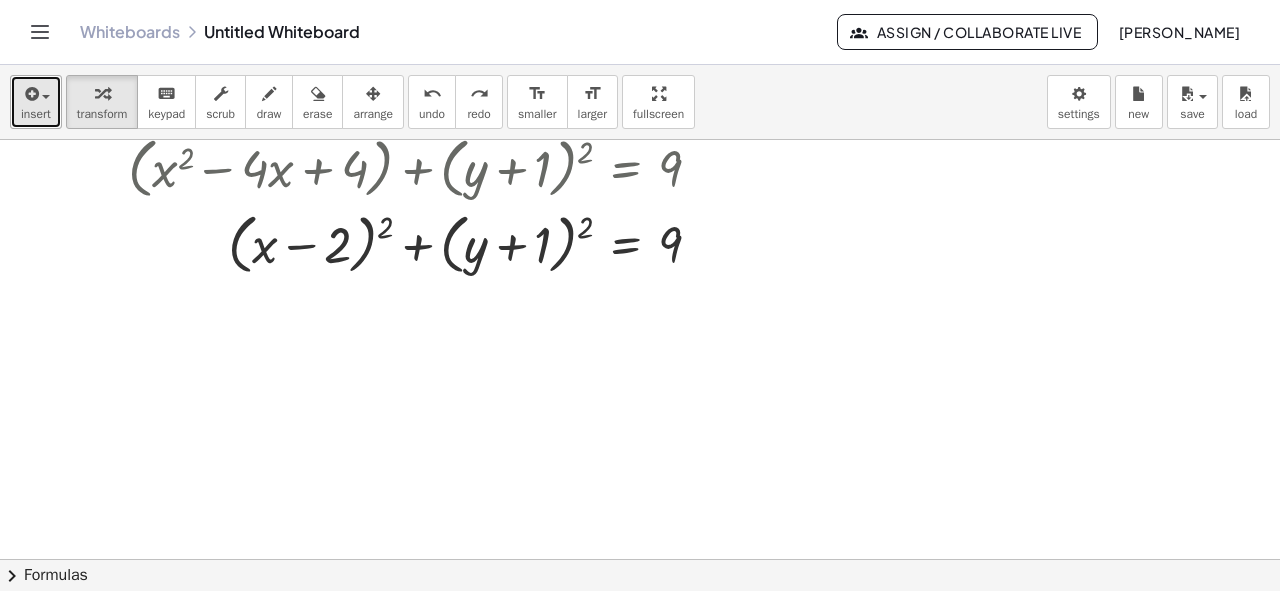 click on "insert" at bounding box center [36, 114] 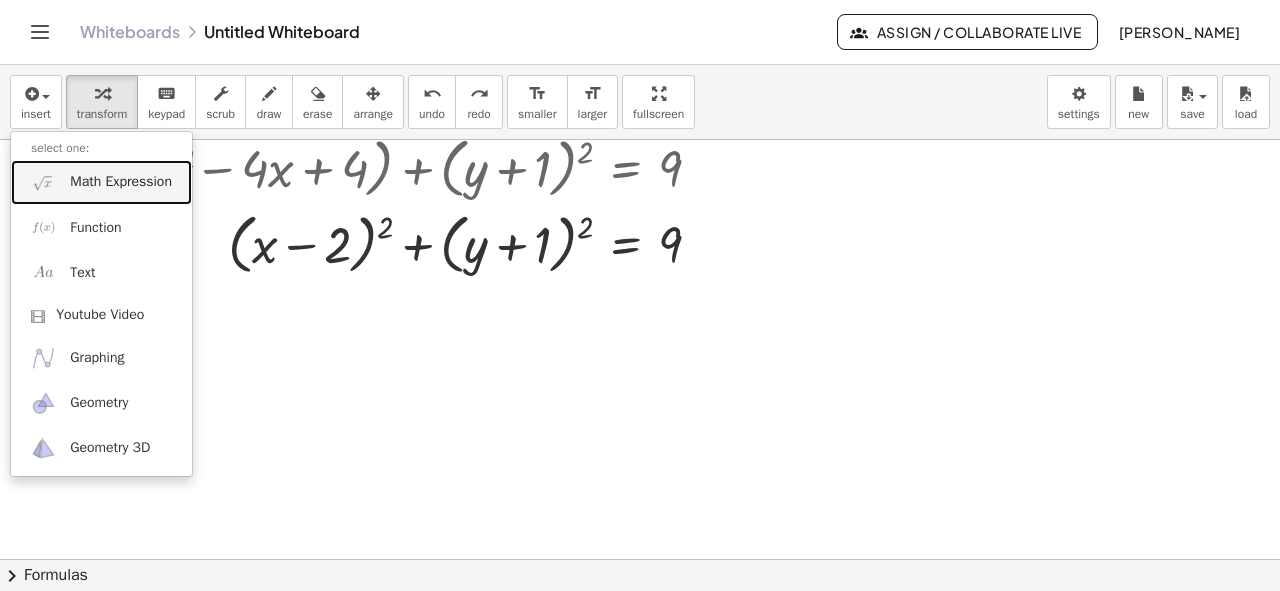 click on "Math Expression" at bounding box center [101, 182] 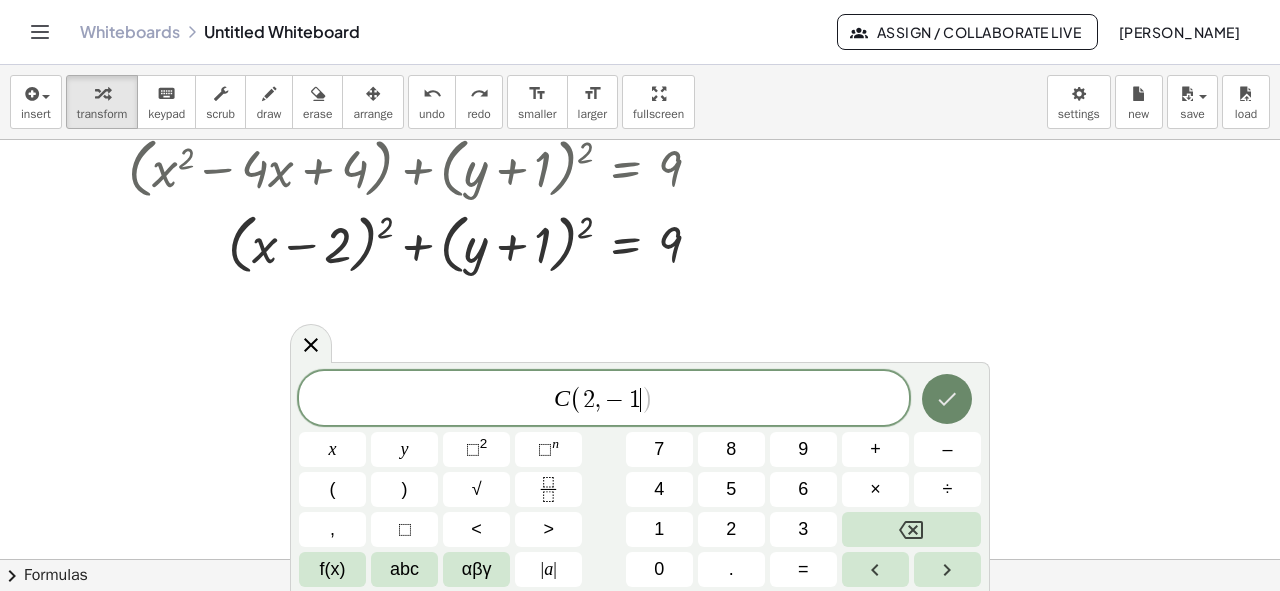 click 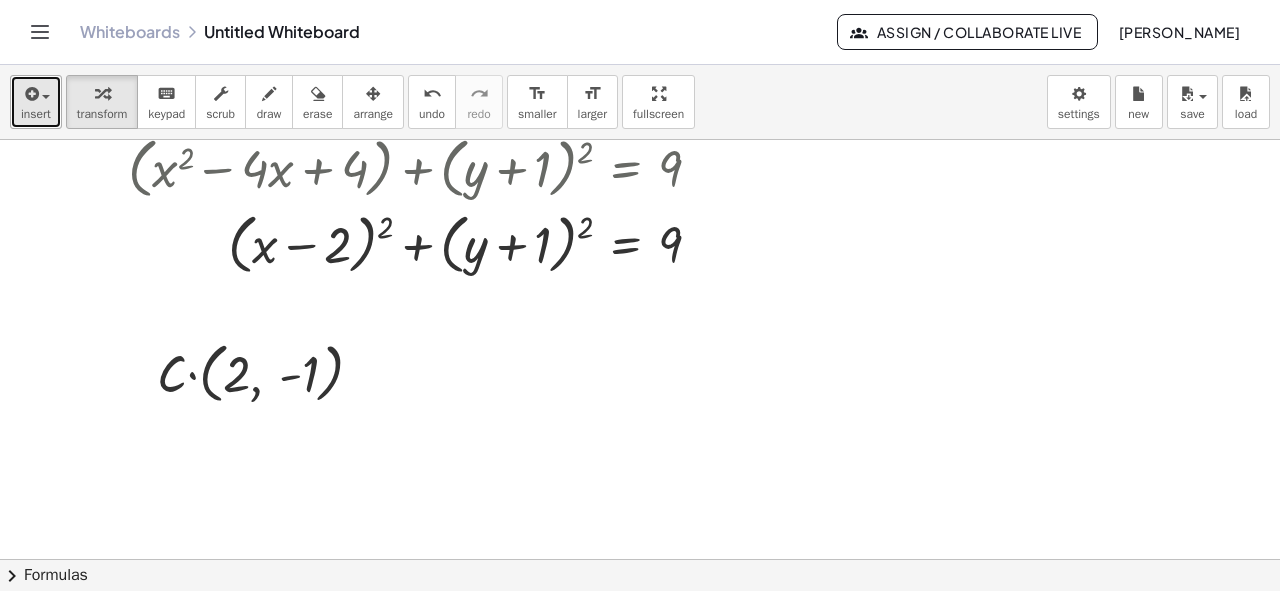 click on "insert" at bounding box center (36, 102) 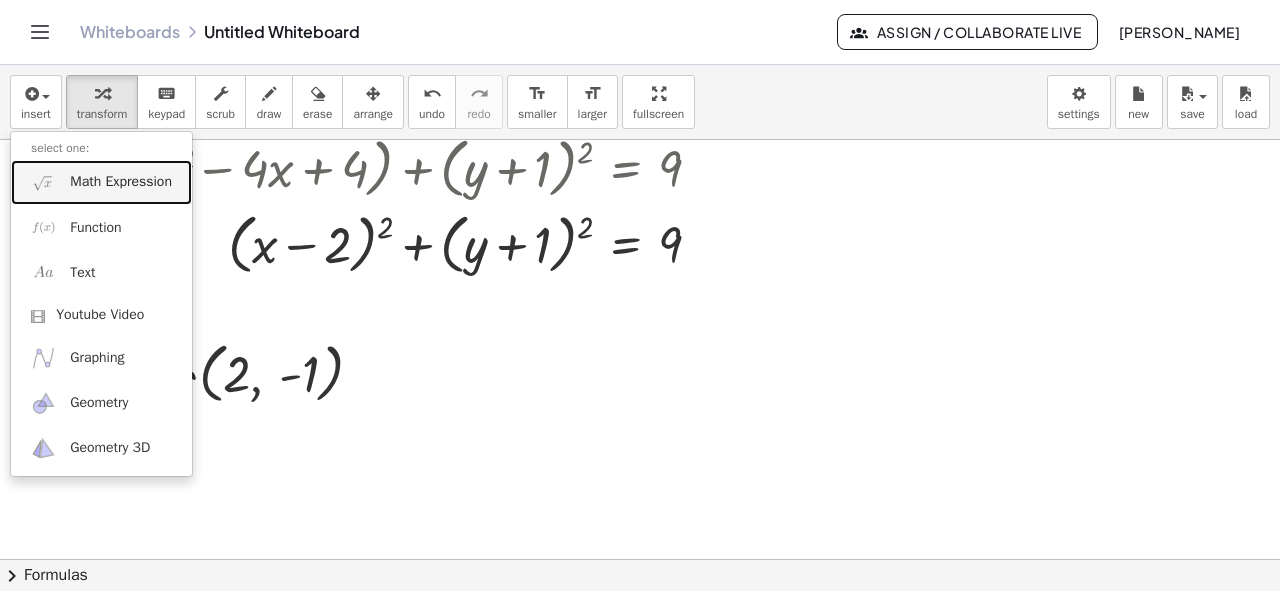 click on "Math Expression" at bounding box center (121, 182) 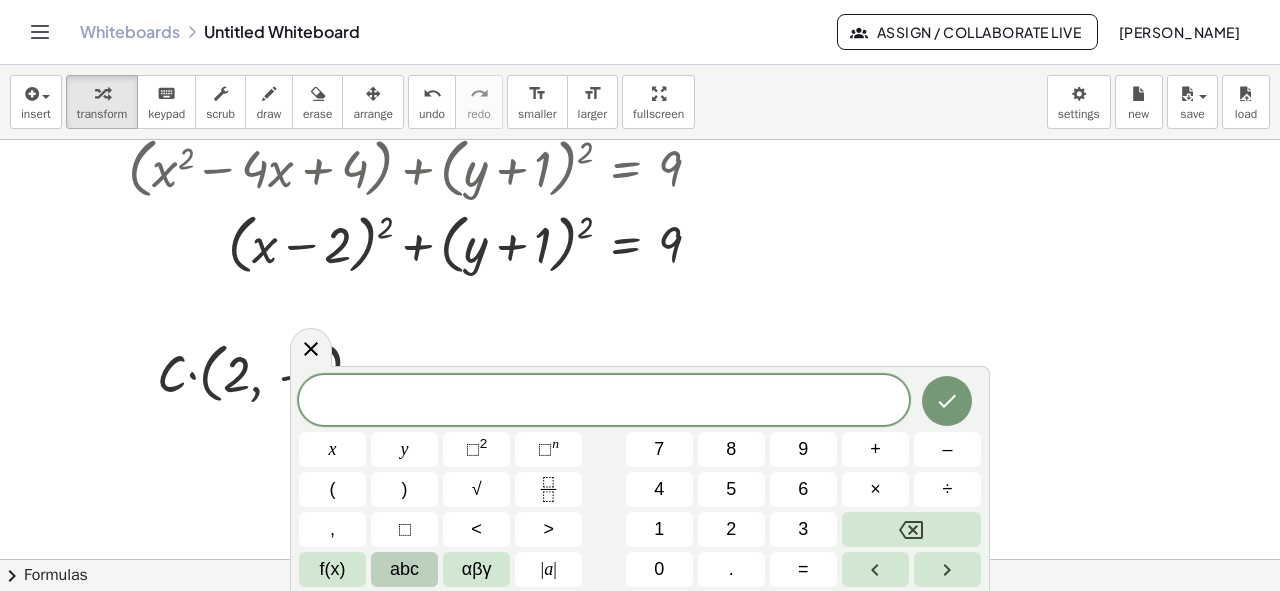 click on "abc" at bounding box center (404, 569) 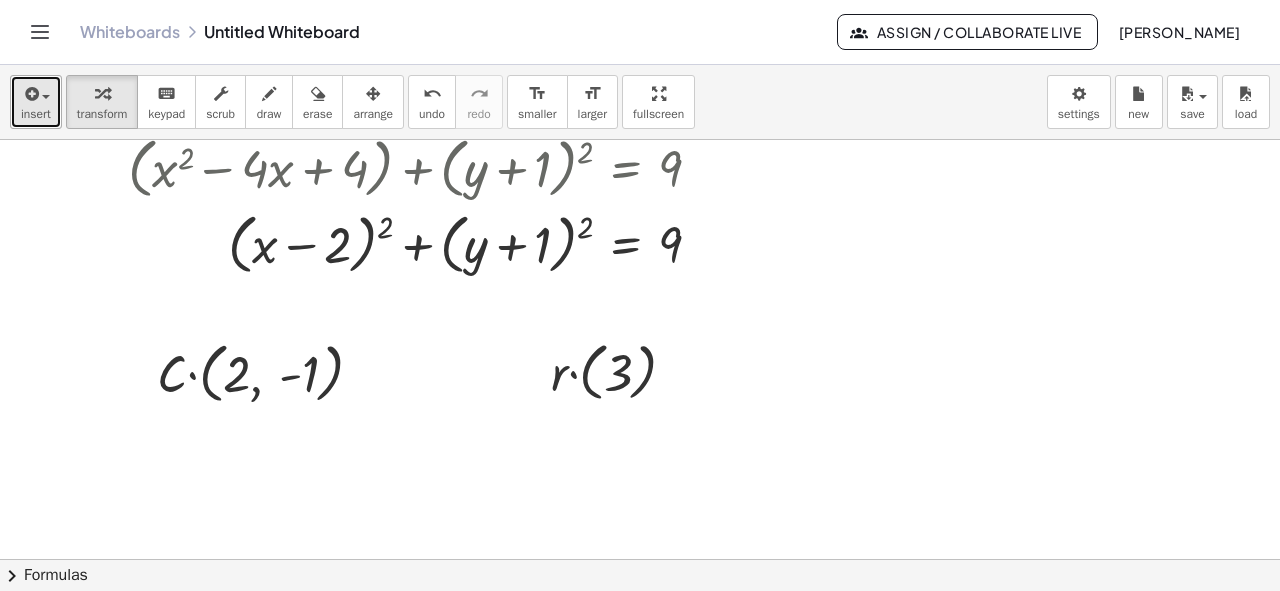 click on "insert" at bounding box center (36, 114) 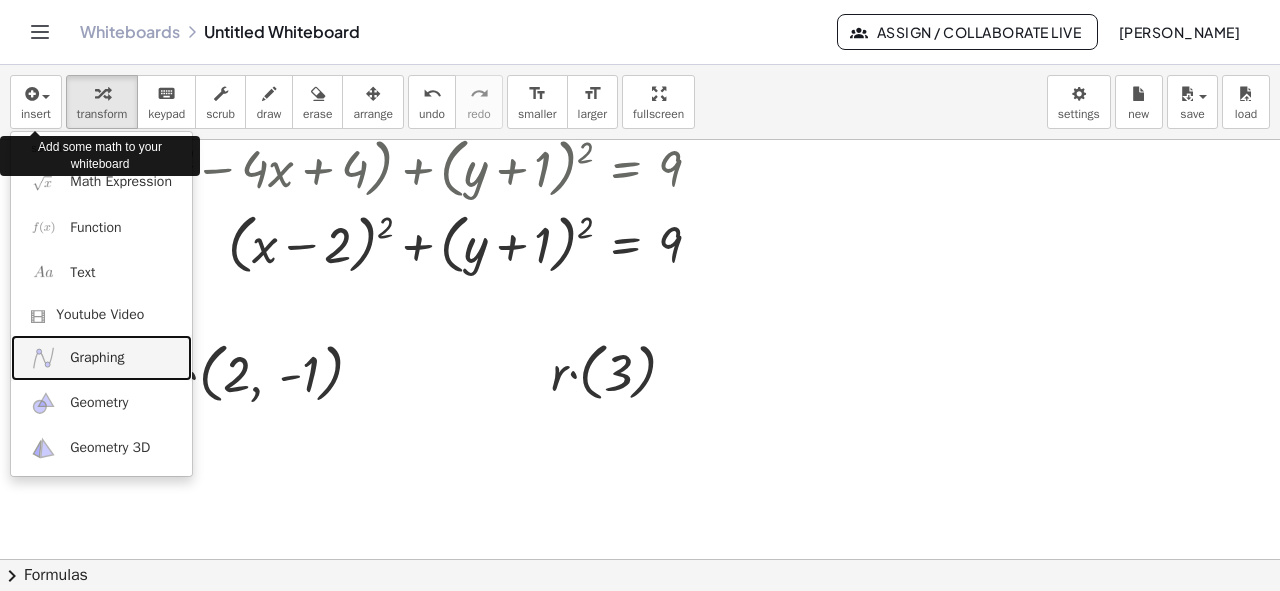 click on "Graphing" at bounding box center [97, 358] 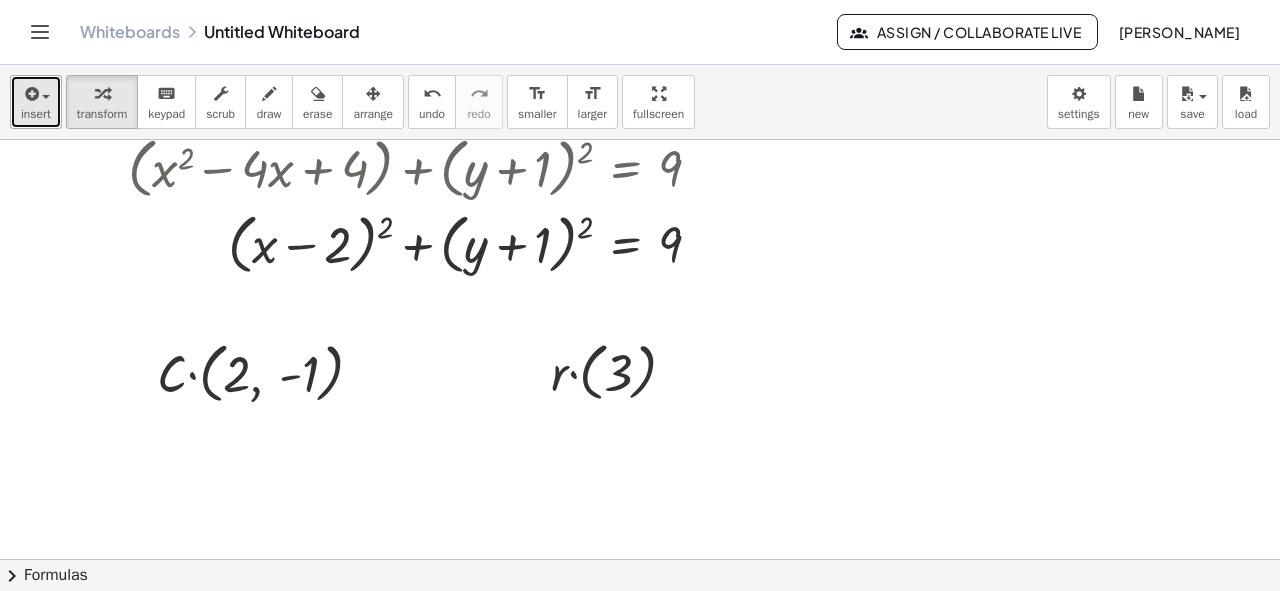 click at bounding box center [30, 94] 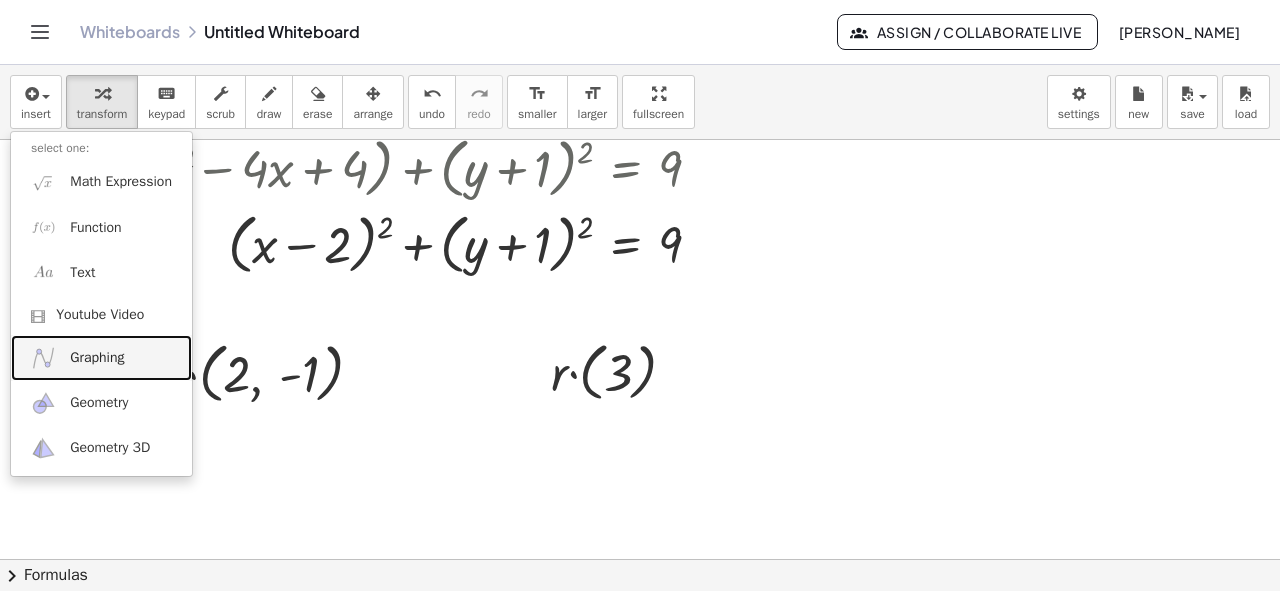click on "Graphing" at bounding box center (97, 358) 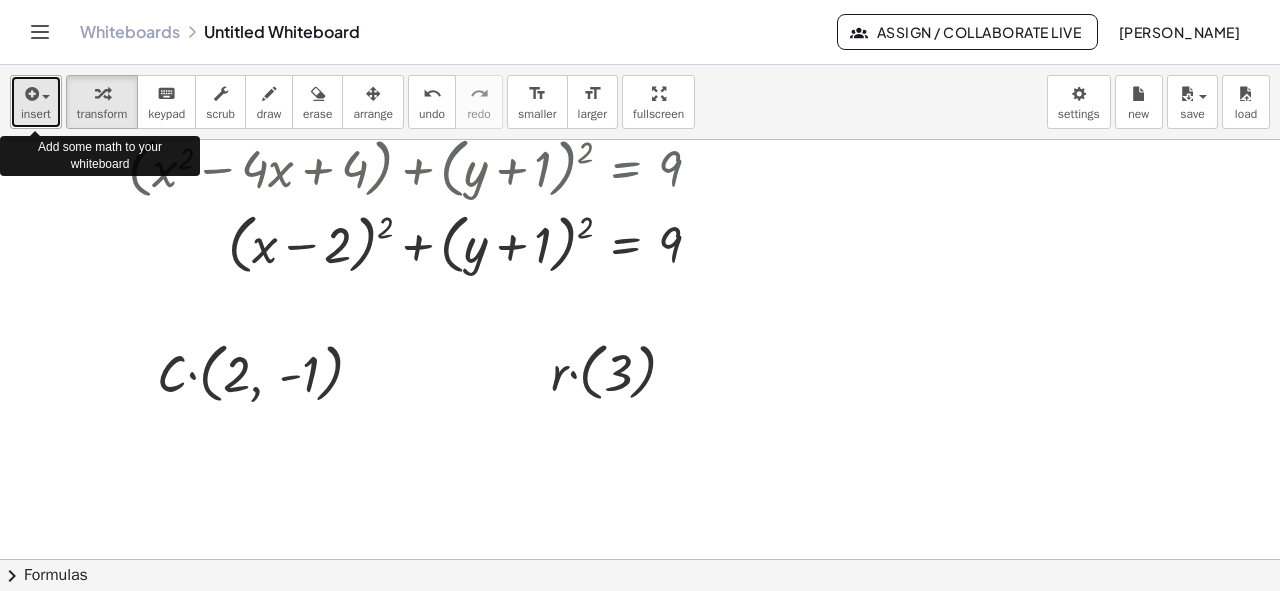 click at bounding box center (41, 96) 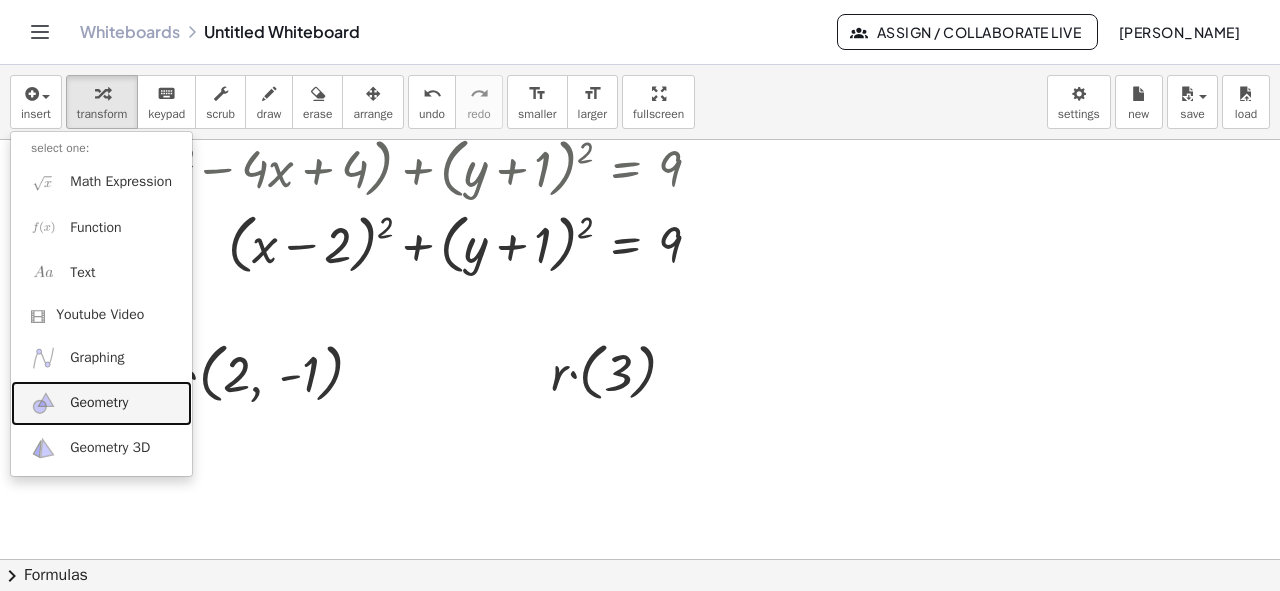click on "Geometry" at bounding box center [101, 403] 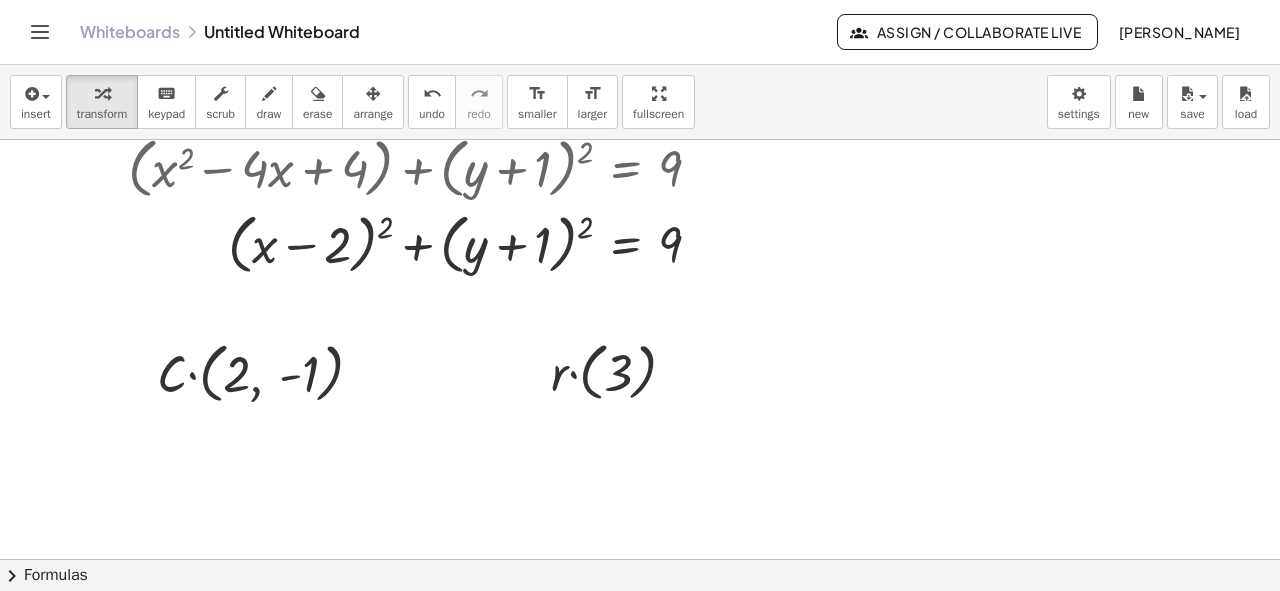 click at bounding box center [640, 139] 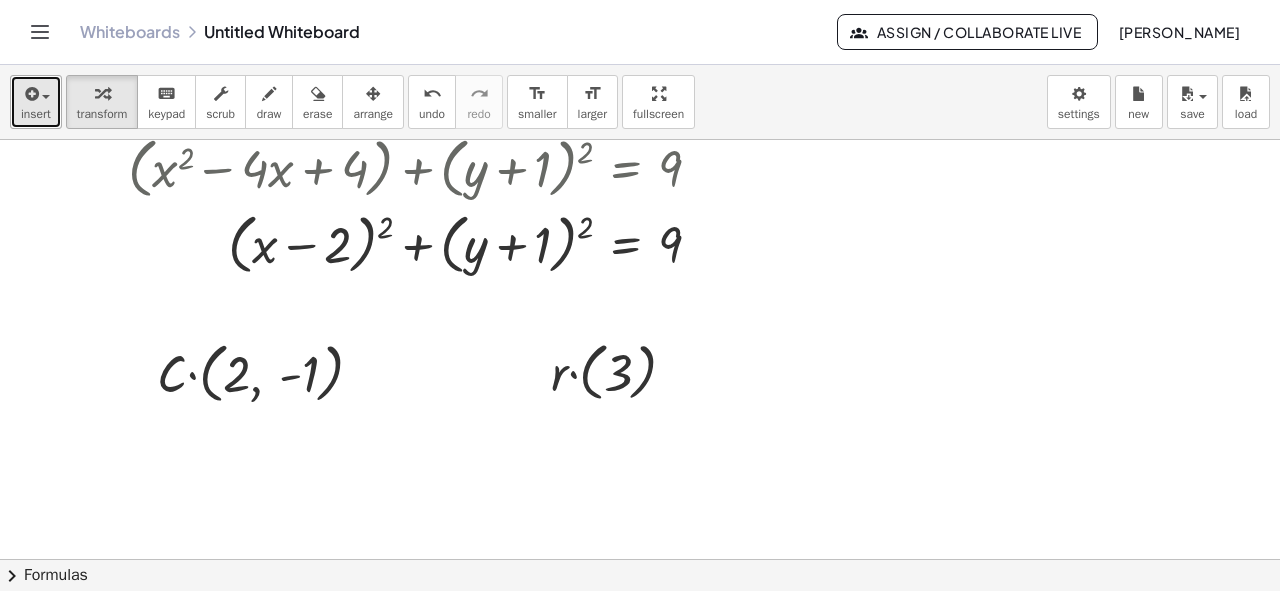click on "insert" at bounding box center [36, 102] 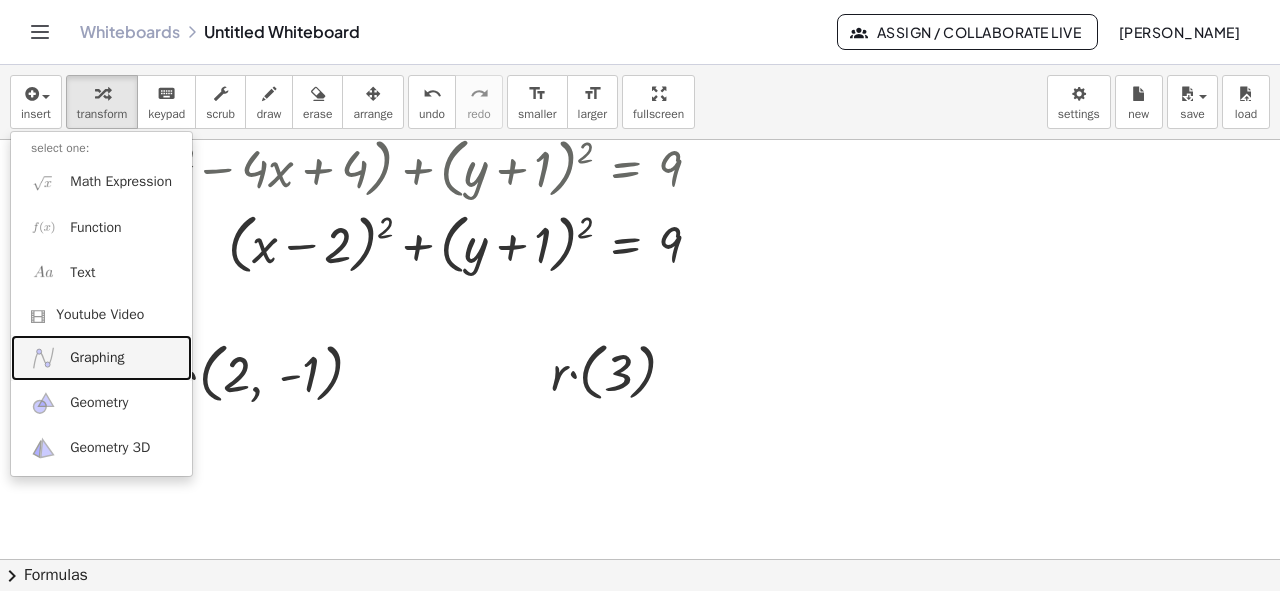 click on "Graphing" at bounding box center (97, 358) 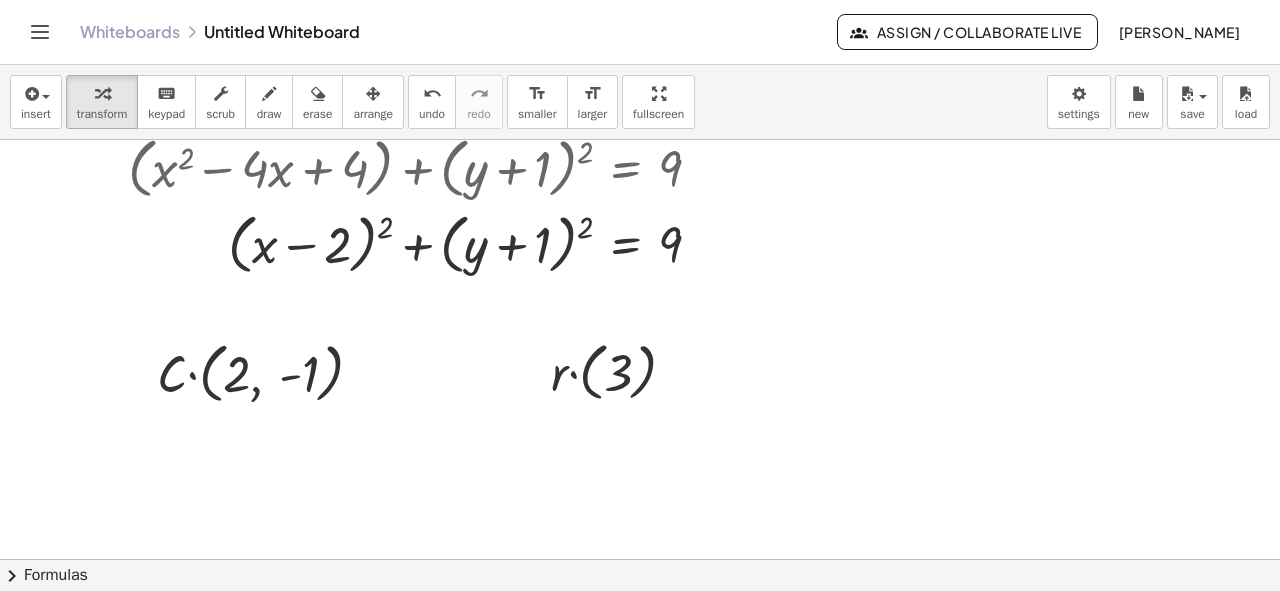 click at bounding box center [640, 139] 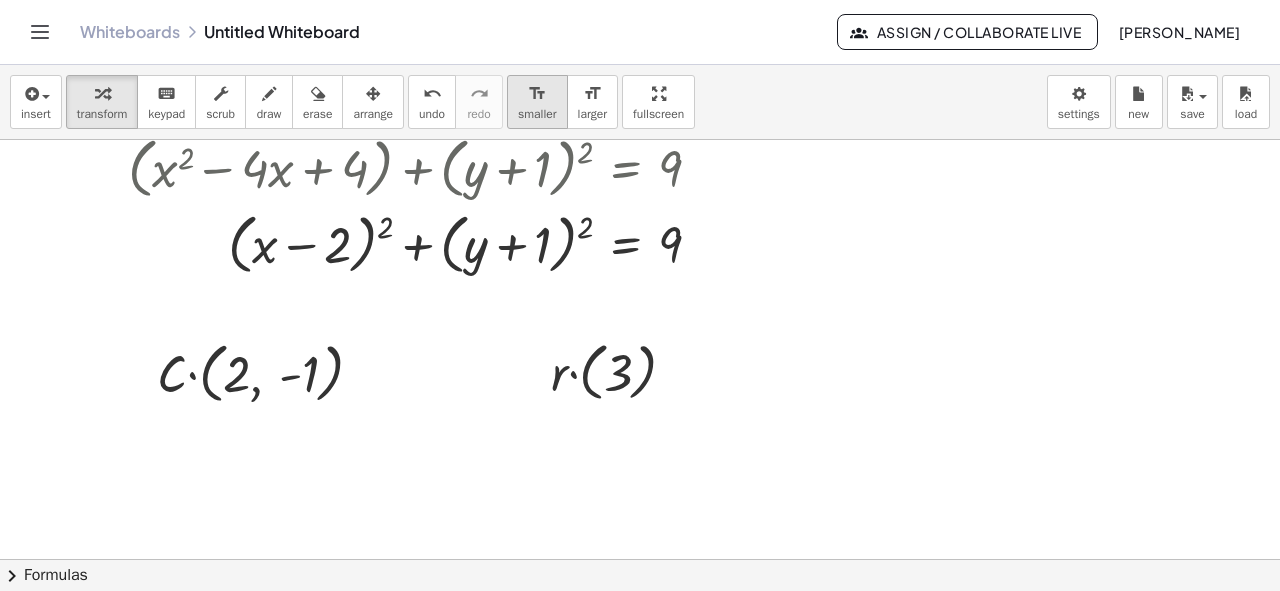 click on "format_size" at bounding box center [537, 93] 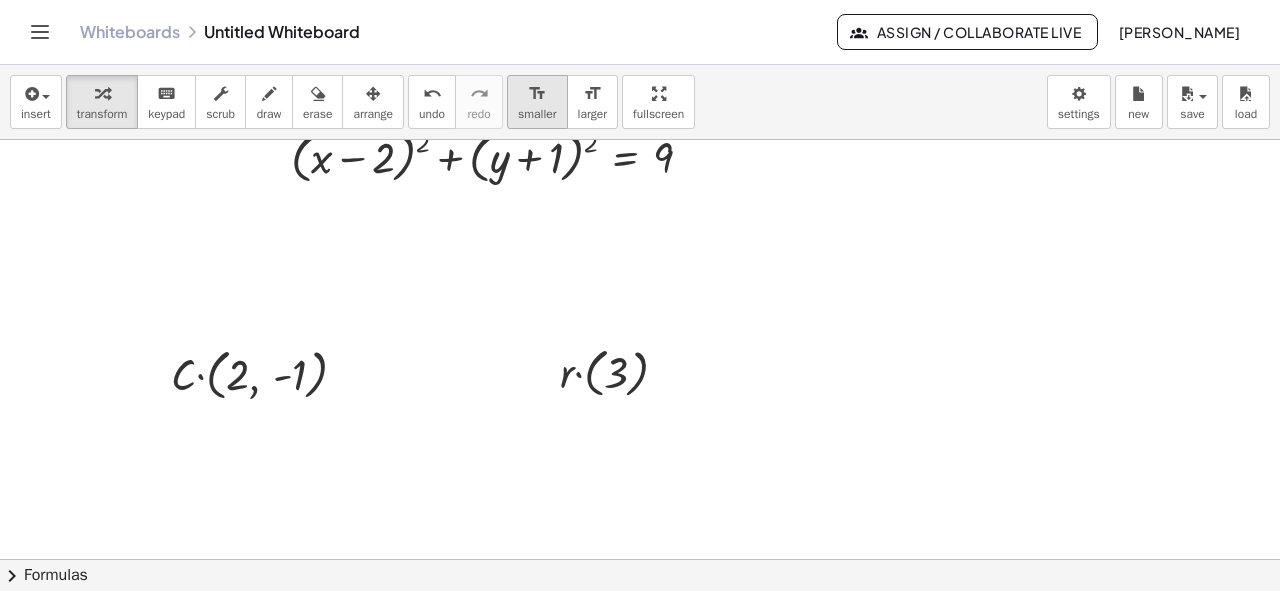 click on "format_size" at bounding box center [537, 93] 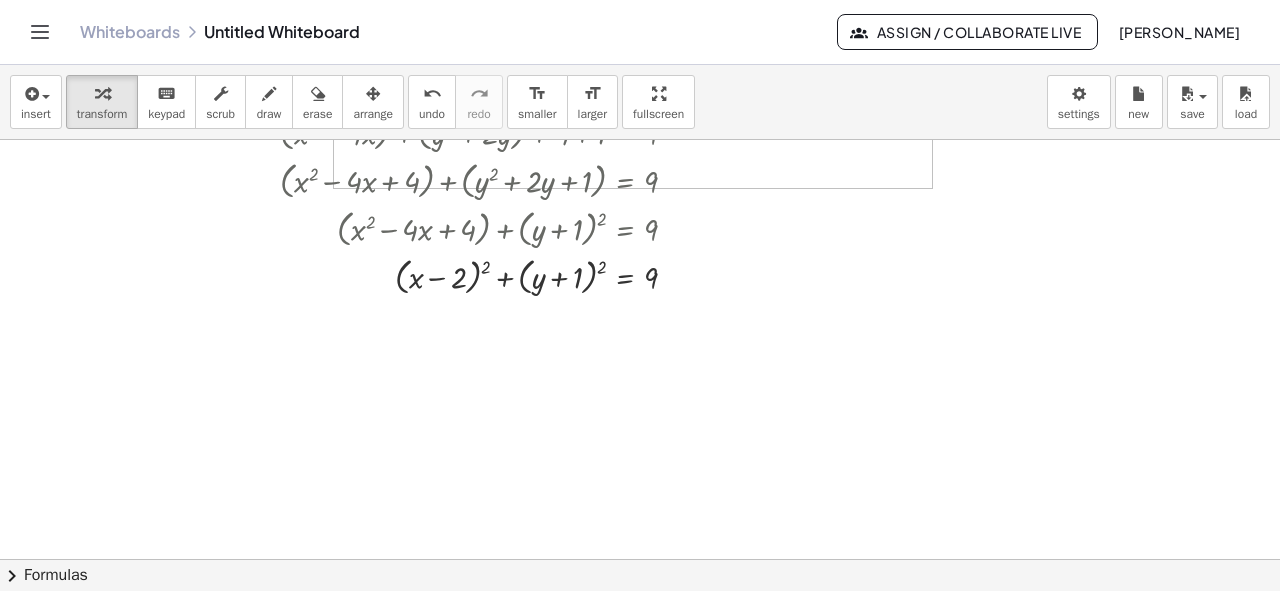 scroll, scrollTop: 396, scrollLeft: 0, axis: vertical 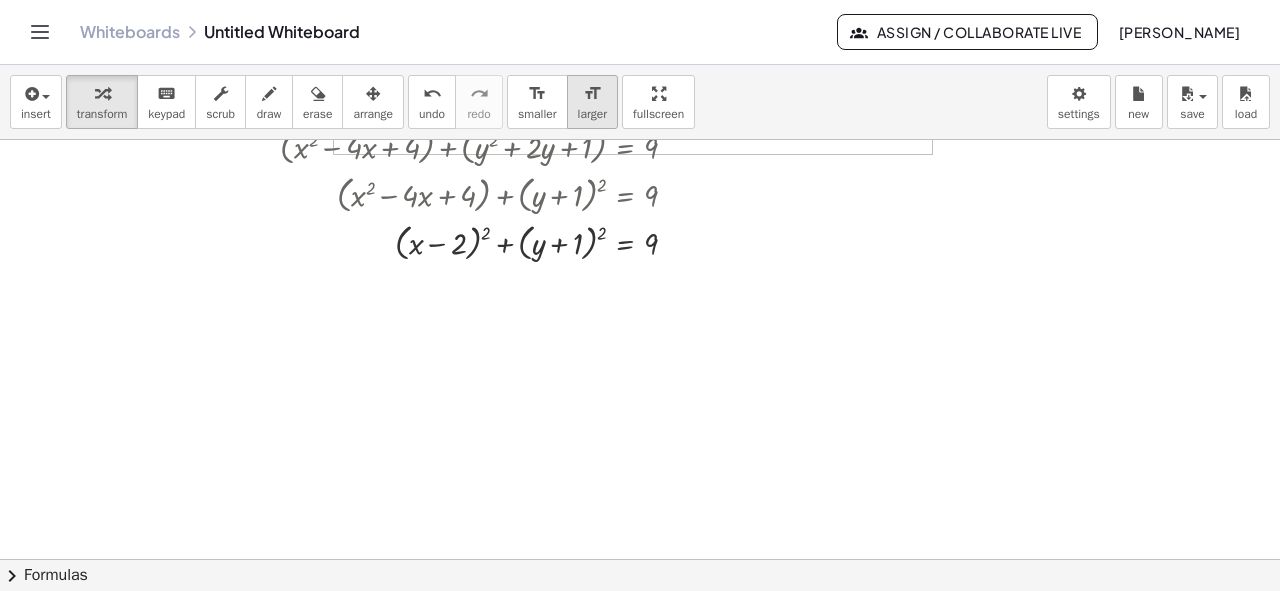click on "larger" at bounding box center (592, 114) 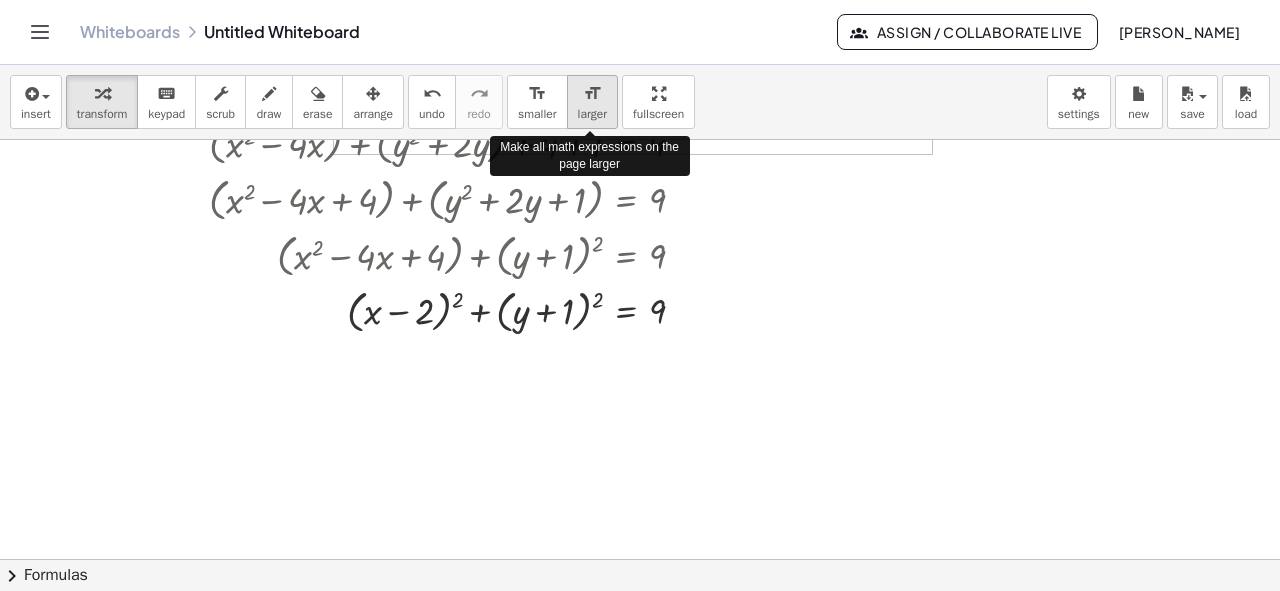 click on "larger" at bounding box center [592, 114] 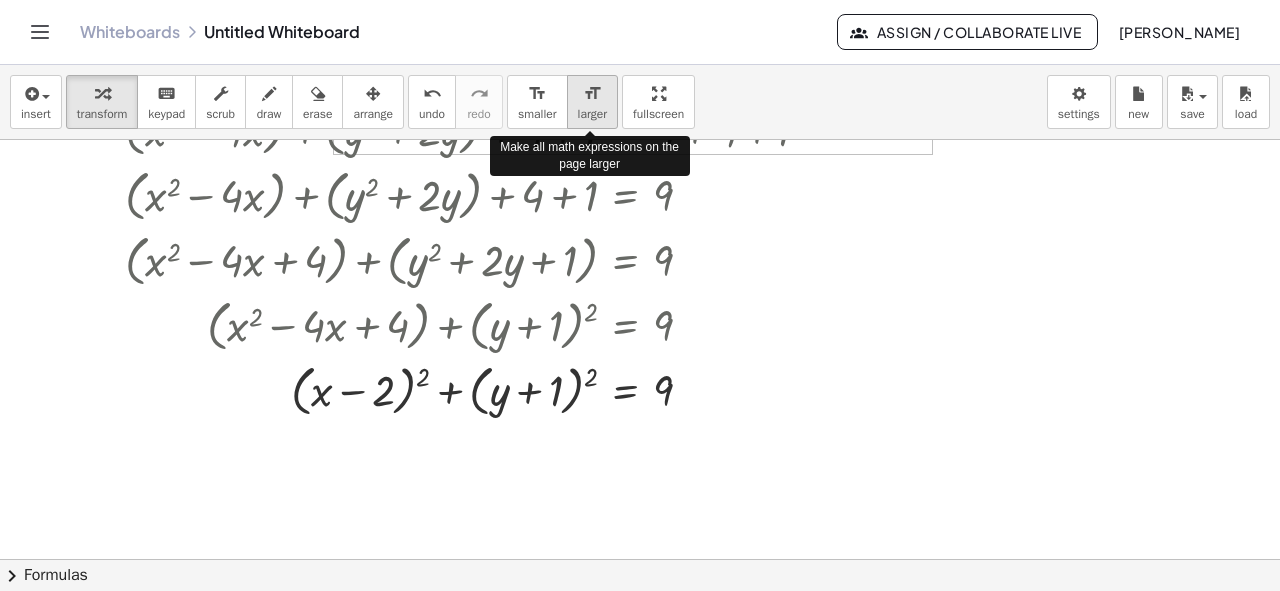 click on "larger" at bounding box center (592, 114) 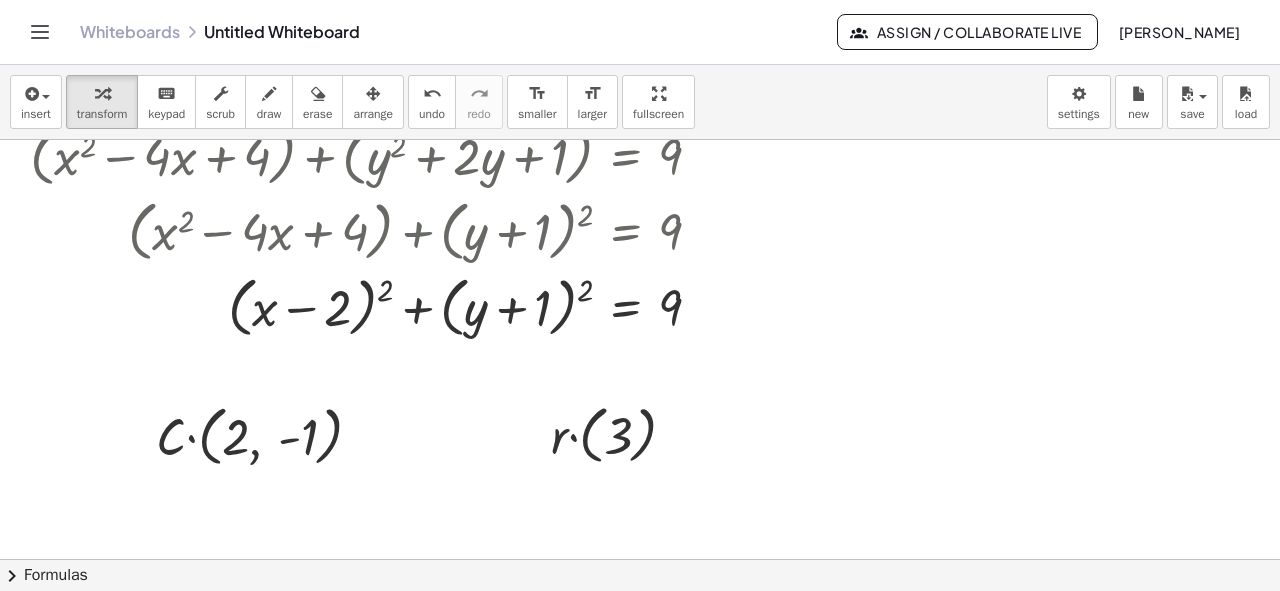 scroll, scrollTop: 566, scrollLeft: 0, axis: vertical 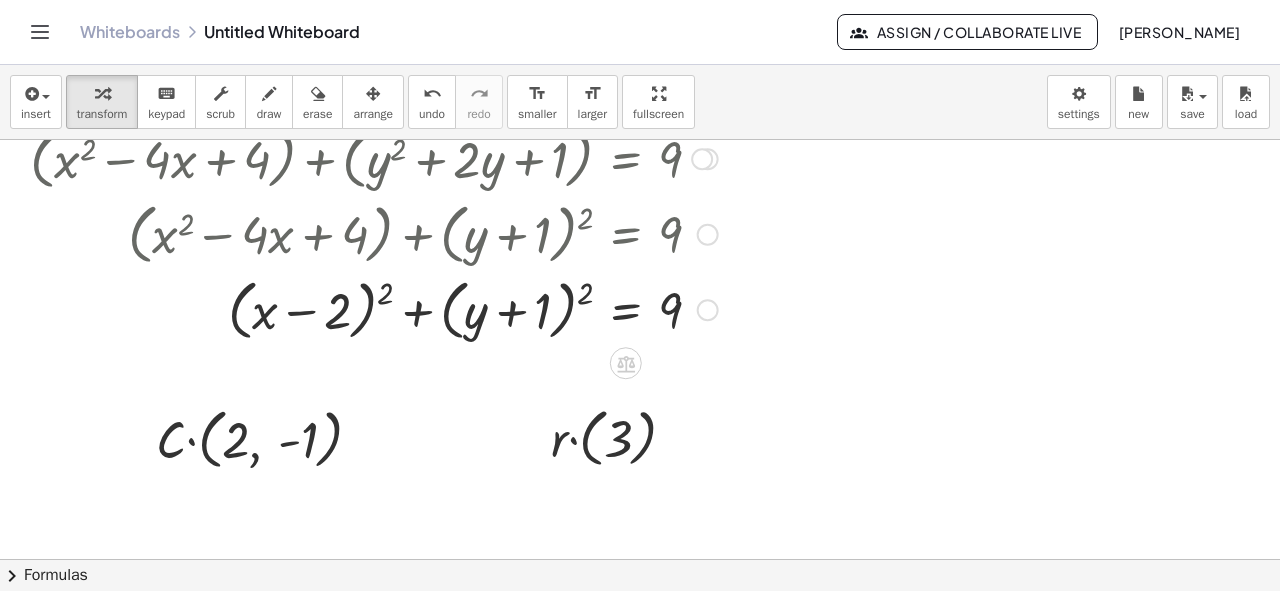 click at bounding box center (708, 310) 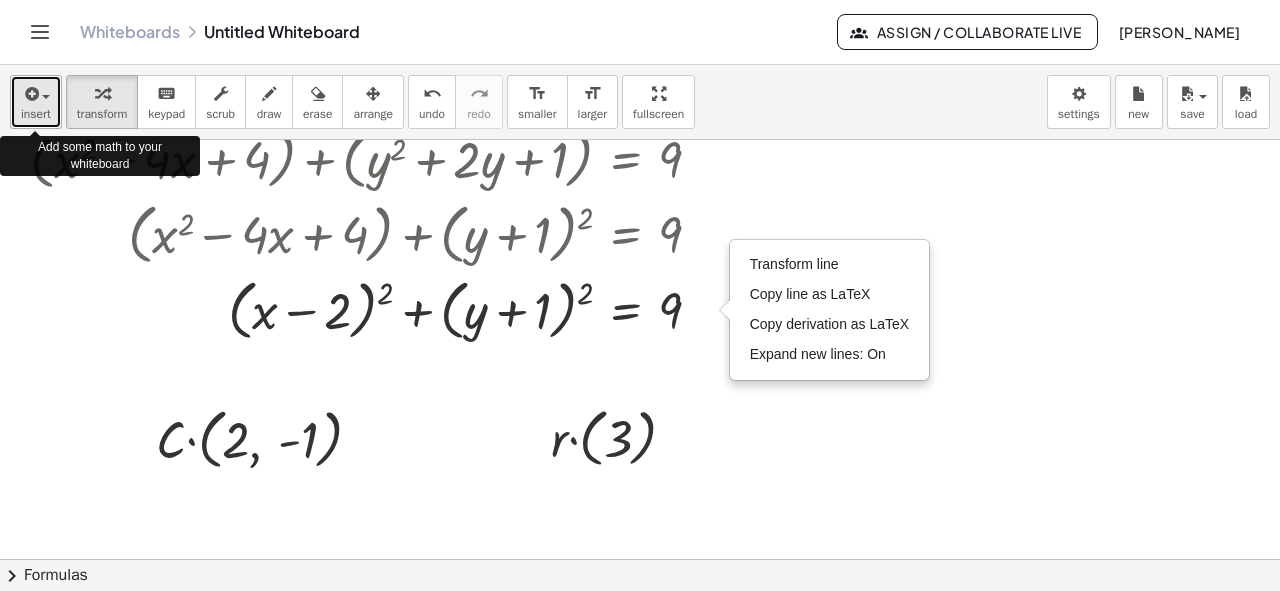 click at bounding box center [30, 94] 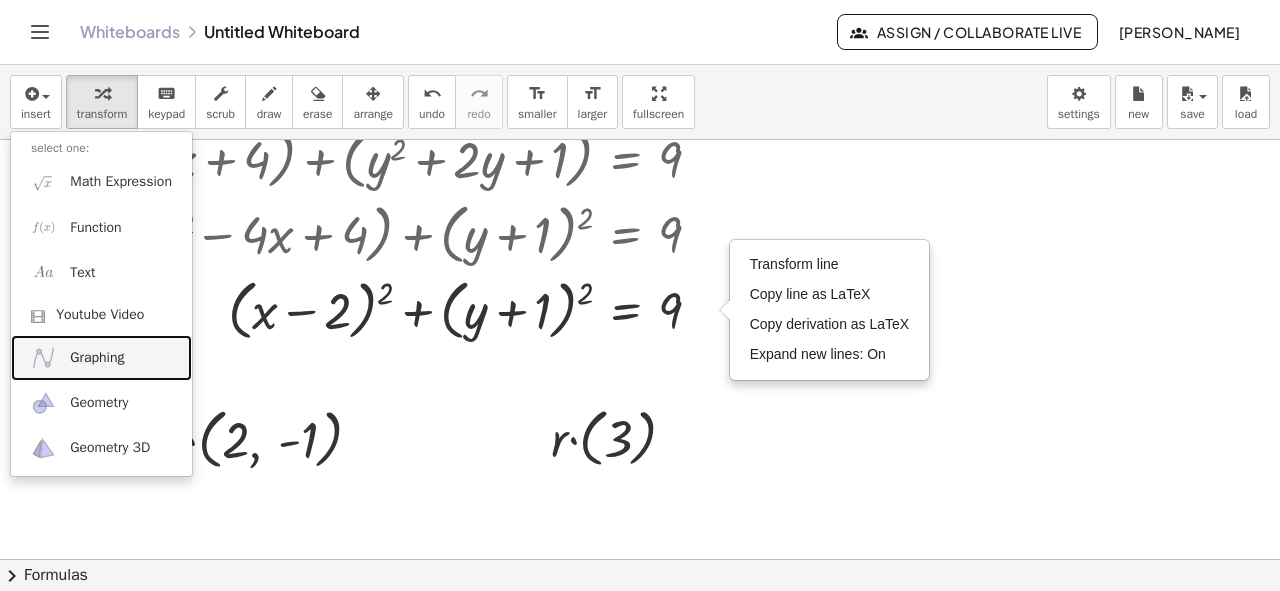 click on "Graphing" at bounding box center [97, 358] 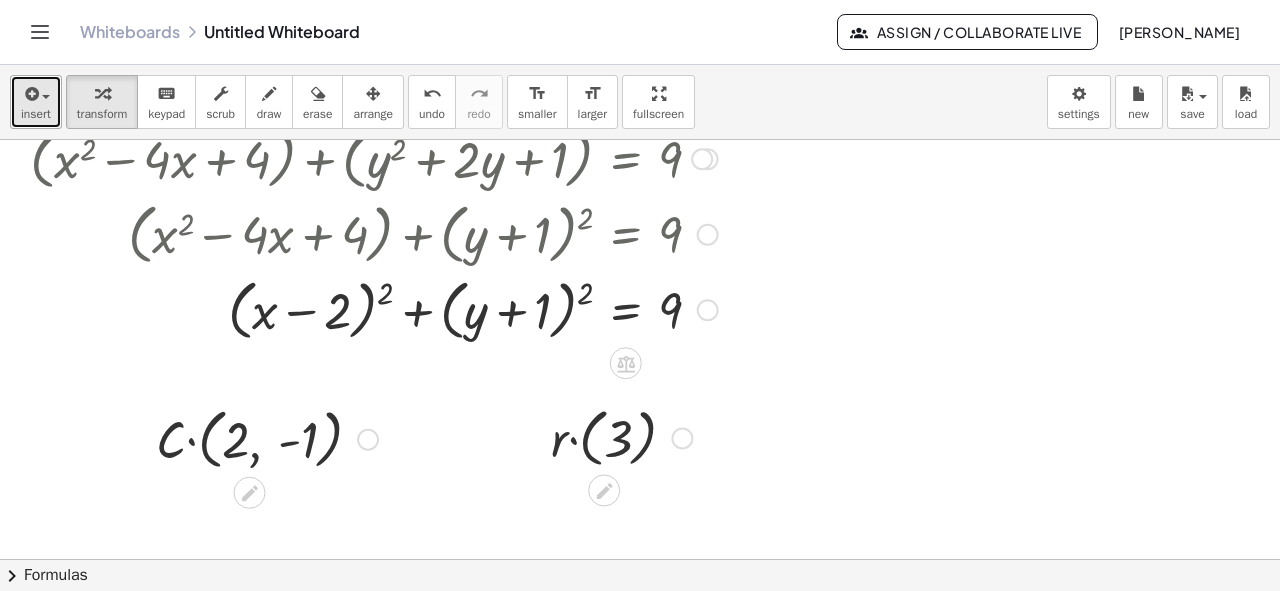 click at bounding box center (30, 94) 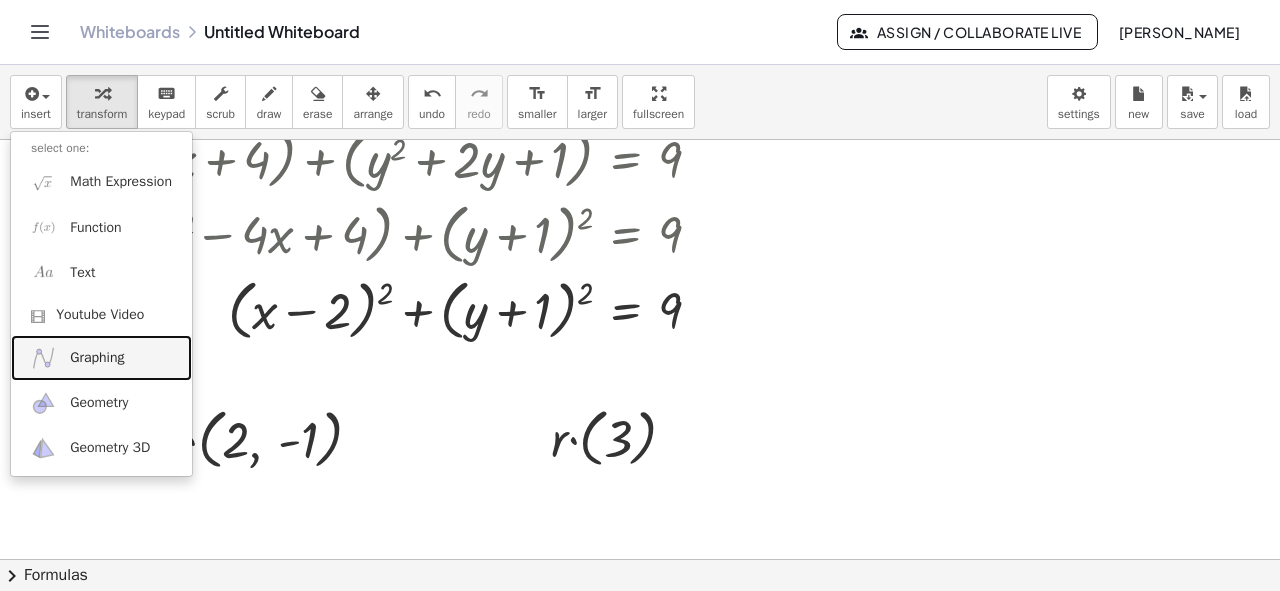click on "Graphing" at bounding box center [97, 358] 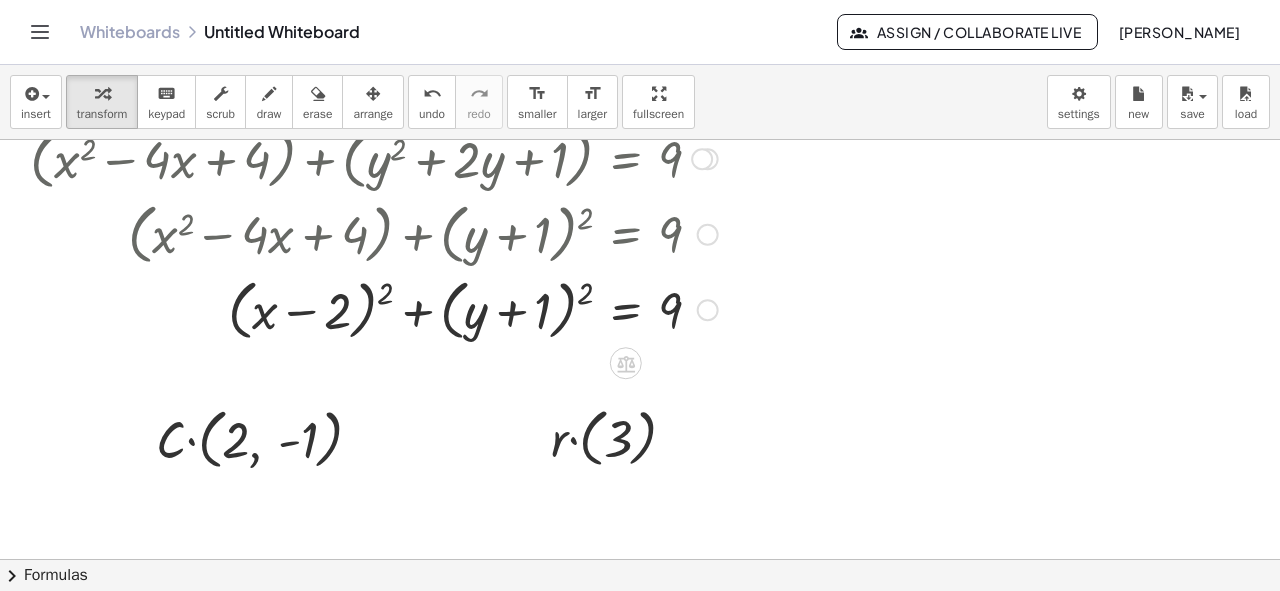 click at bounding box center [444, 233] 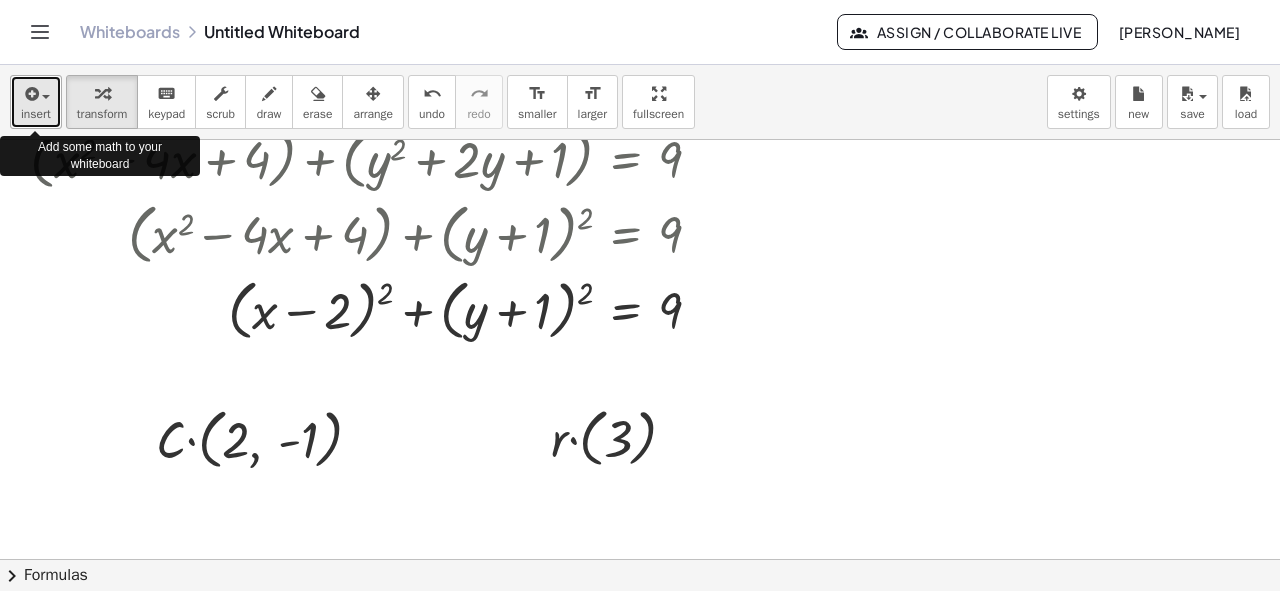 click at bounding box center [41, 96] 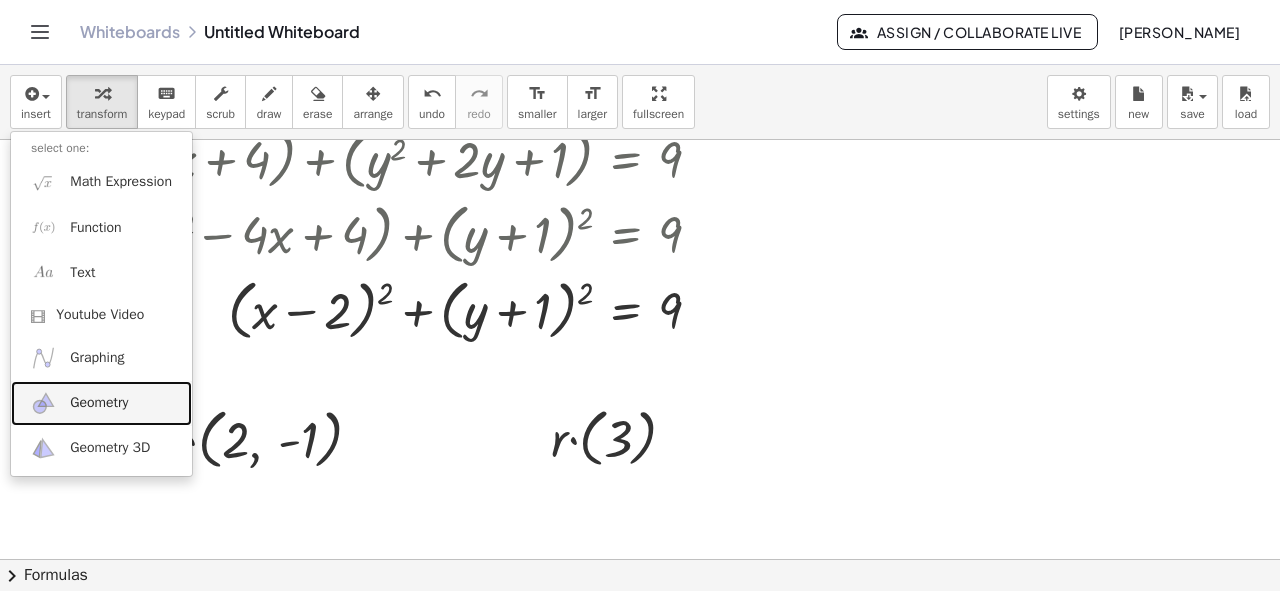 click on "Geometry" at bounding box center [101, 403] 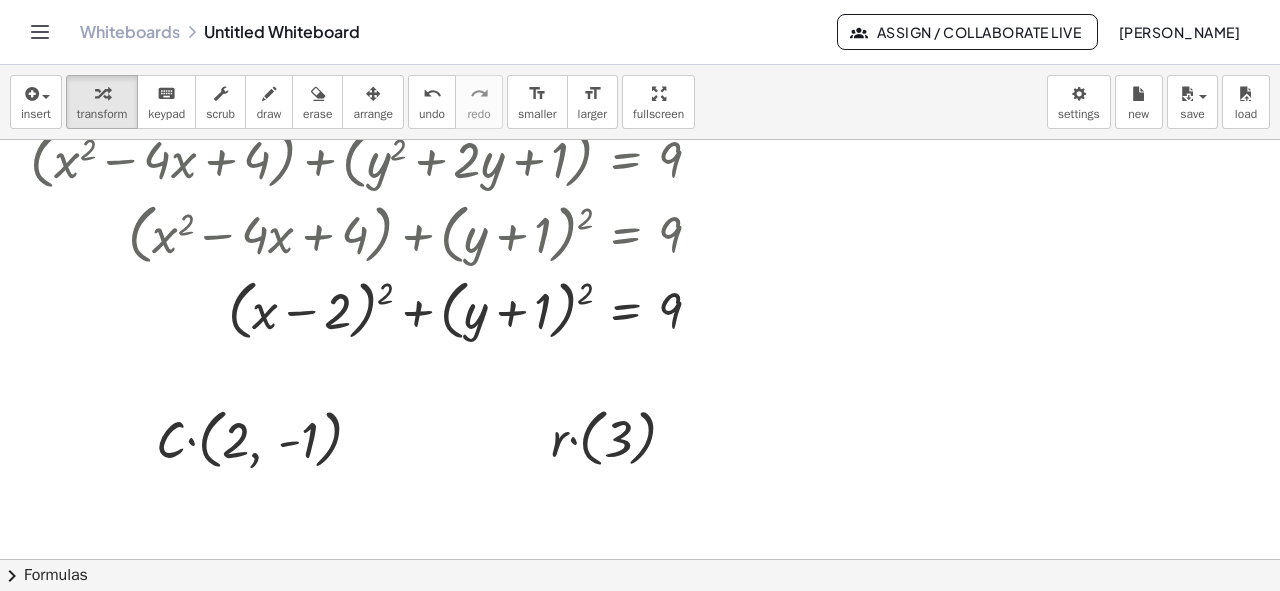 click at bounding box center [640, 205] 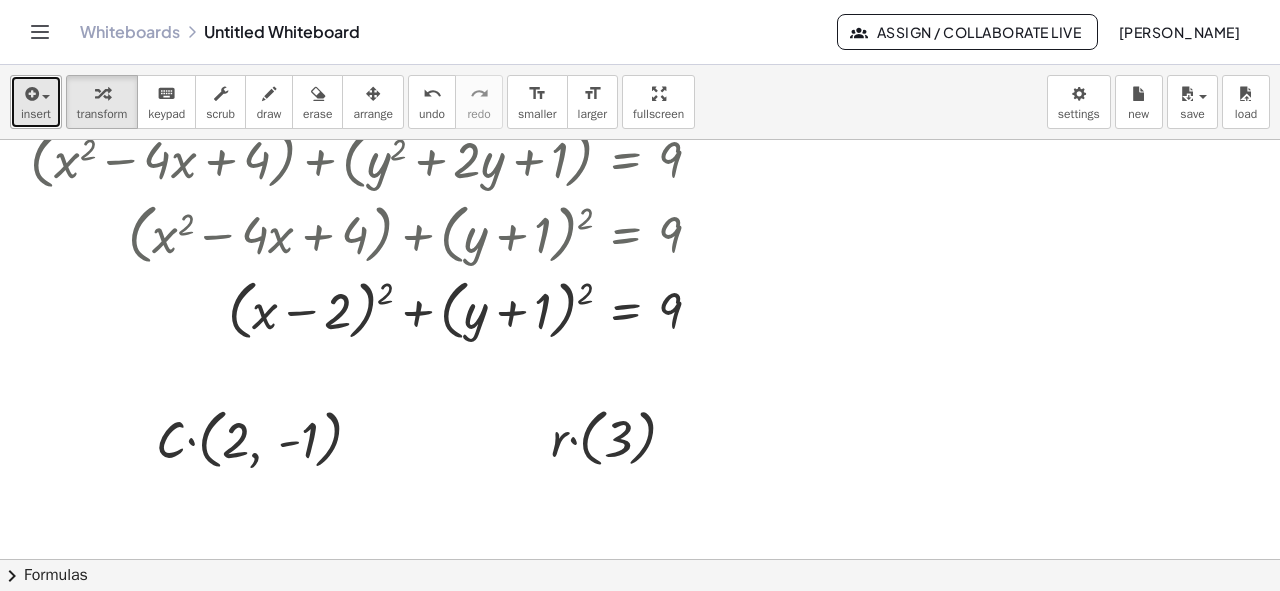 click on "insert" at bounding box center (36, 114) 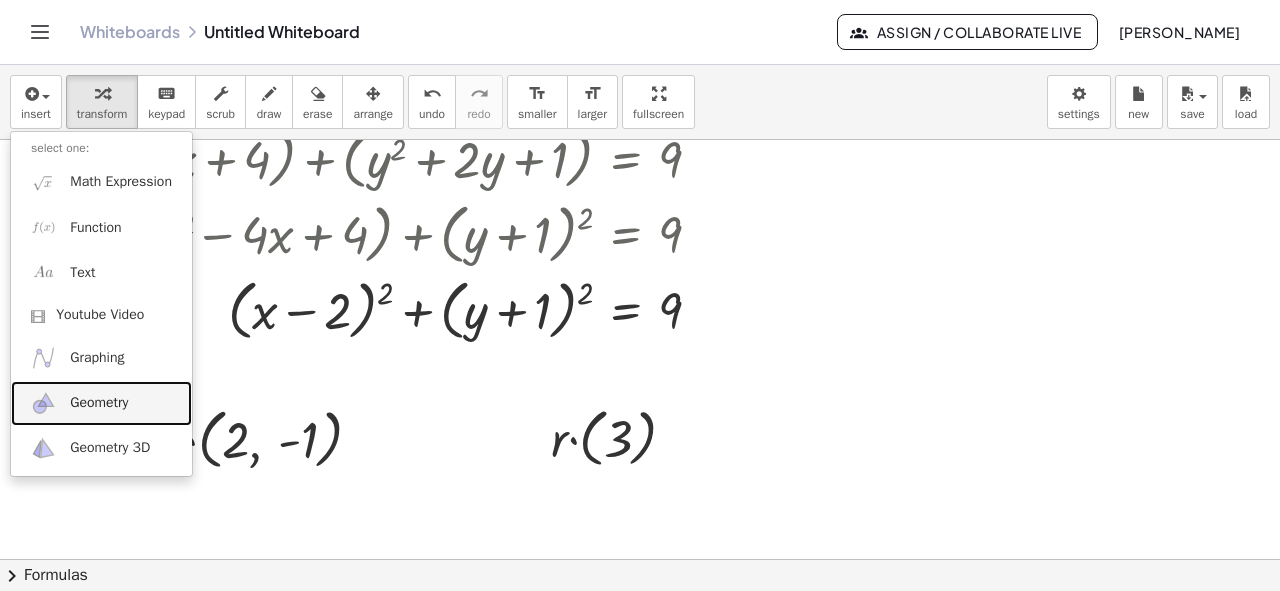 click on "Geometry" at bounding box center (101, 403) 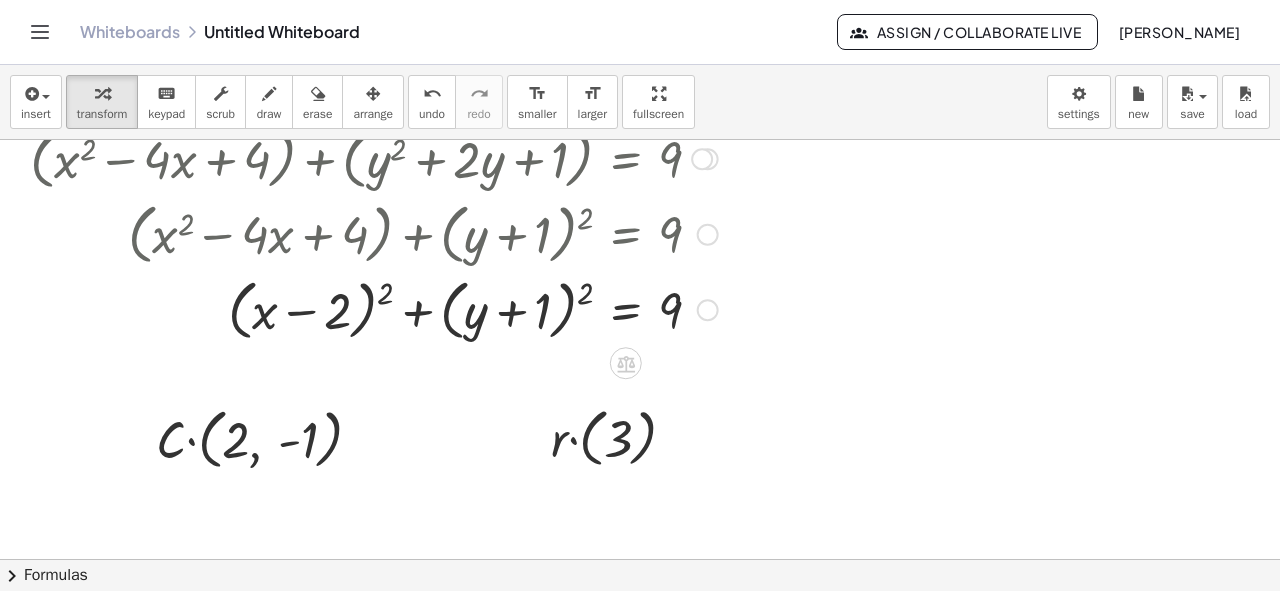 click at bounding box center [444, 308] 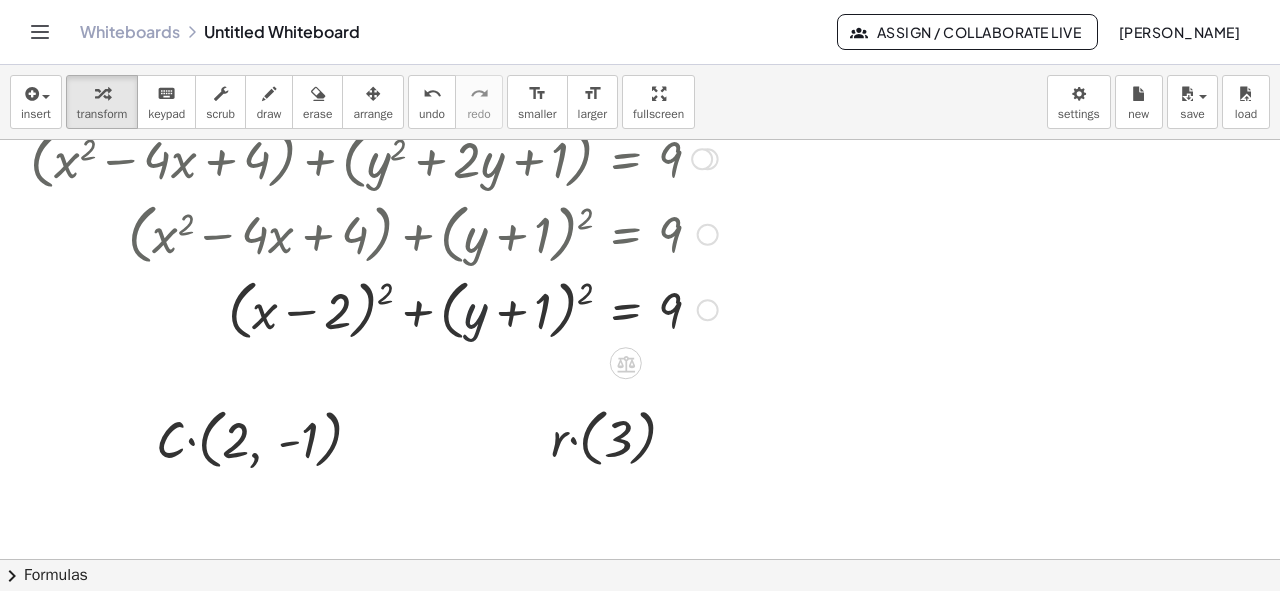 click at bounding box center [444, 308] 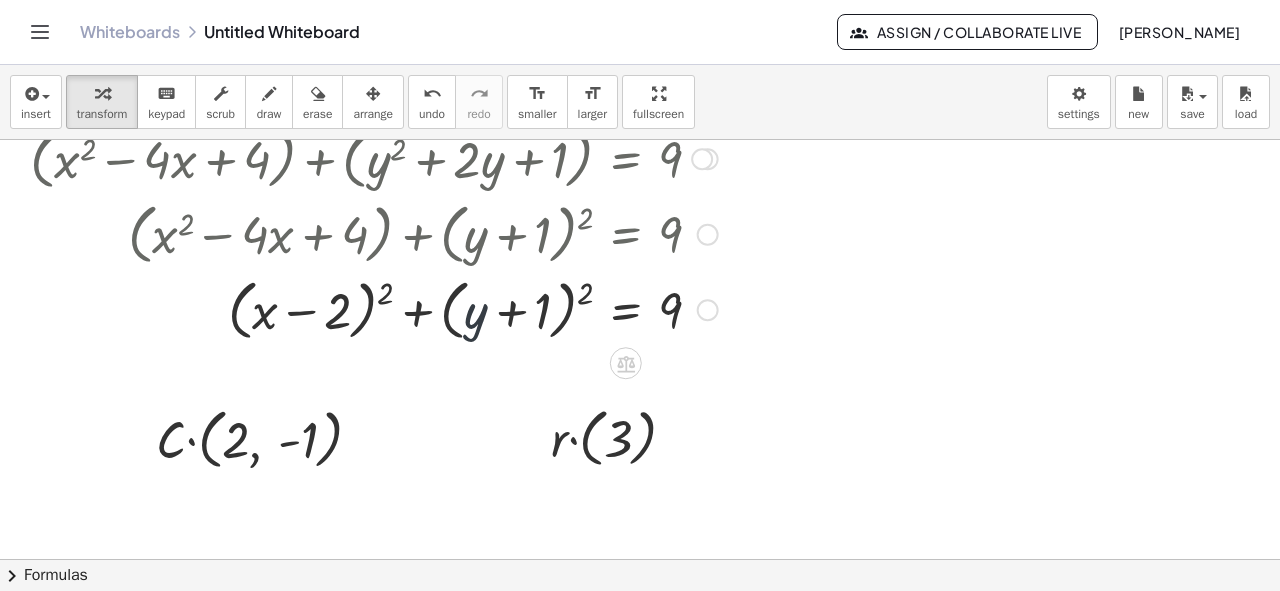 click at bounding box center (444, 308) 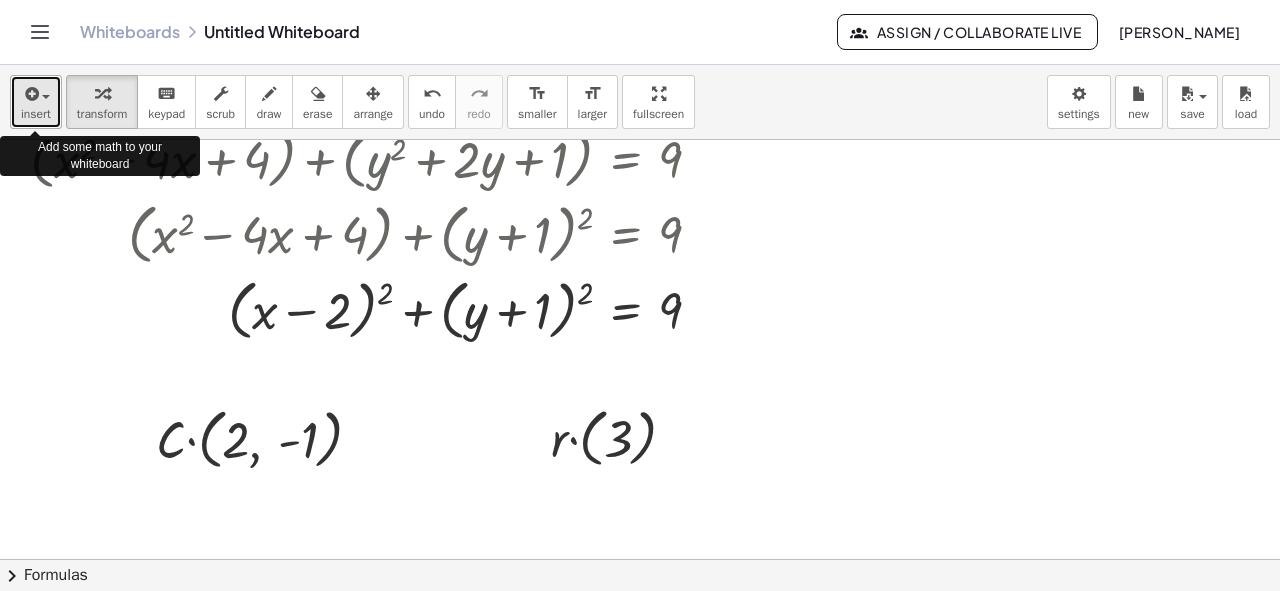 click on "insert" at bounding box center (36, 102) 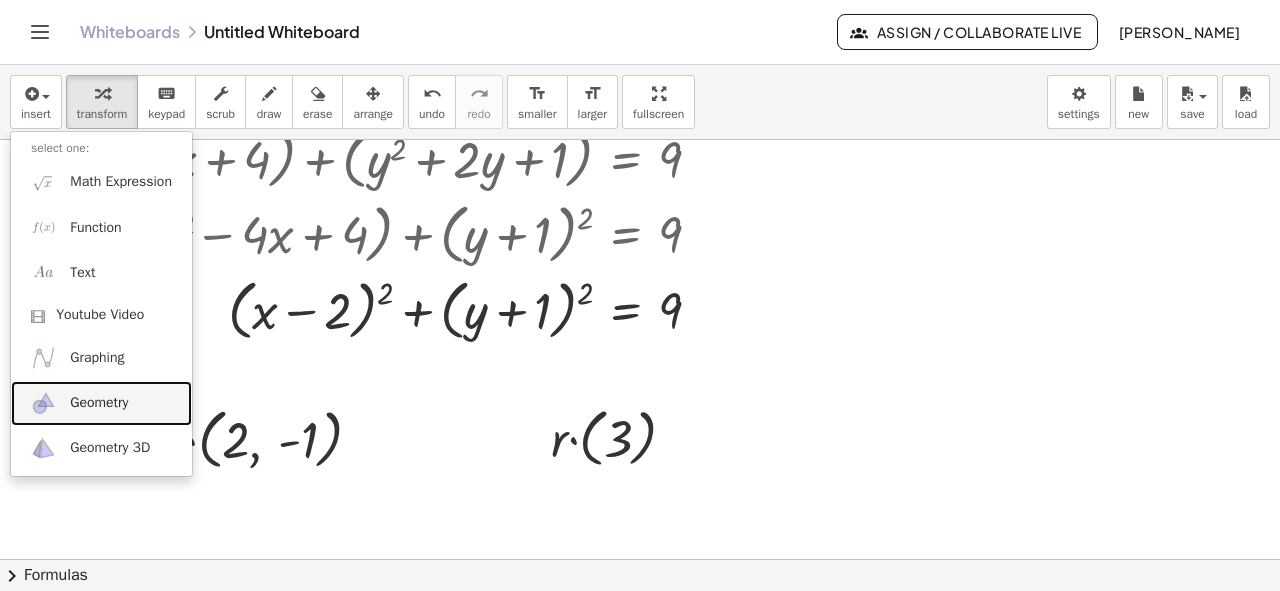click on "Geometry" at bounding box center (99, 403) 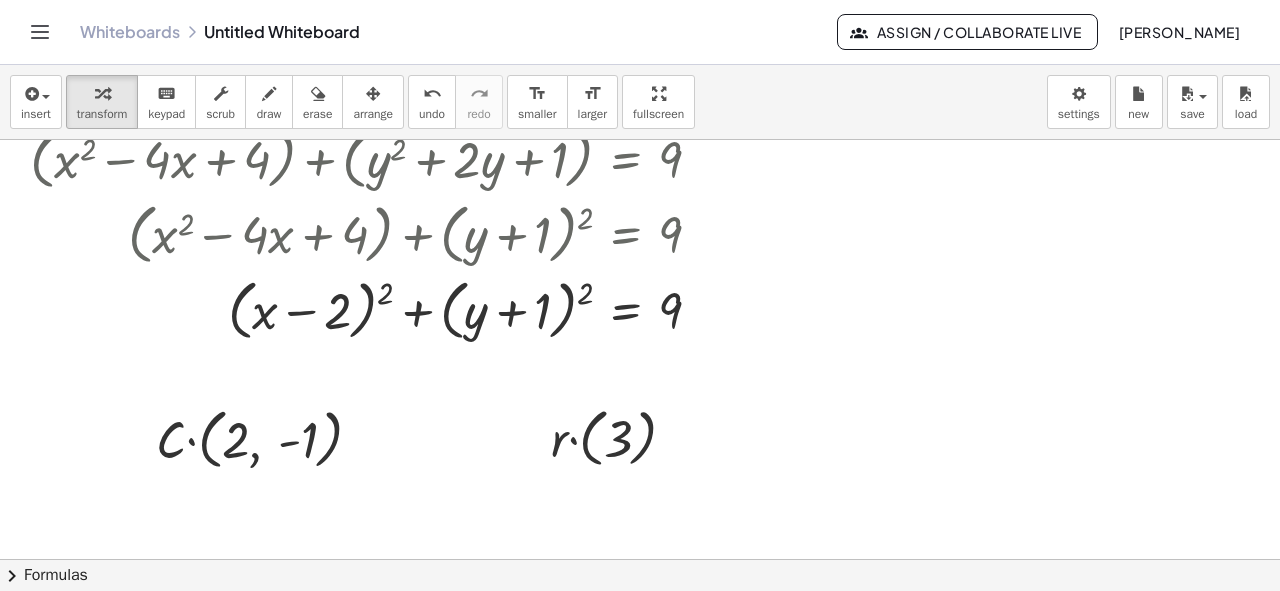 click at bounding box center (640, 205) 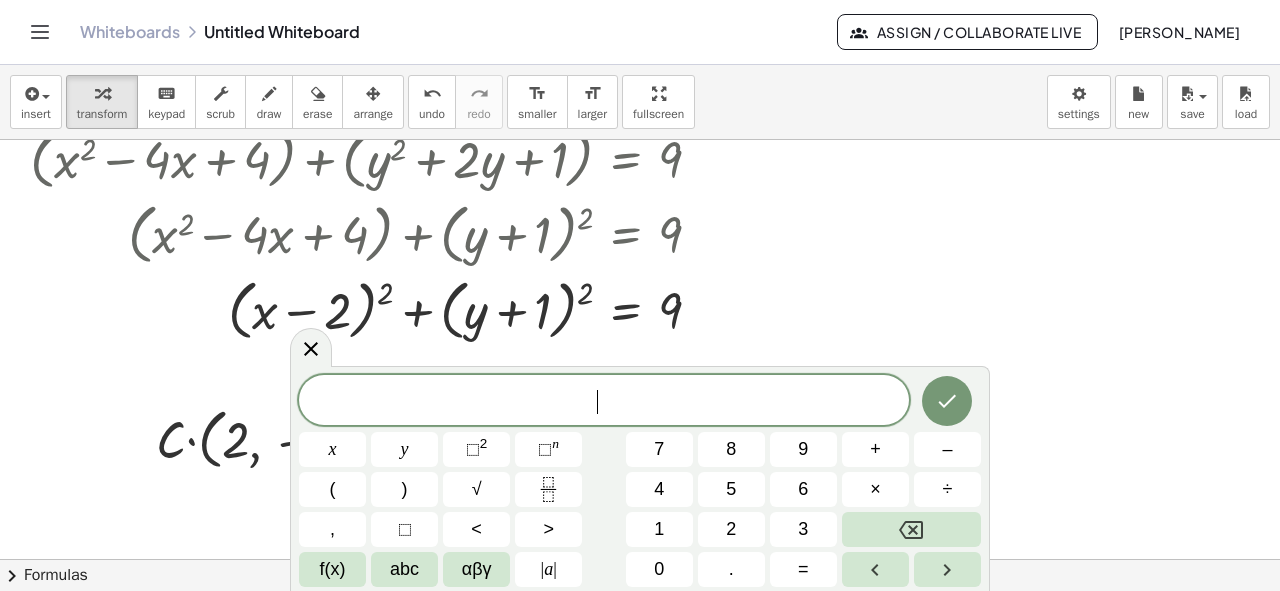 click at bounding box center (640, 205) 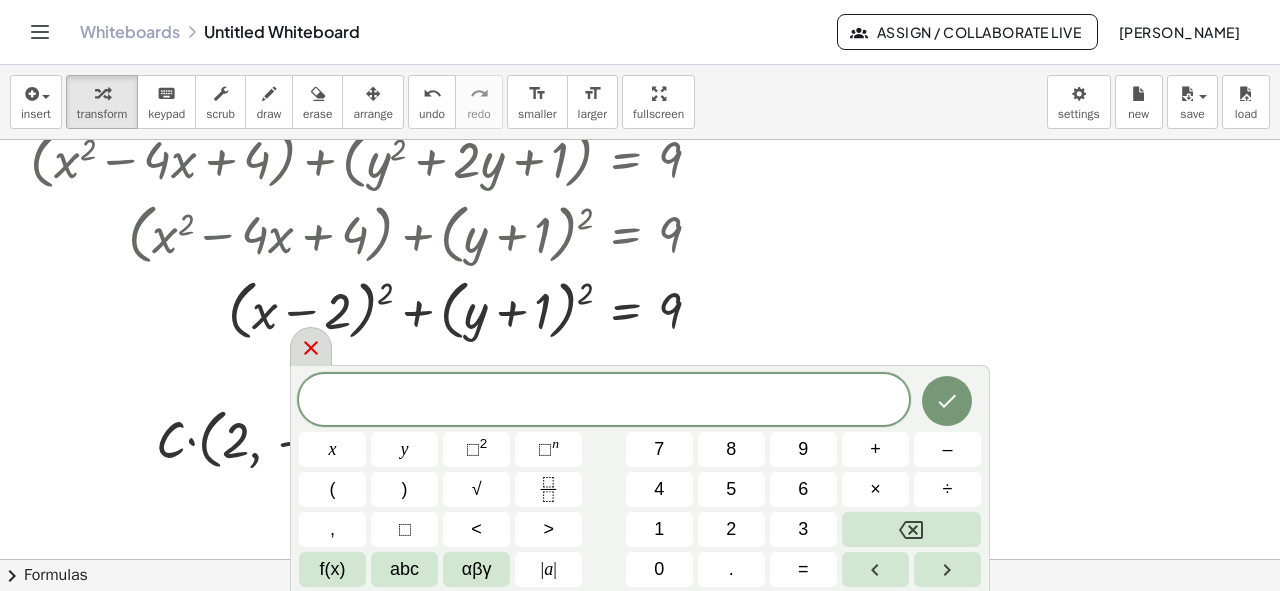 click 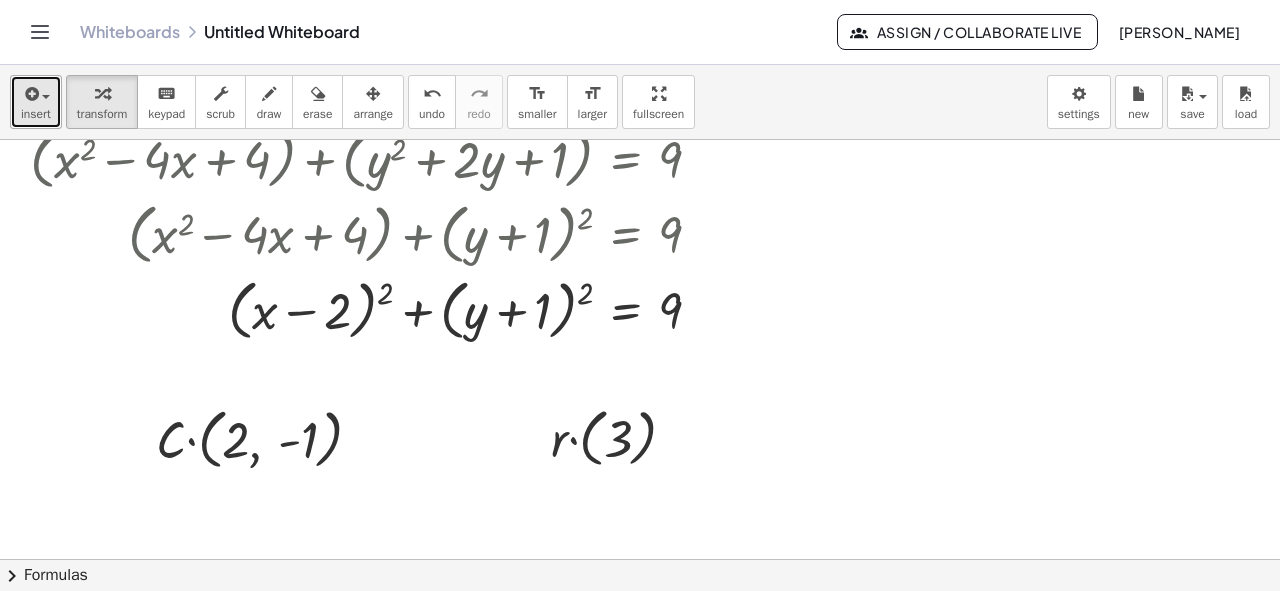 click on "insert" at bounding box center (36, 102) 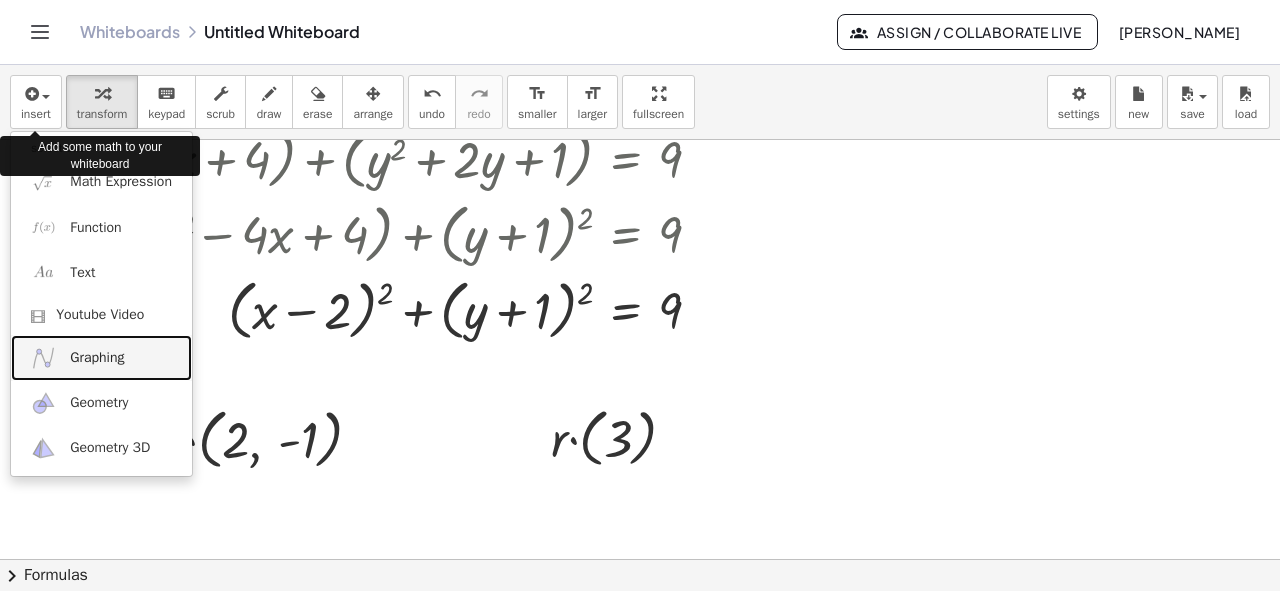 click on "Graphing" at bounding box center (97, 358) 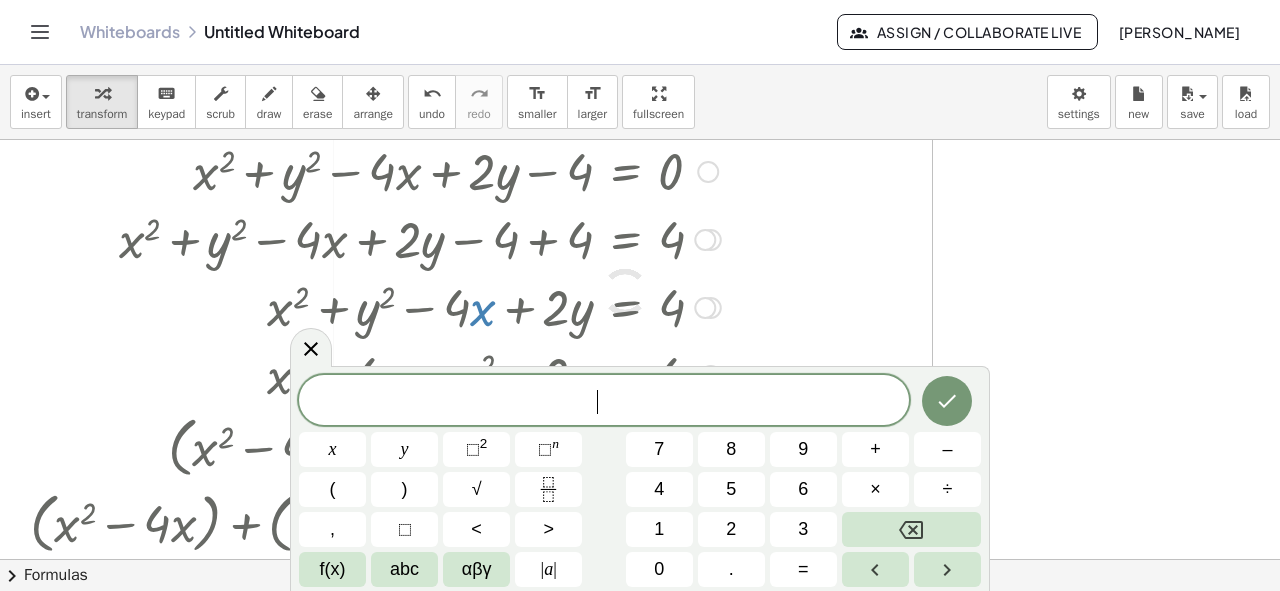 scroll, scrollTop: 30, scrollLeft: 0, axis: vertical 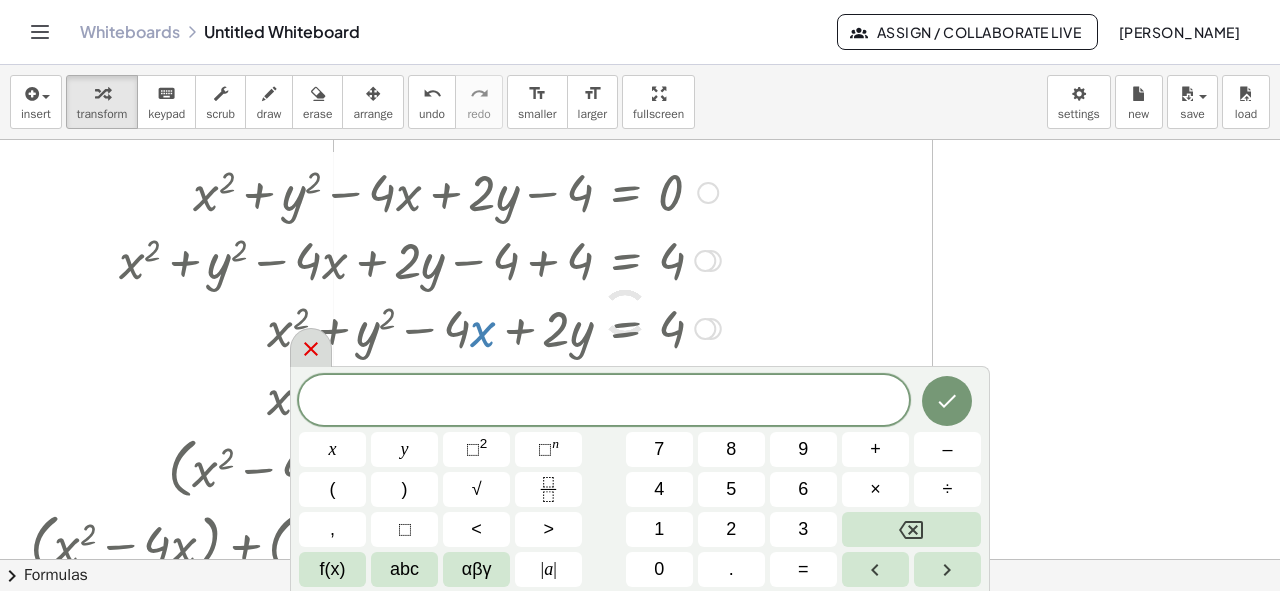 click 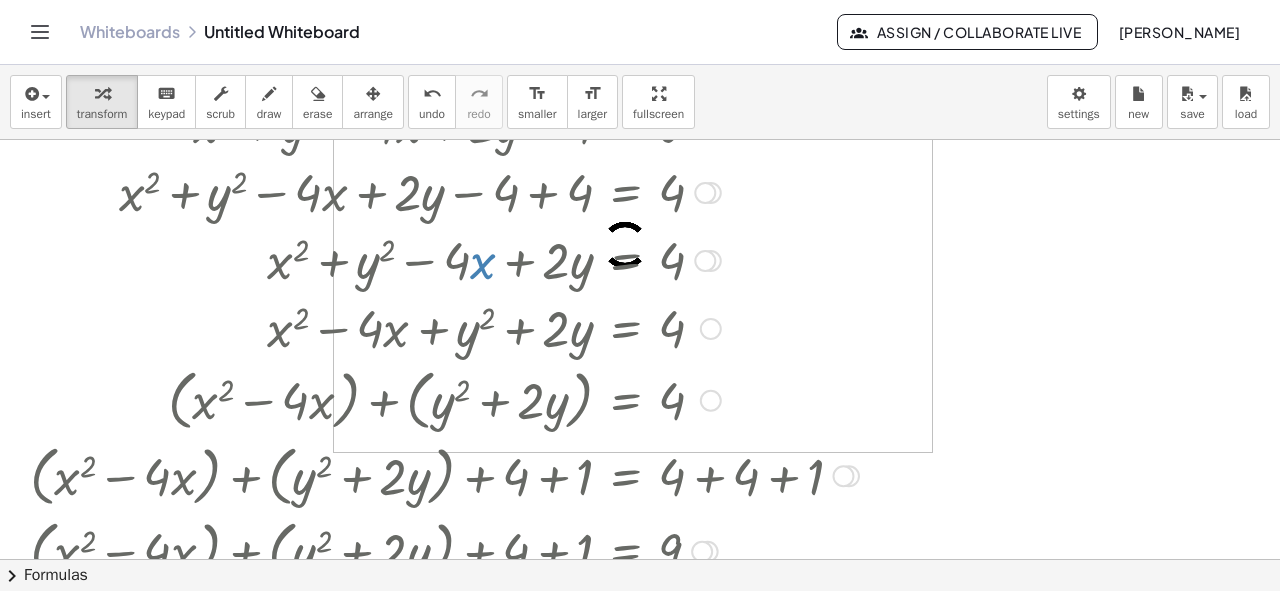 scroll, scrollTop: 0, scrollLeft: 0, axis: both 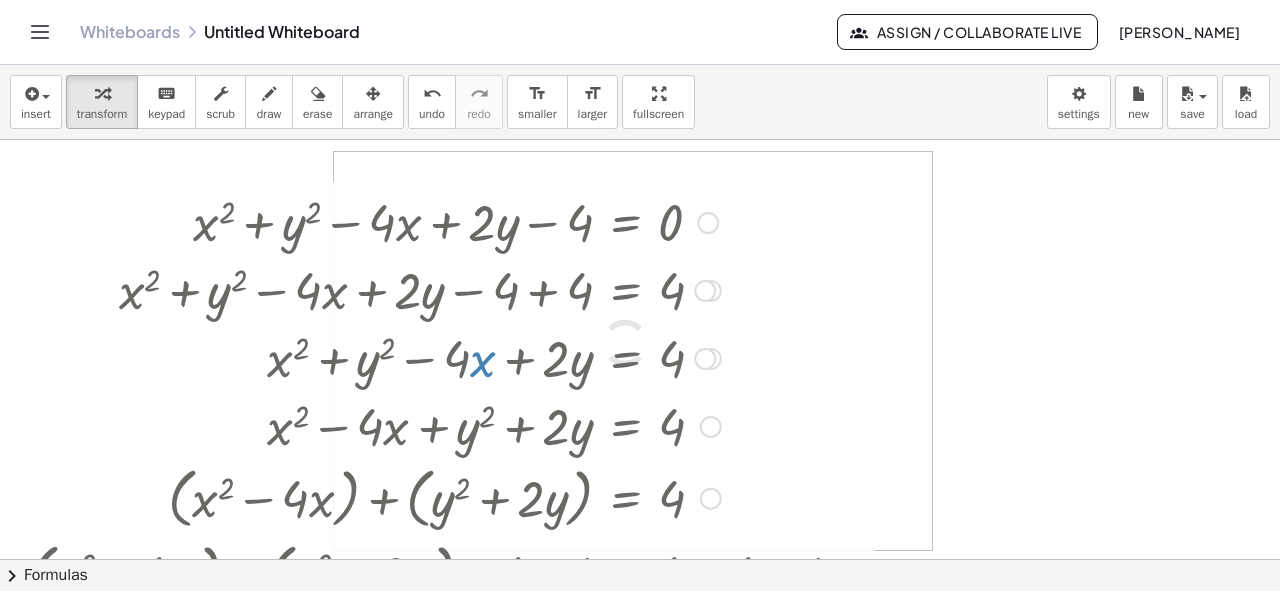 click at bounding box center (444, 357) 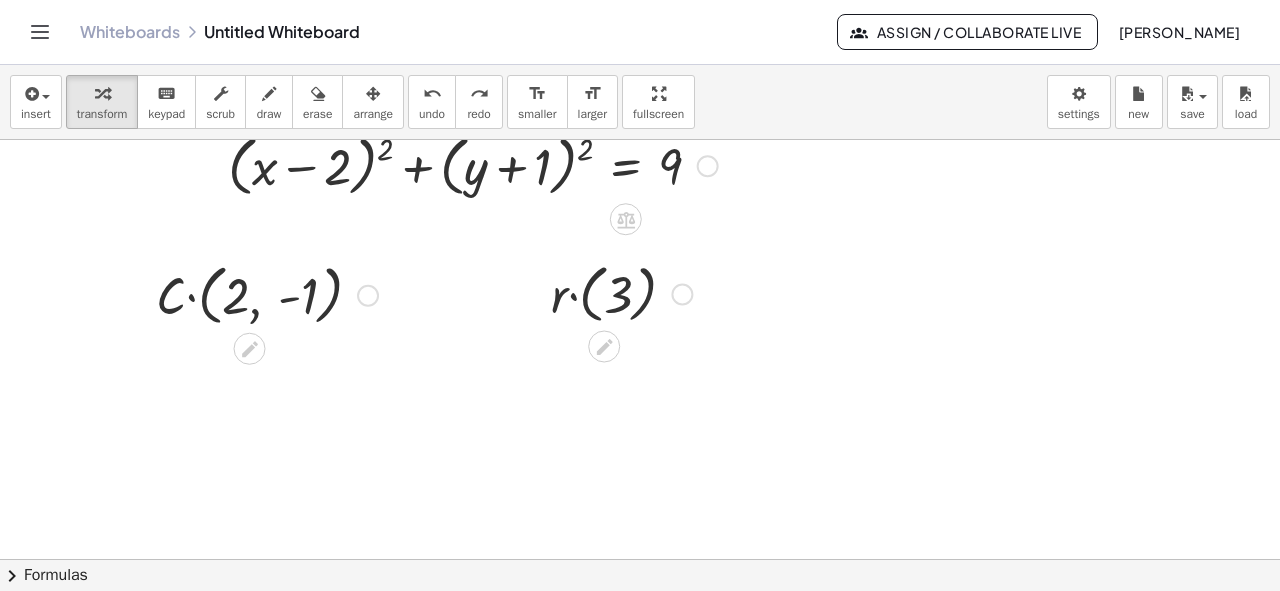scroll, scrollTop: 721, scrollLeft: 0, axis: vertical 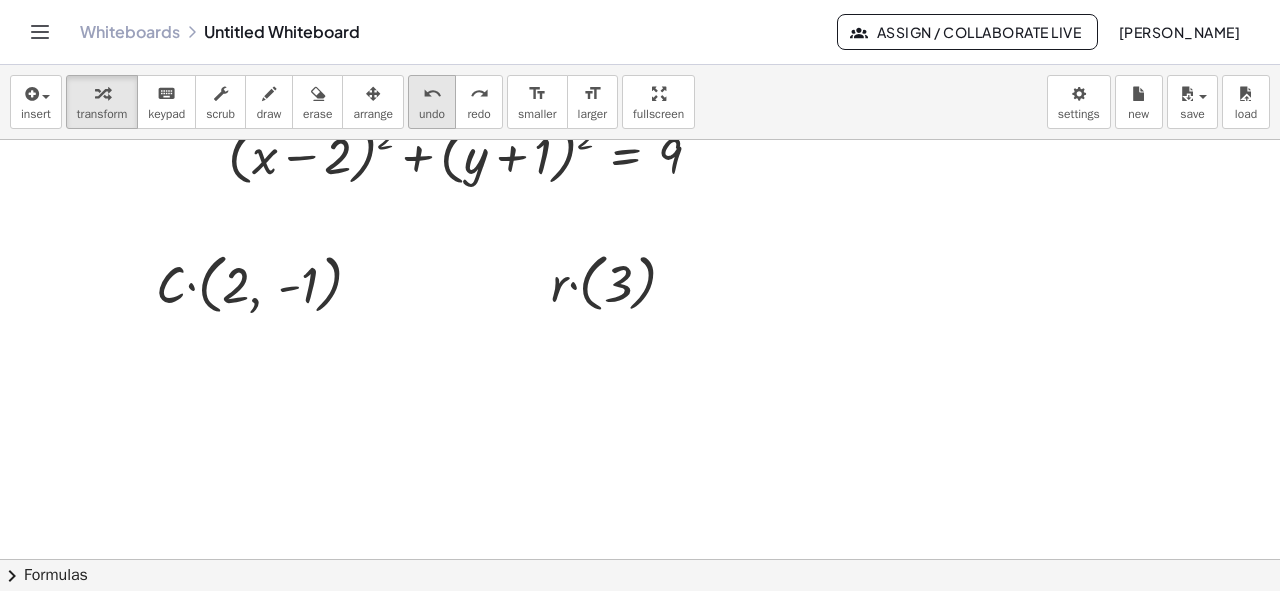 click on "undo" at bounding box center [432, 94] 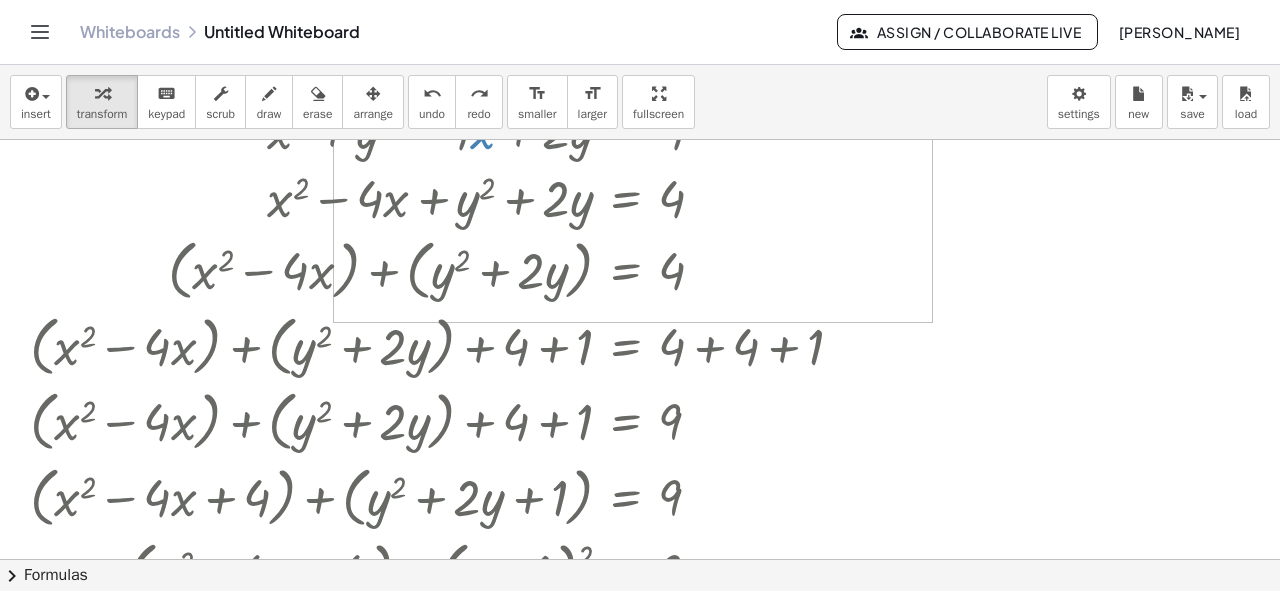 scroll, scrollTop: 0, scrollLeft: 0, axis: both 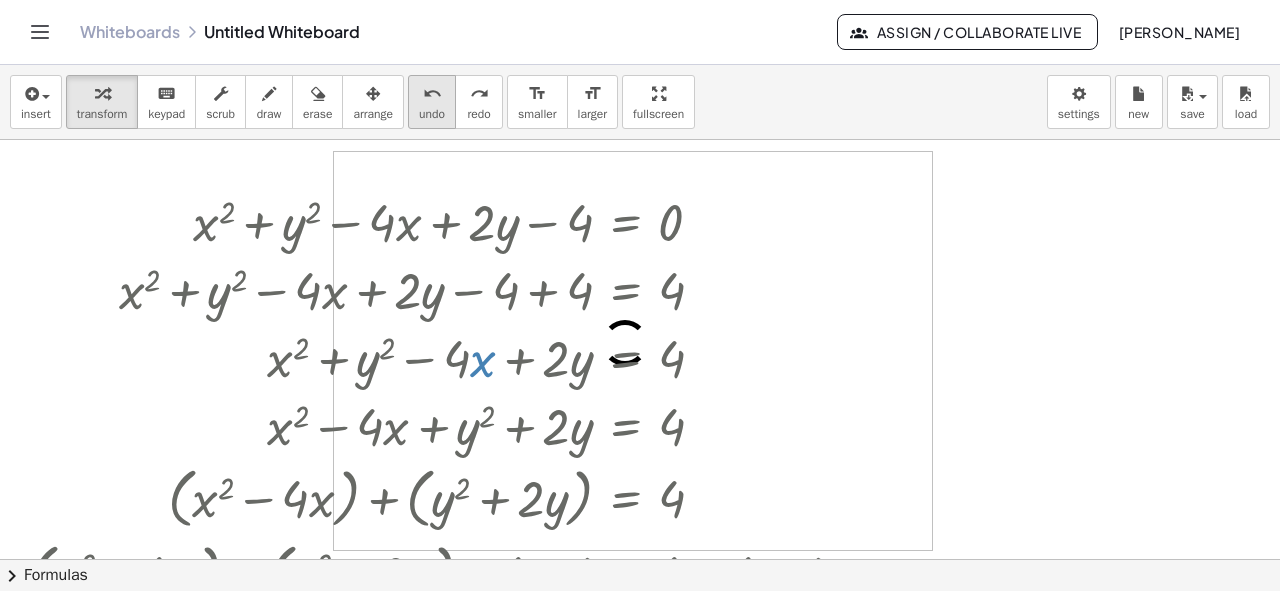 click on "undo" at bounding box center (432, 93) 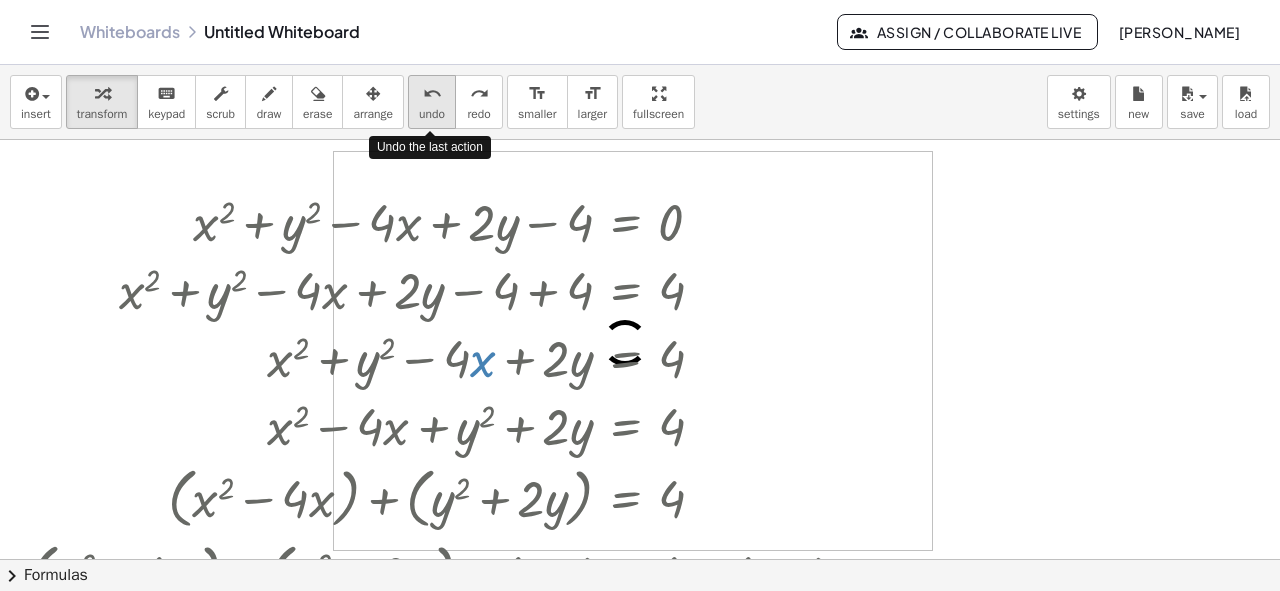 click on "undo" at bounding box center (432, 93) 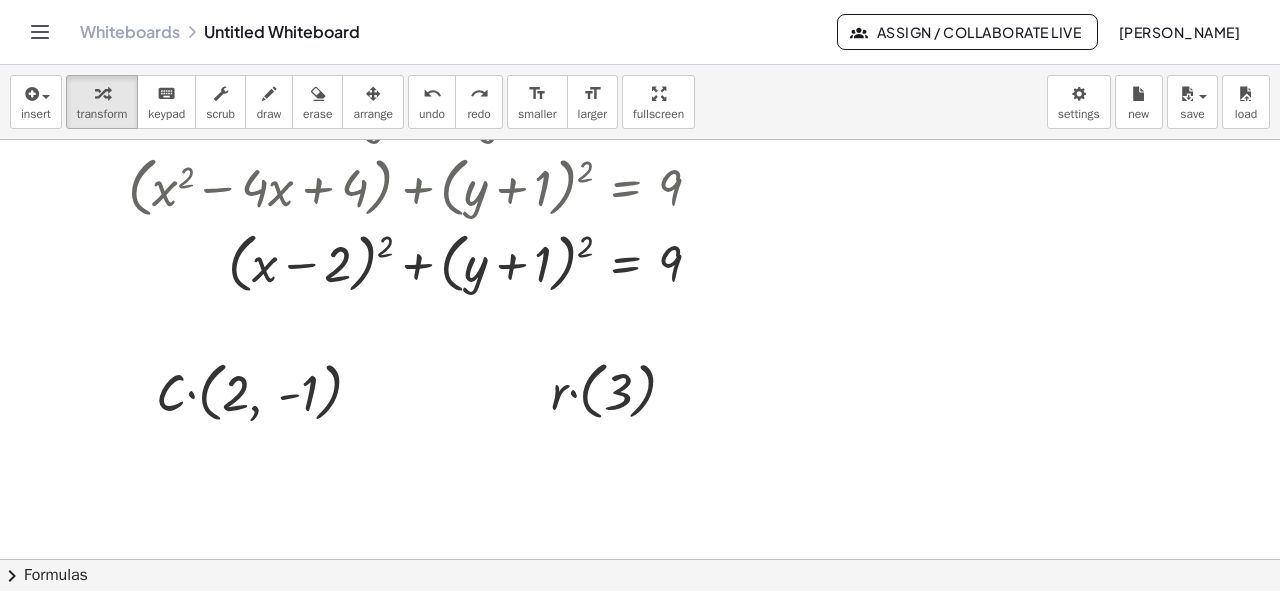 scroll, scrollTop: 621, scrollLeft: 0, axis: vertical 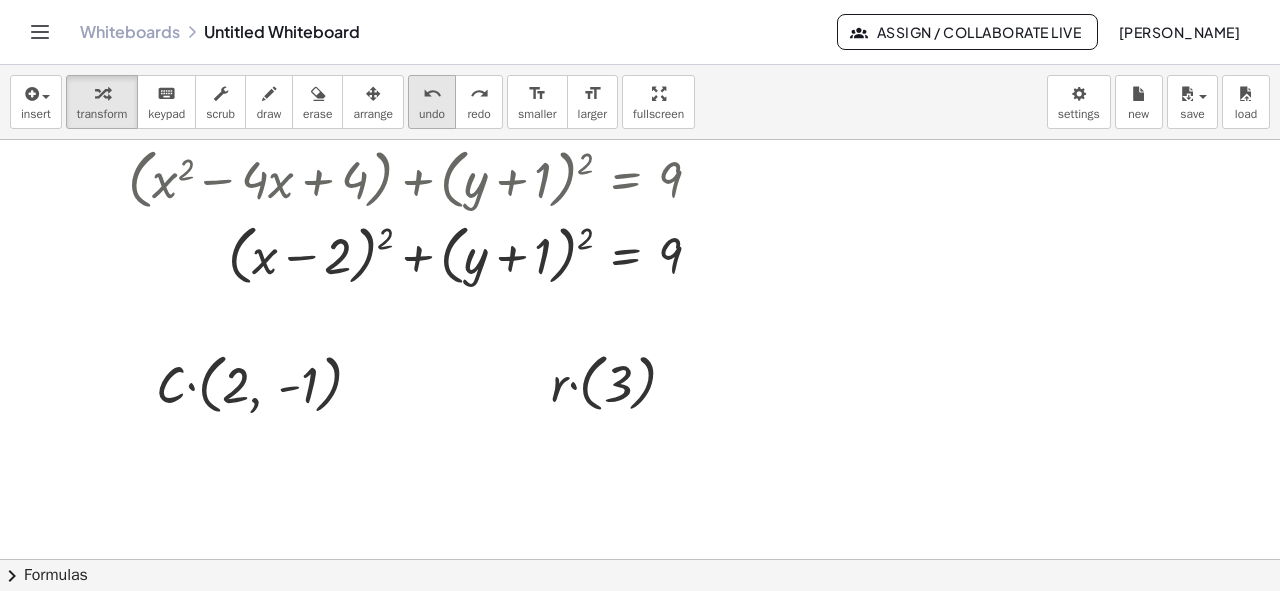 click on "undo" at bounding box center [432, 114] 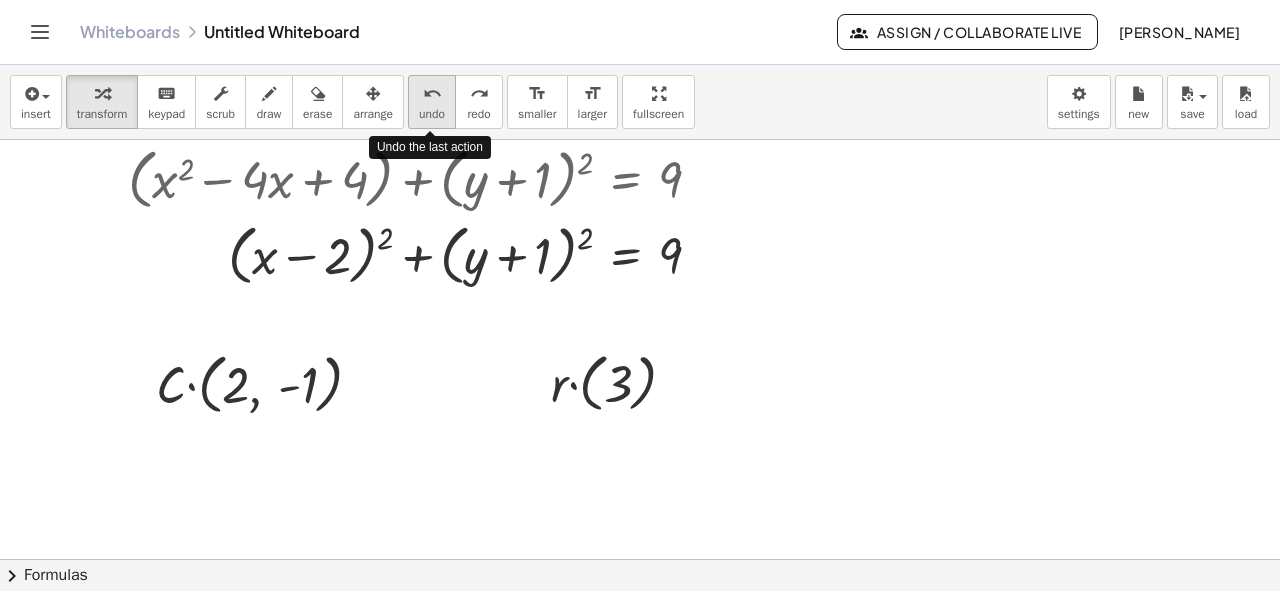 click on "undo" at bounding box center (432, 114) 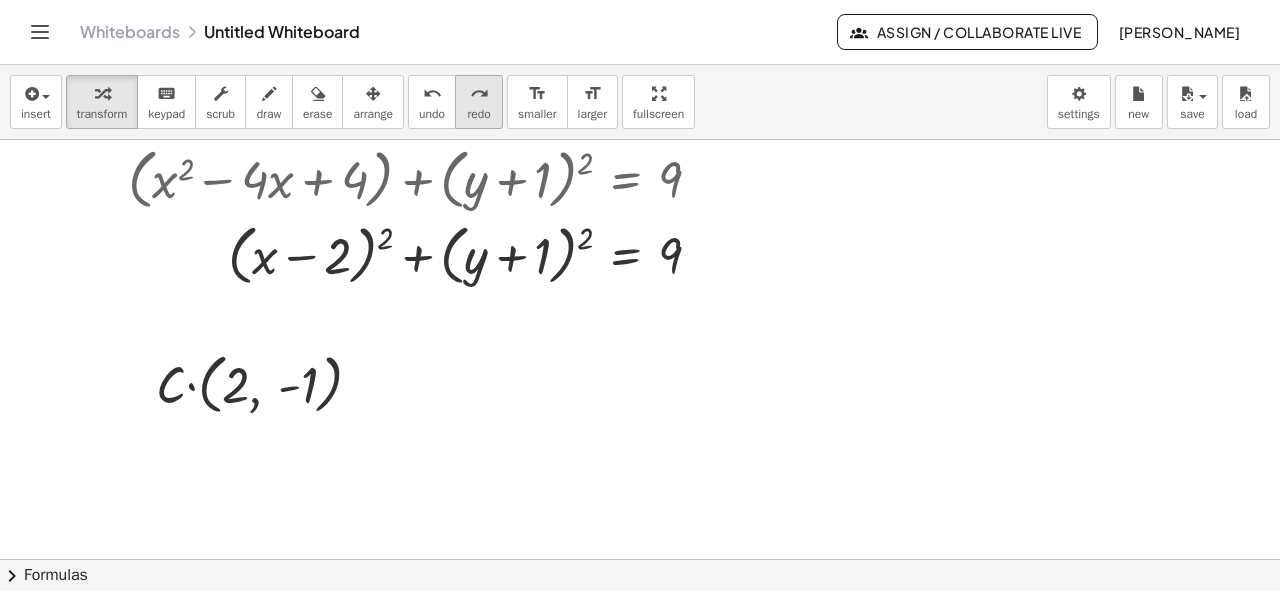 click on "redo" at bounding box center (478, 114) 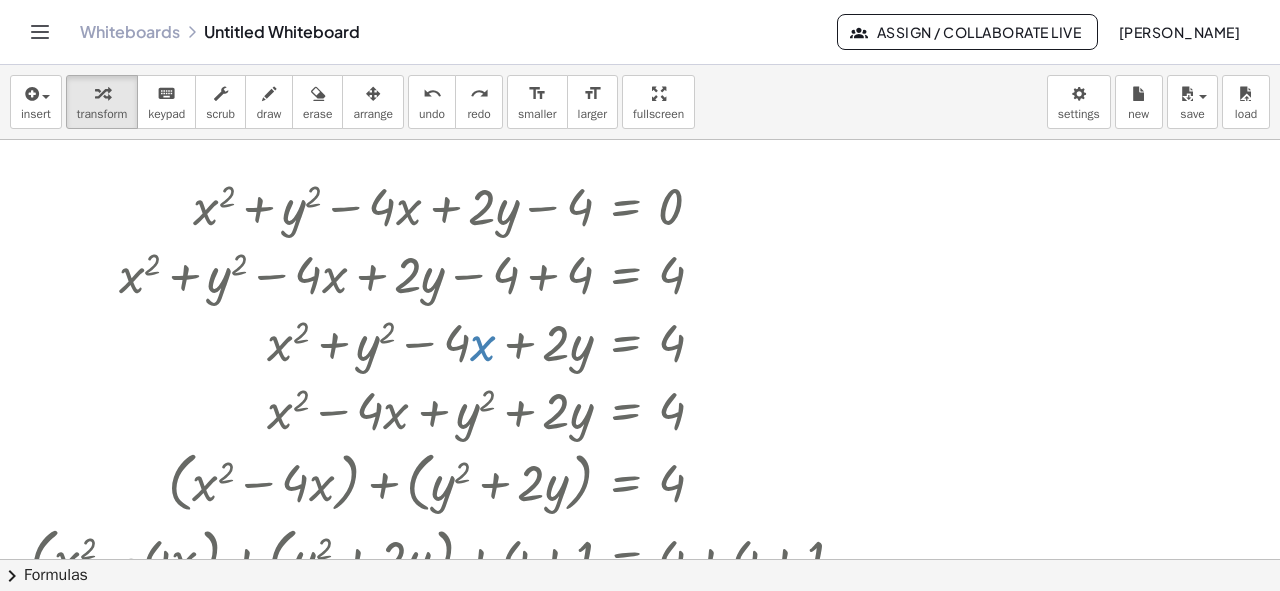 scroll, scrollTop: 0, scrollLeft: 0, axis: both 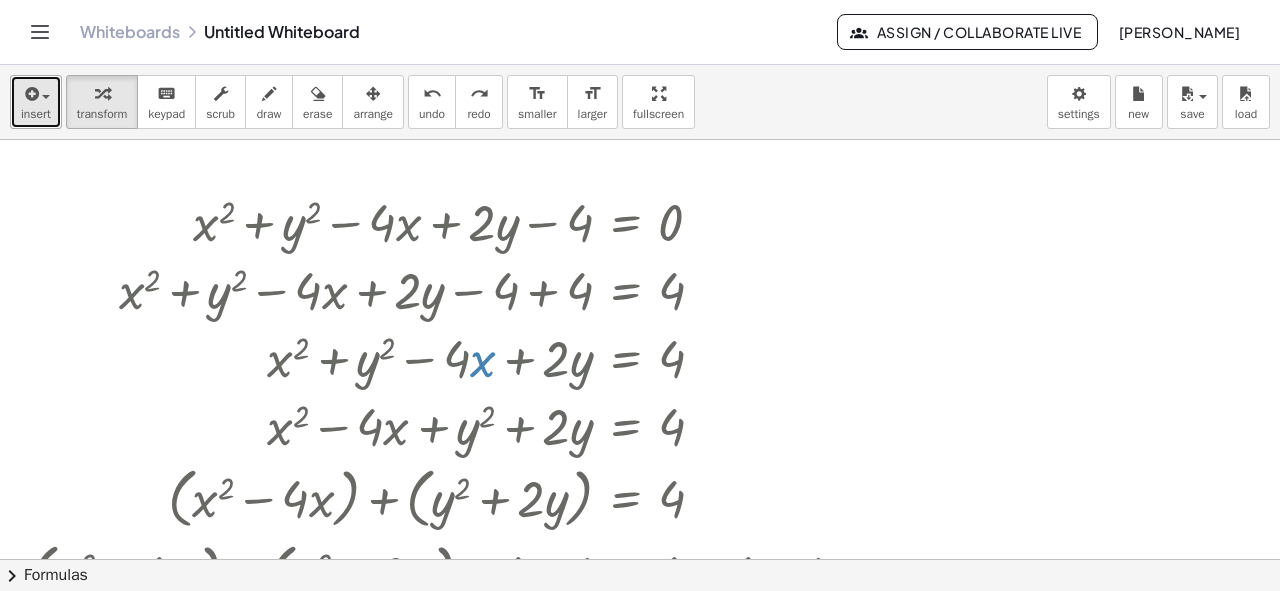 click at bounding box center [30, 94] 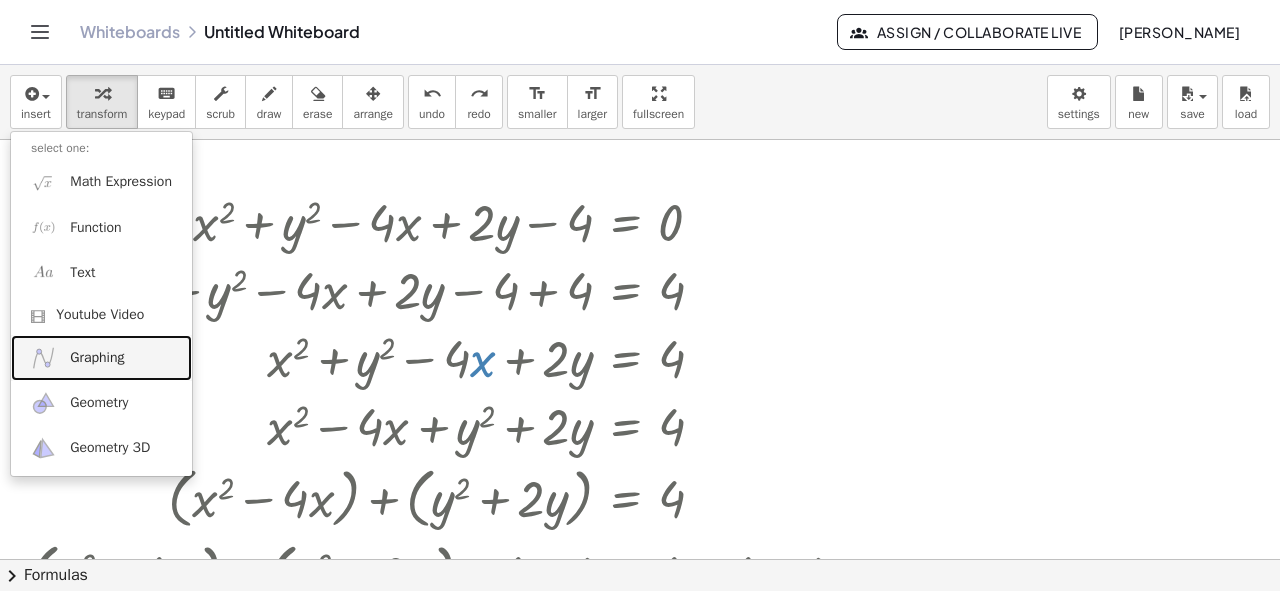 click on "Graphing" at bounding box center (101, 357) 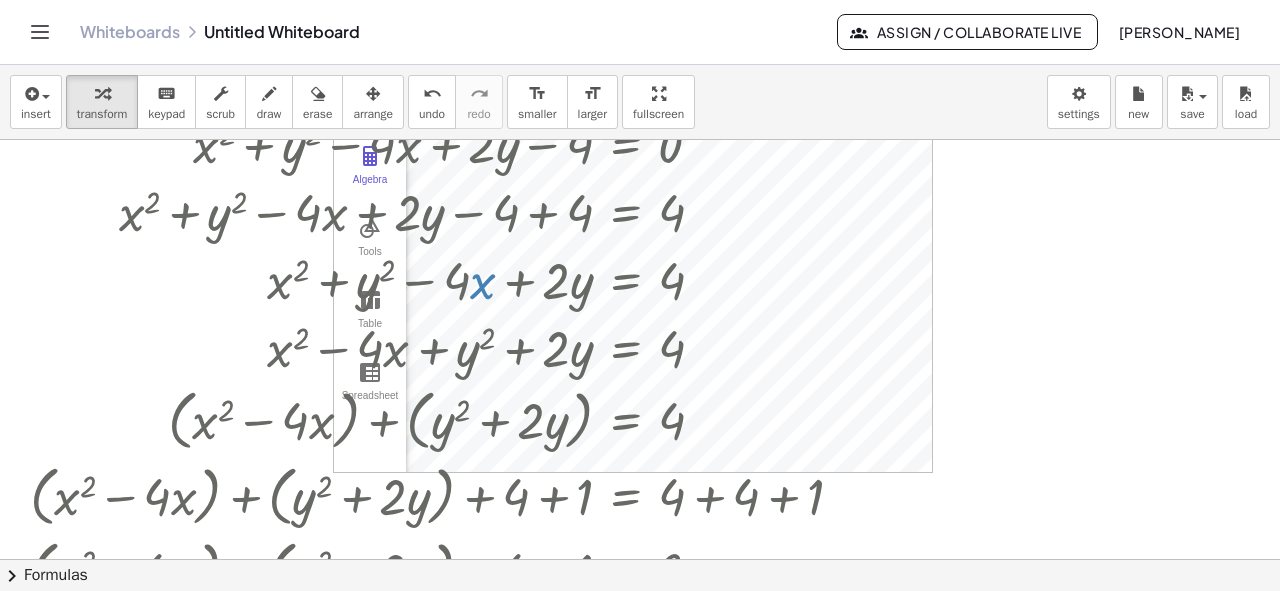 scroll, scrollTop: 0, scrollLeft: 0, axis: both 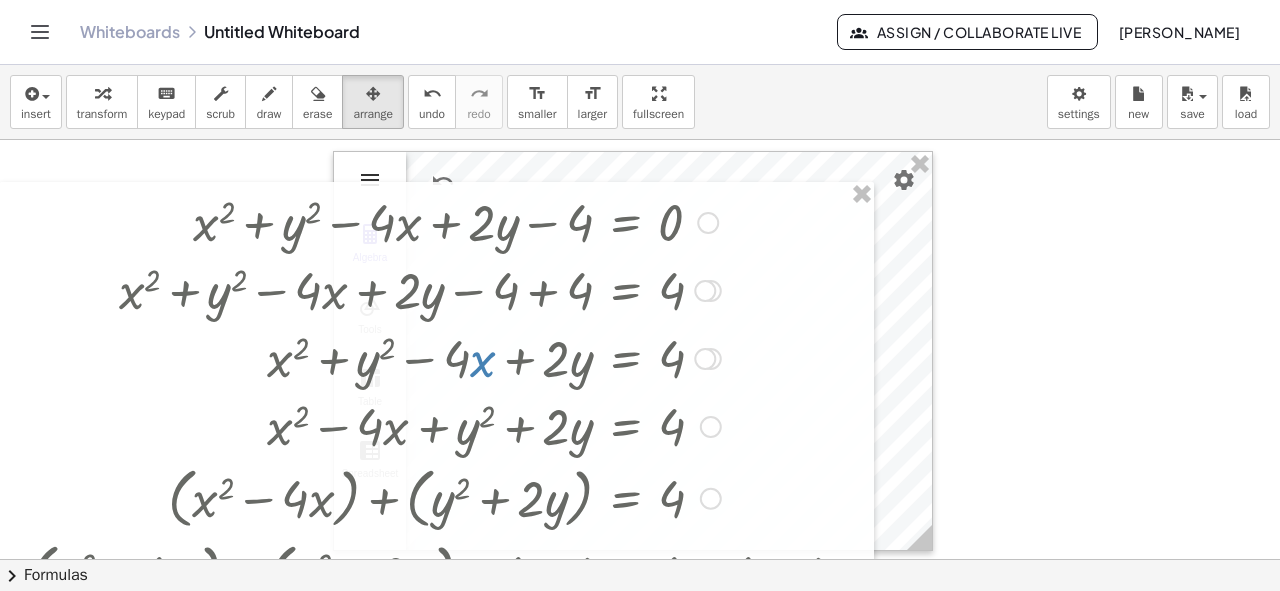 click at bounding box center [370, 180] 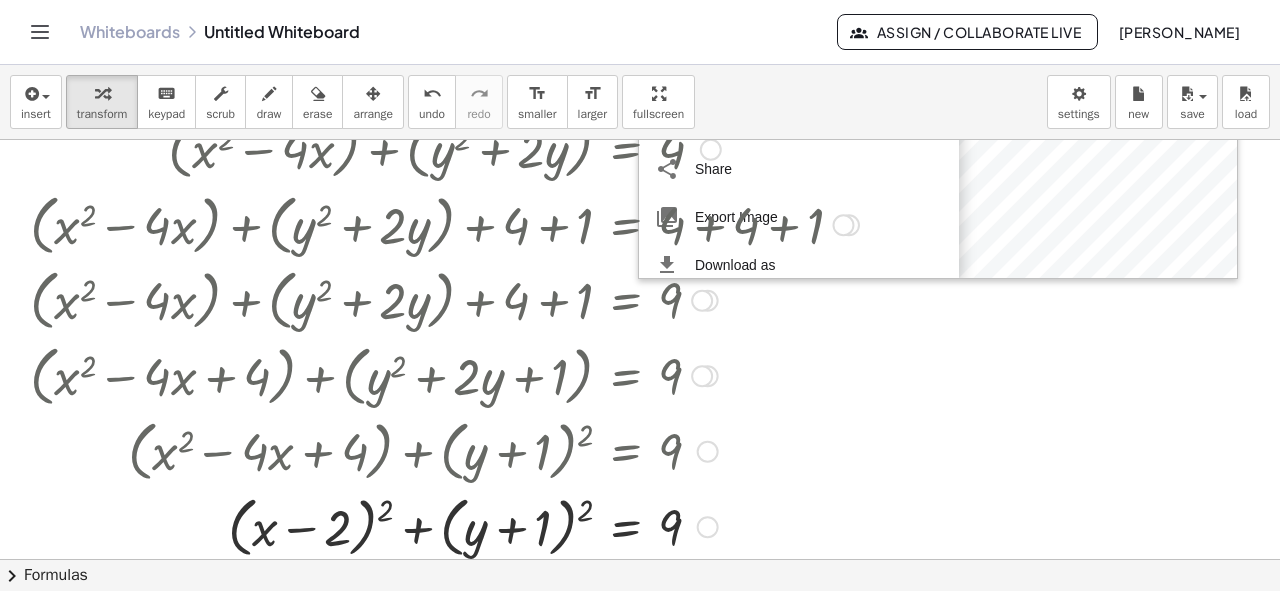 scroll, scrollTop: 310, scrollLeft: 0, axis: vertical 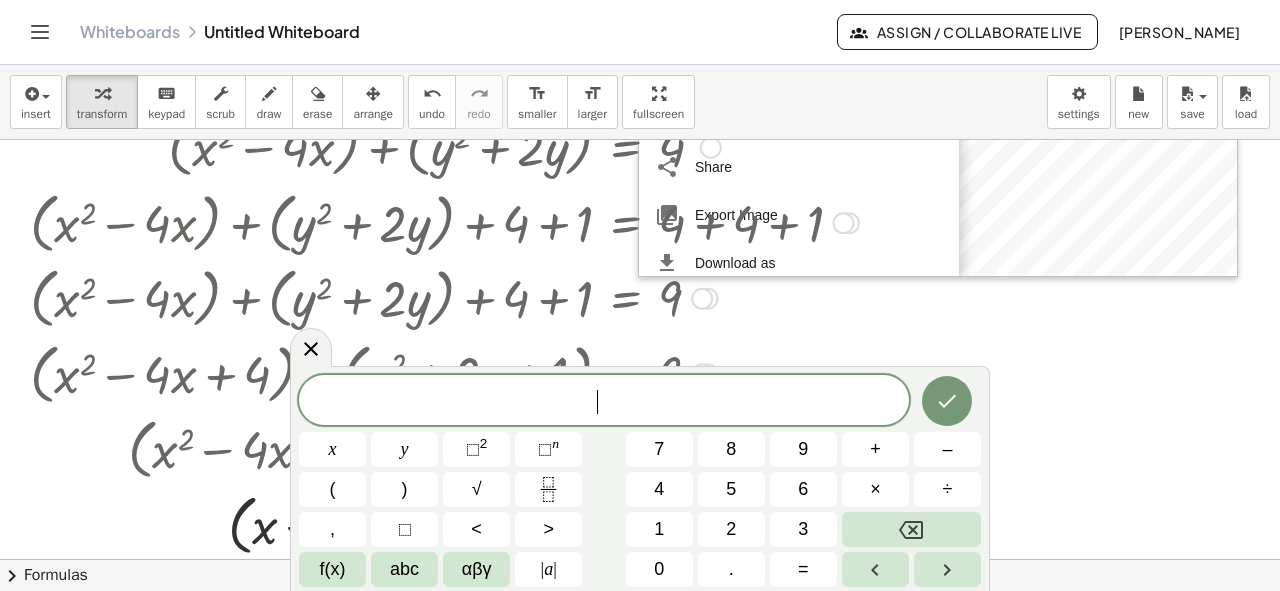 click on "3" at bounding box center [803, 529] 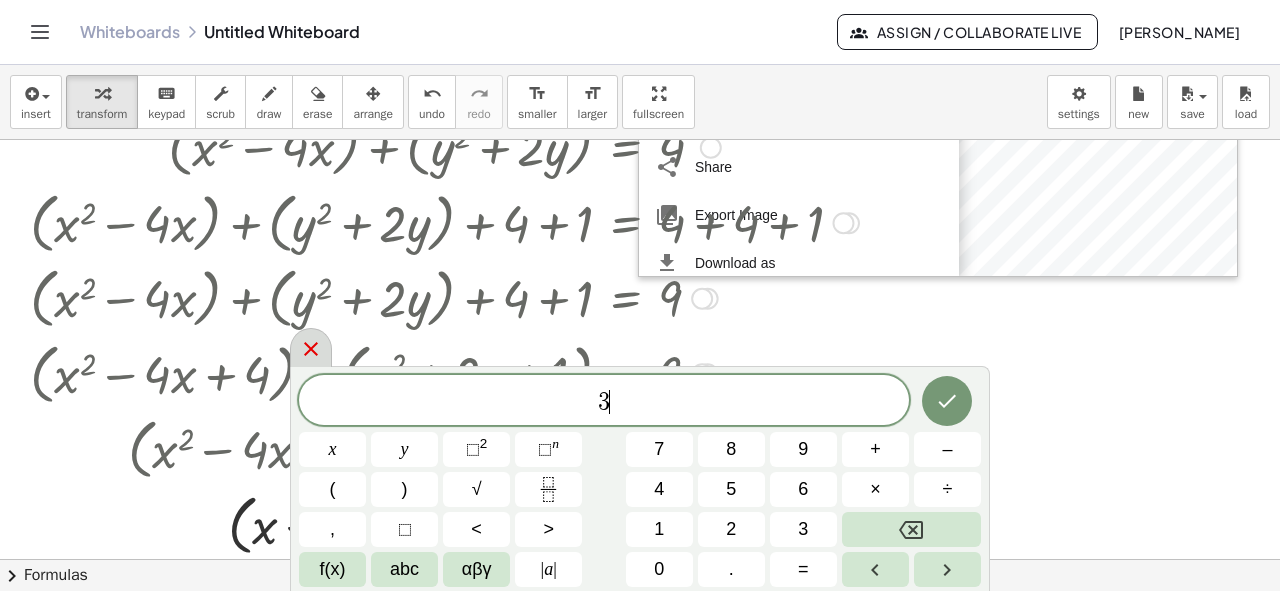click 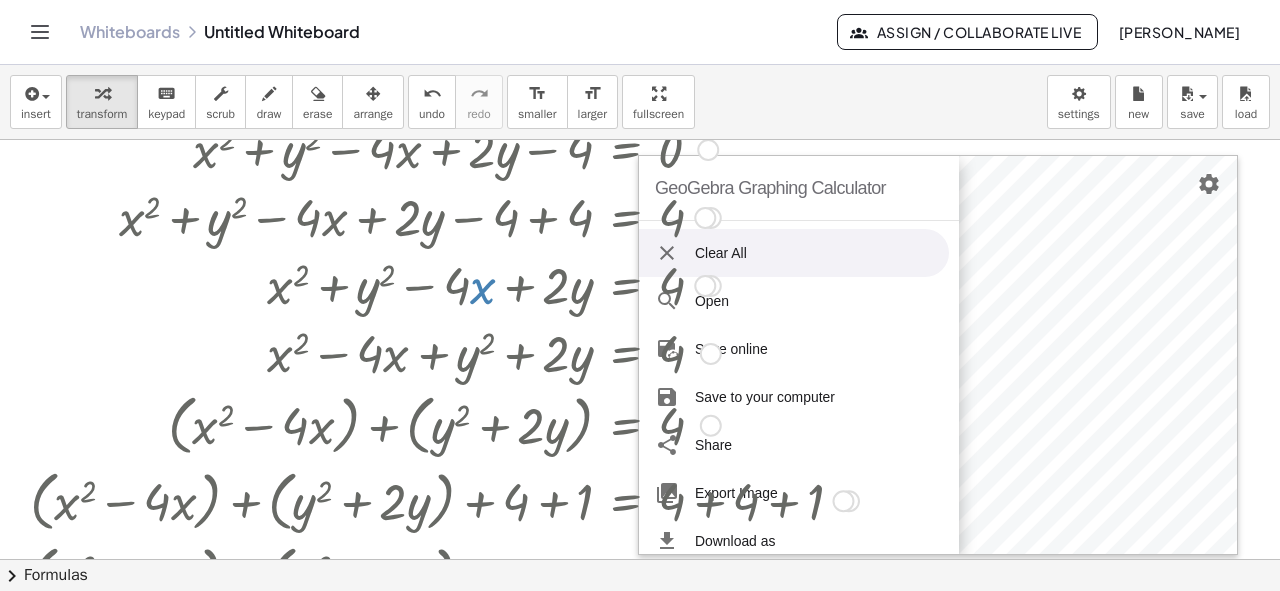 scroll, scrollTop: 28, scrollLeft: 0, axis: vertical 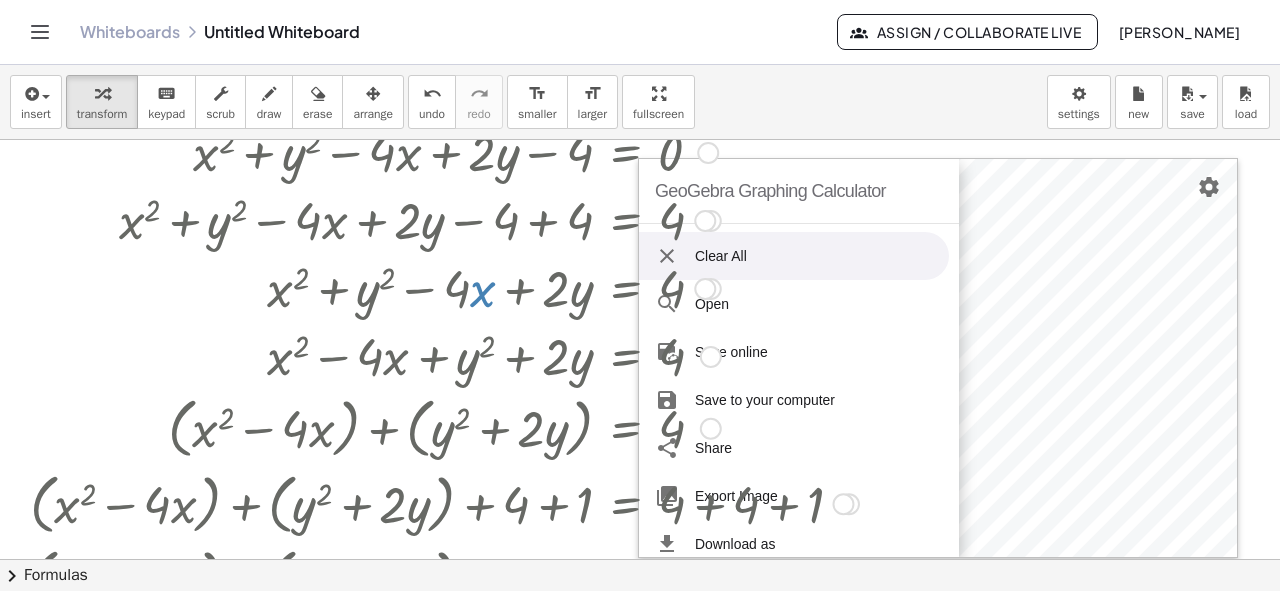 click at bounding box center (444, 219) 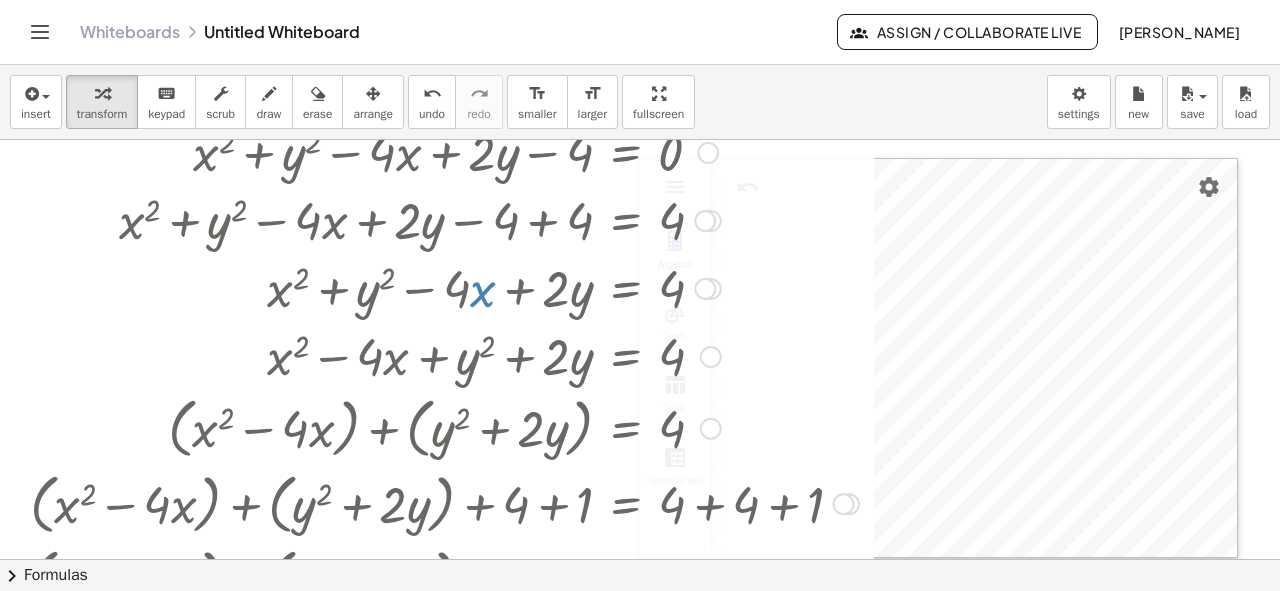 click at bounding box center (444, 355) 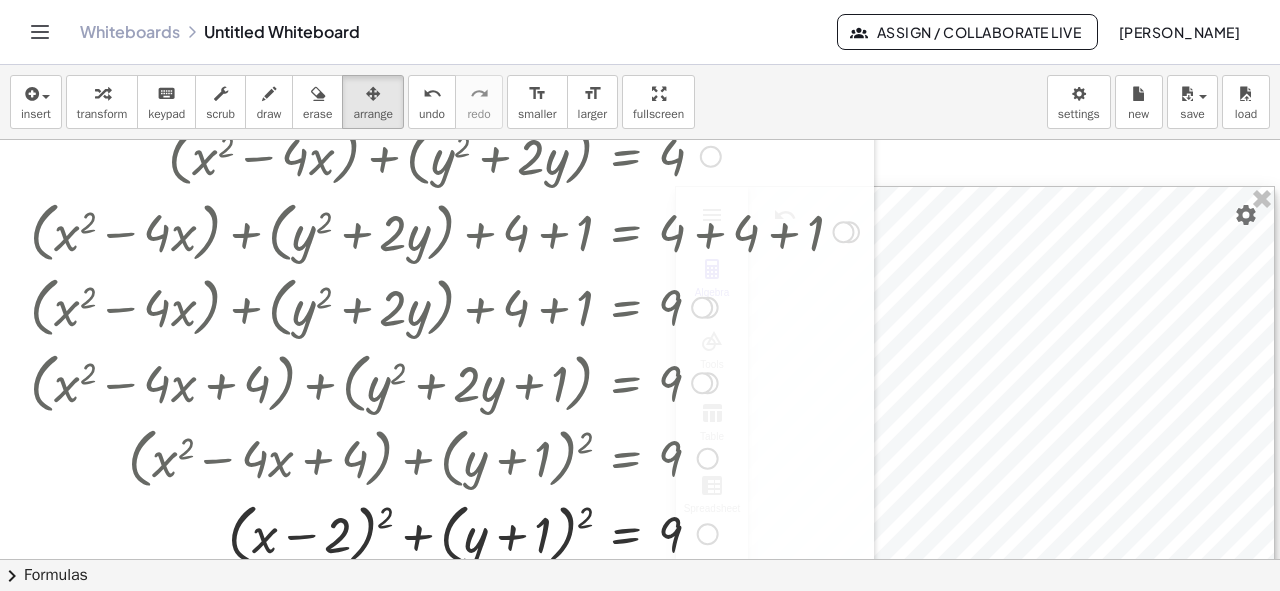 scroll, scrollTop: 357, scrollLeft: 0, axis: vertical 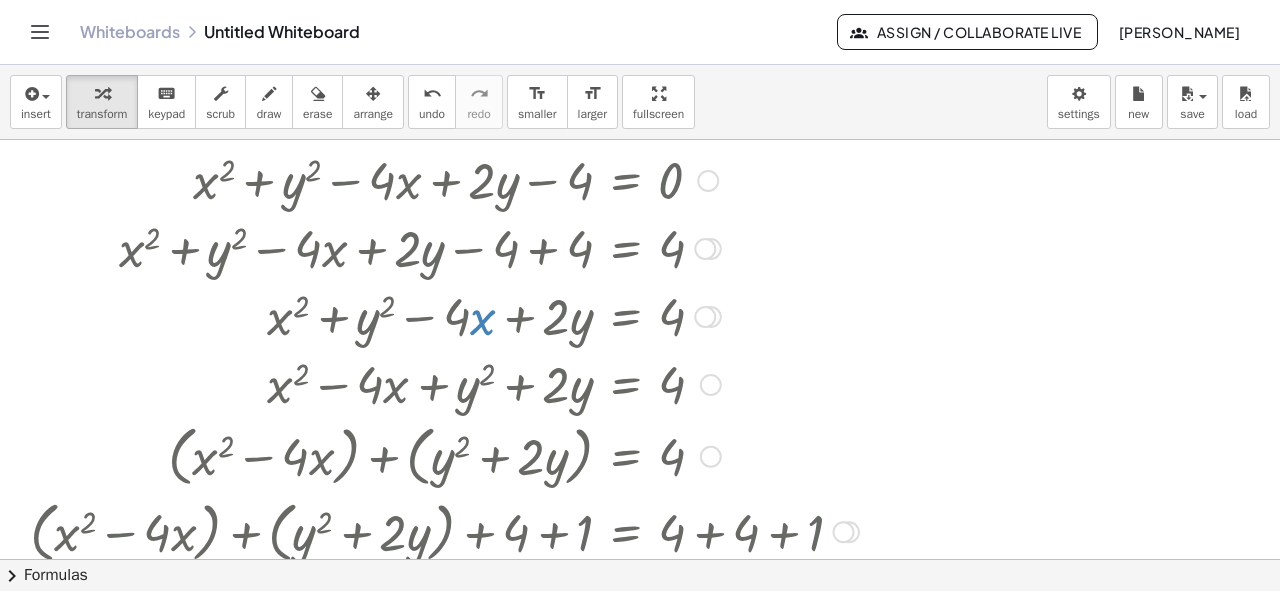 click at bounding box center [444, 383] 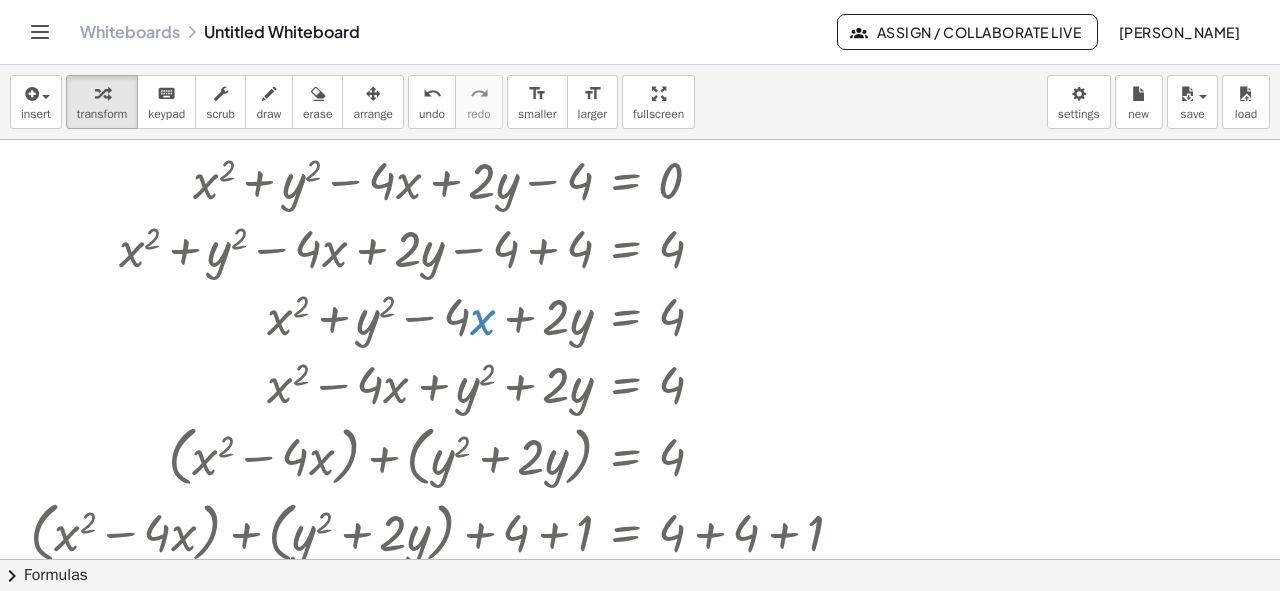 click at bounding box center (640, 771) 